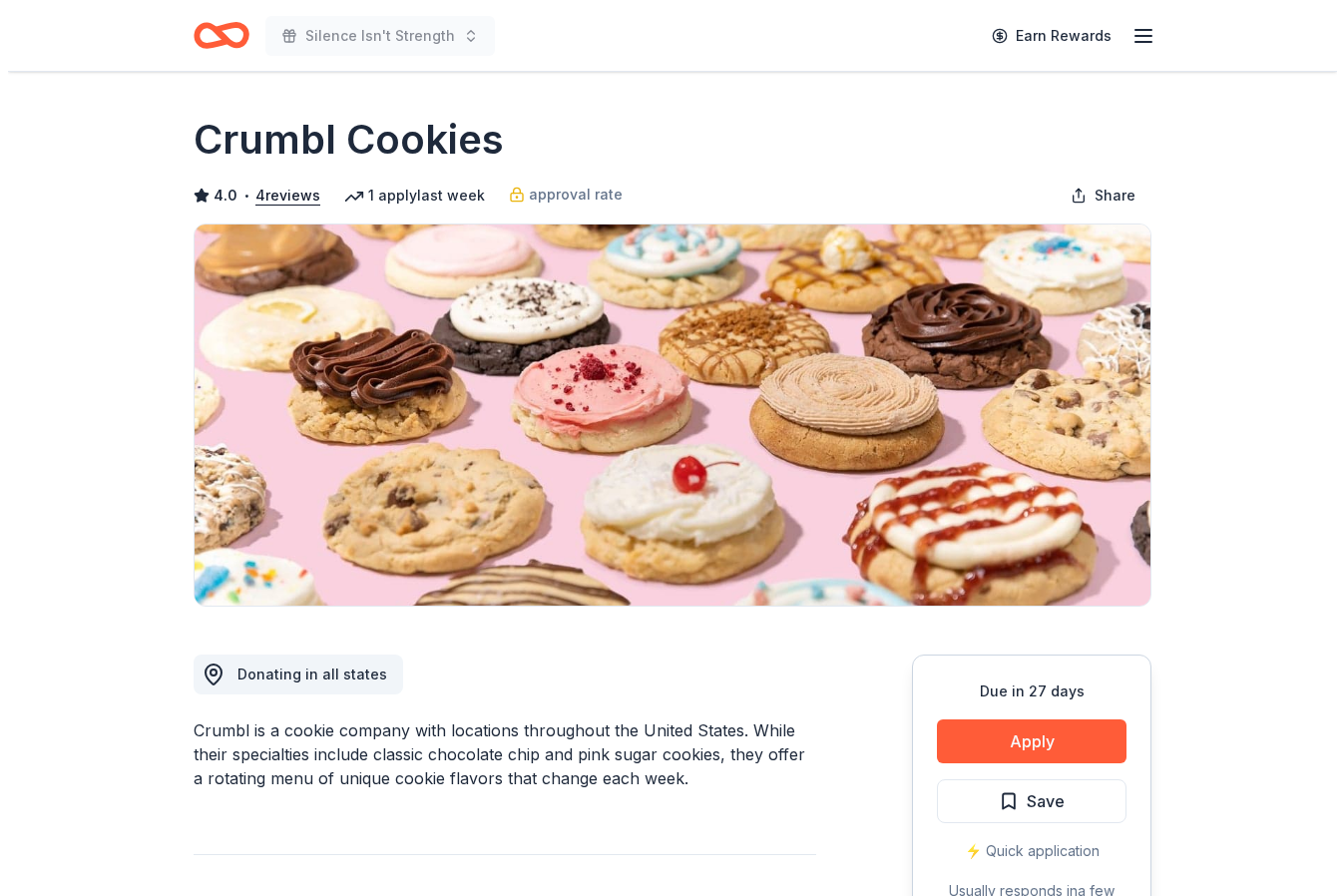 scroll, scrollTop: 0, scrollLeft: 0, axis: both 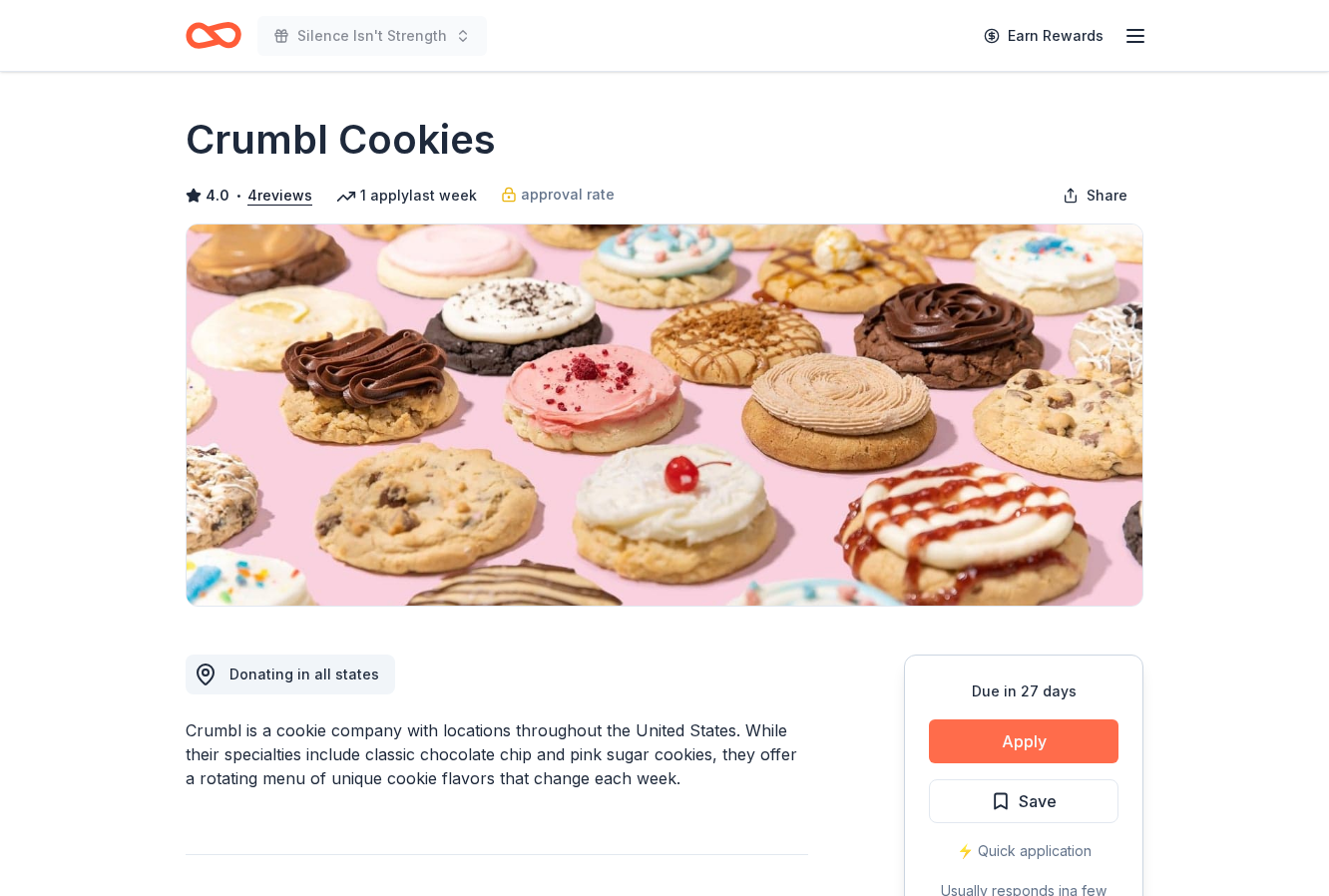 click on "Apply" at bounding box center (1024, 741) 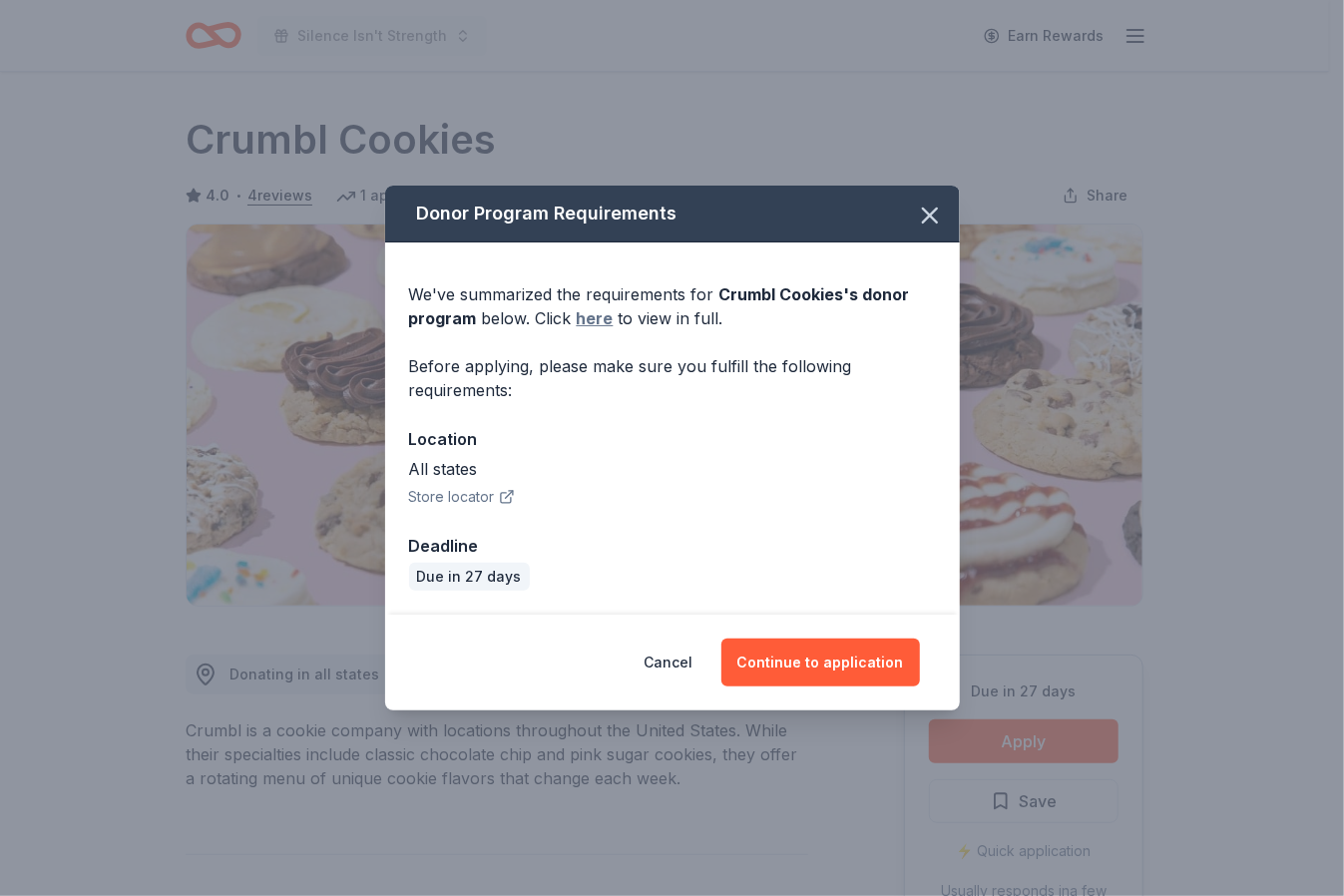 click on "here" at bounding box center [595, 318] 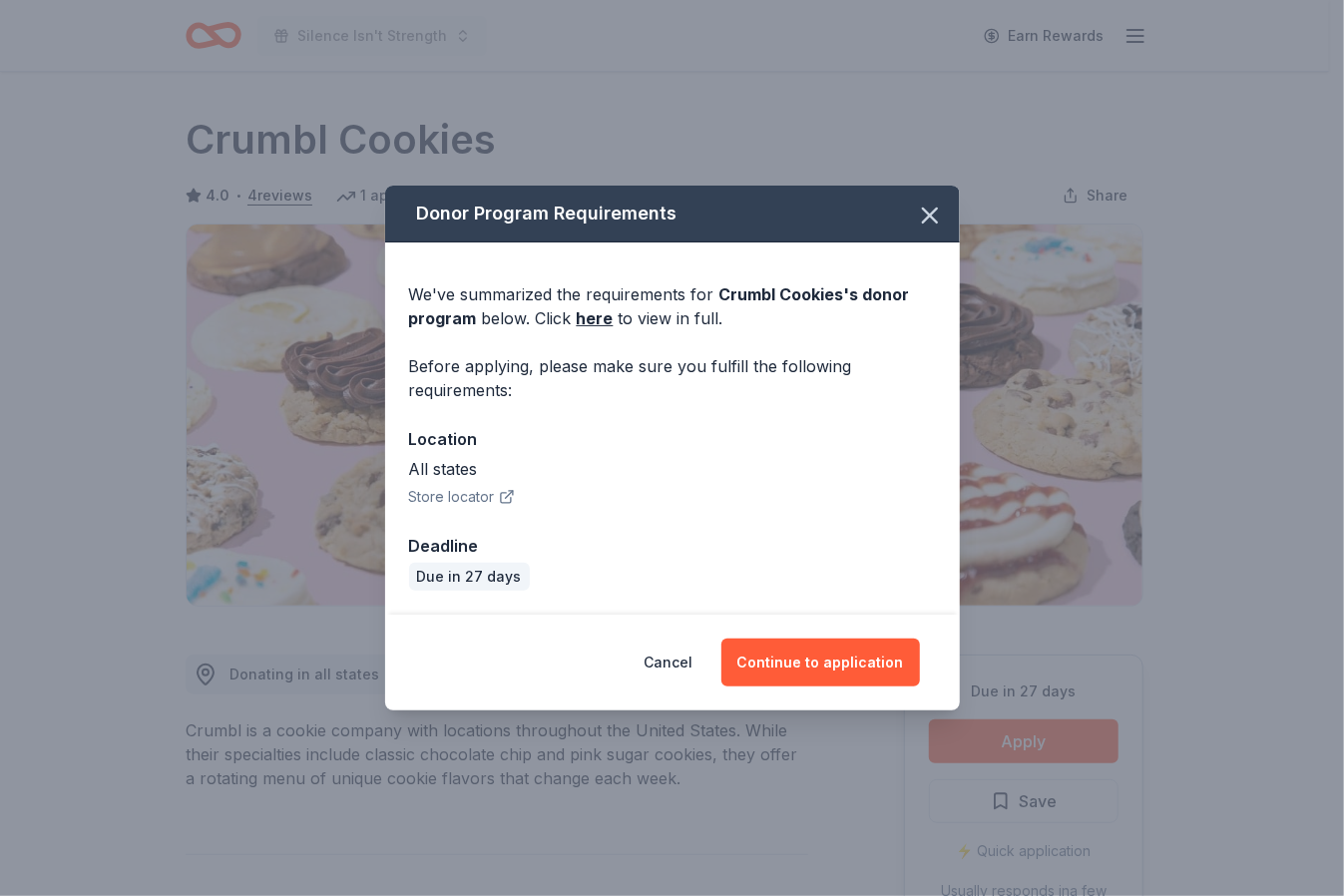 click on "Store locator" at bounding box center [462, 497] 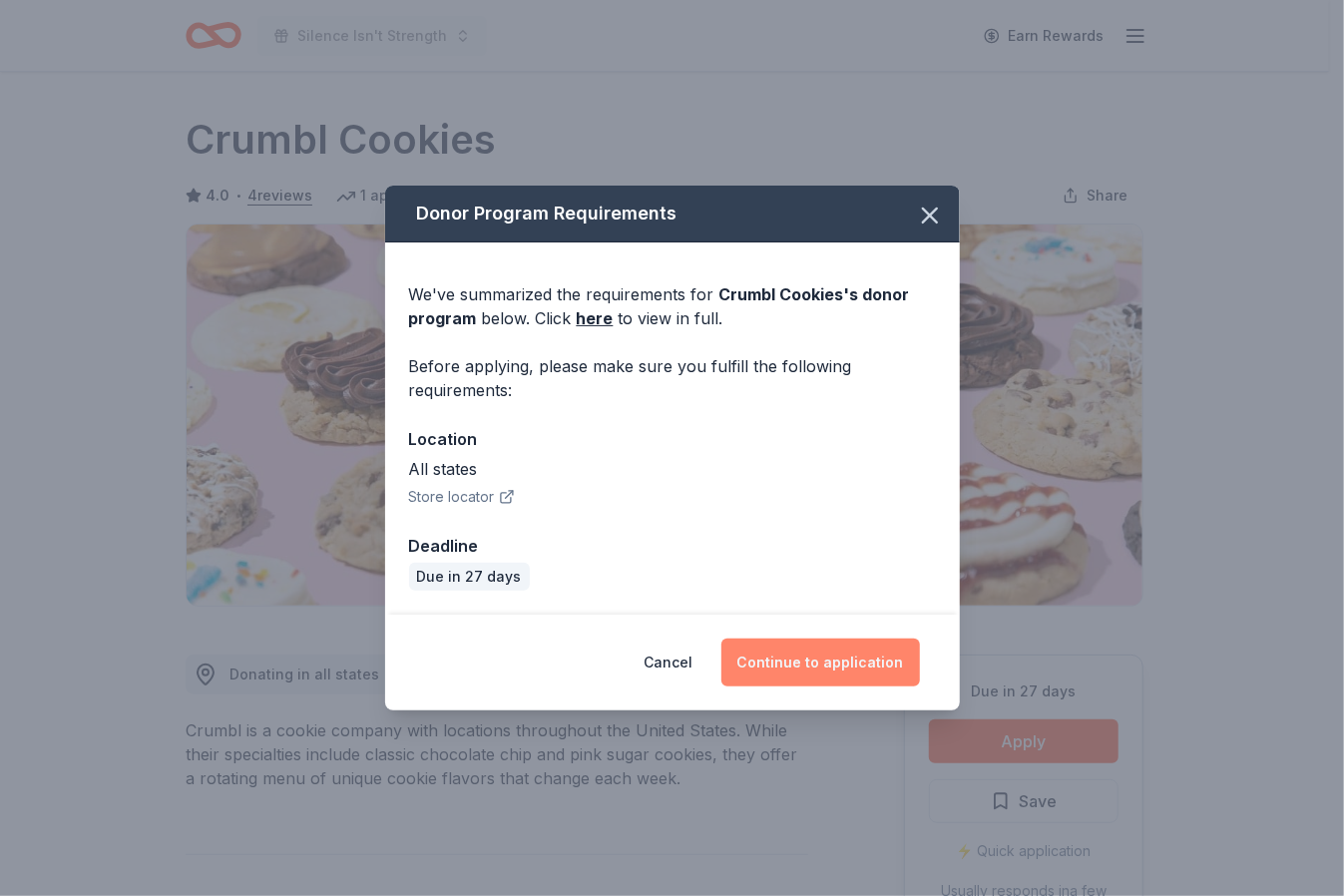 click on "Continue to application" at bounding box center [820, 663] 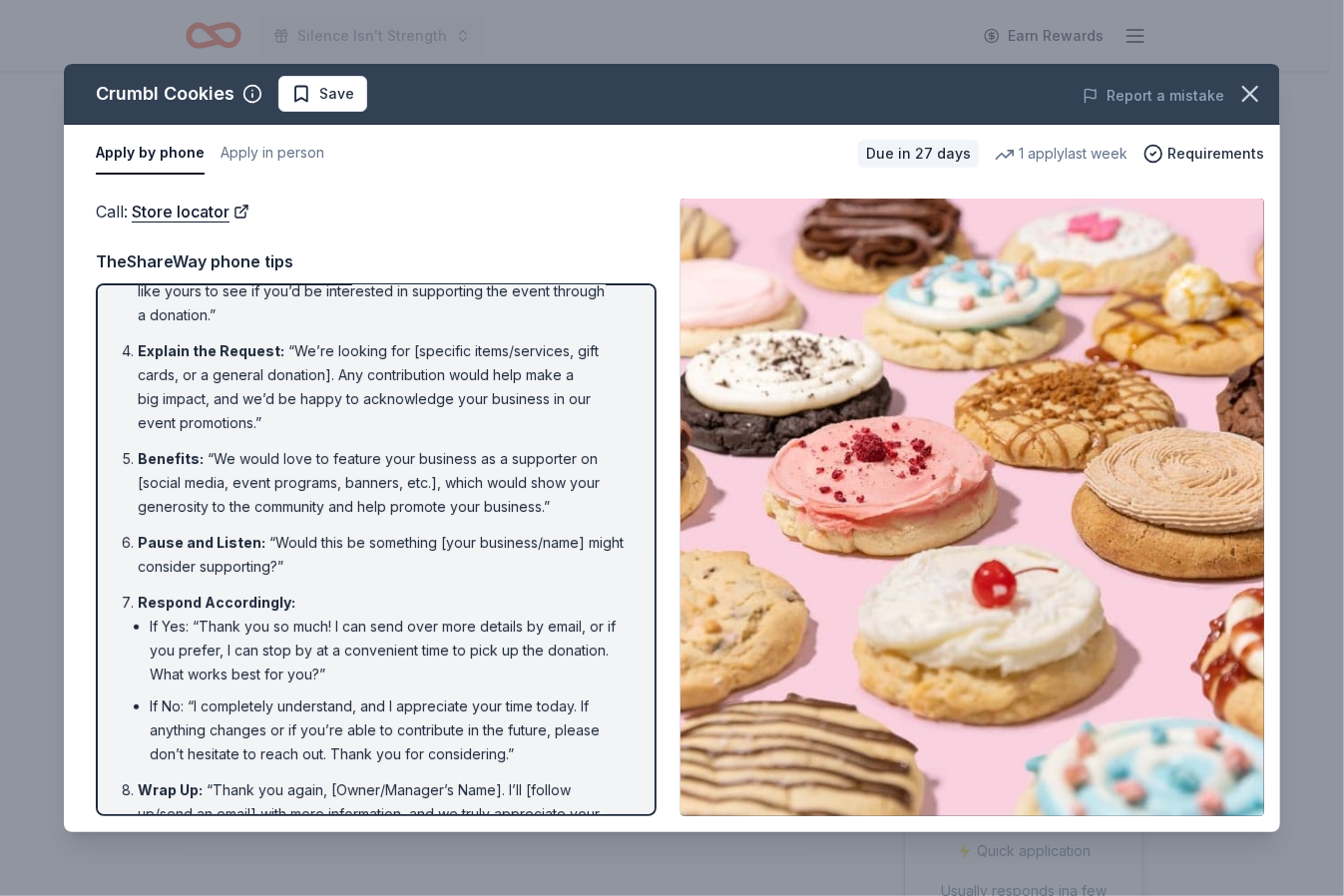 scroll, scrollTop: 288, scrollLeft: 0, axis: vertical 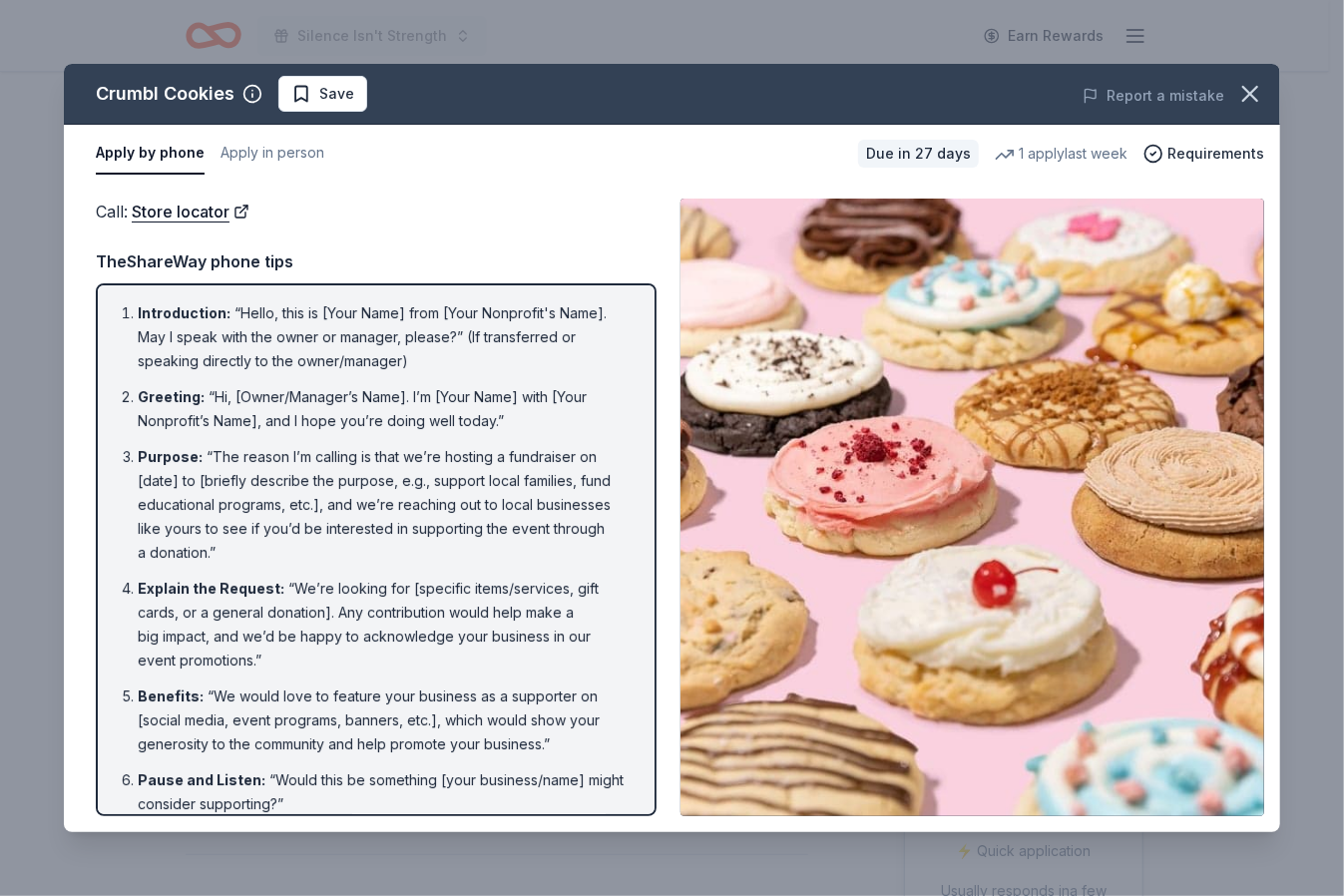 click on "Crumbl Cookies Save Report a mistake Apply by phone Apply in person Due in 27 days 1   apply  last week Requirements Call : Store locator Call : Store locator TheShareWay phone tips Introduction :   “Hello, this is [Your Name] from [Your Nonprofit's Name]. May I speak with the owner or manager, please?” (If transferred or speaking directly to the owner/manager) Greeting :   “Hi, [Owner/Manager’s Name]. I’m [Your Name] with [Your Nonprofit’s Name], and I hope you’re doing well today.” Purpose :   “The reason I’m calling is that we’re hosting a fundraiser on [date] to [briefly describe the purpose, e.g., support local families, fund educational programs, etc.], and we’re reaching out to local businesses like yours to see if you’d be interested in supporting the event through a donation.” Explain the Request :   Benefits :   Pause and Listen :   “Would this be something [your business/name] might consider supporting?” Respond Accordingly :   Wrap Up :" at bounding box center [672, 448] 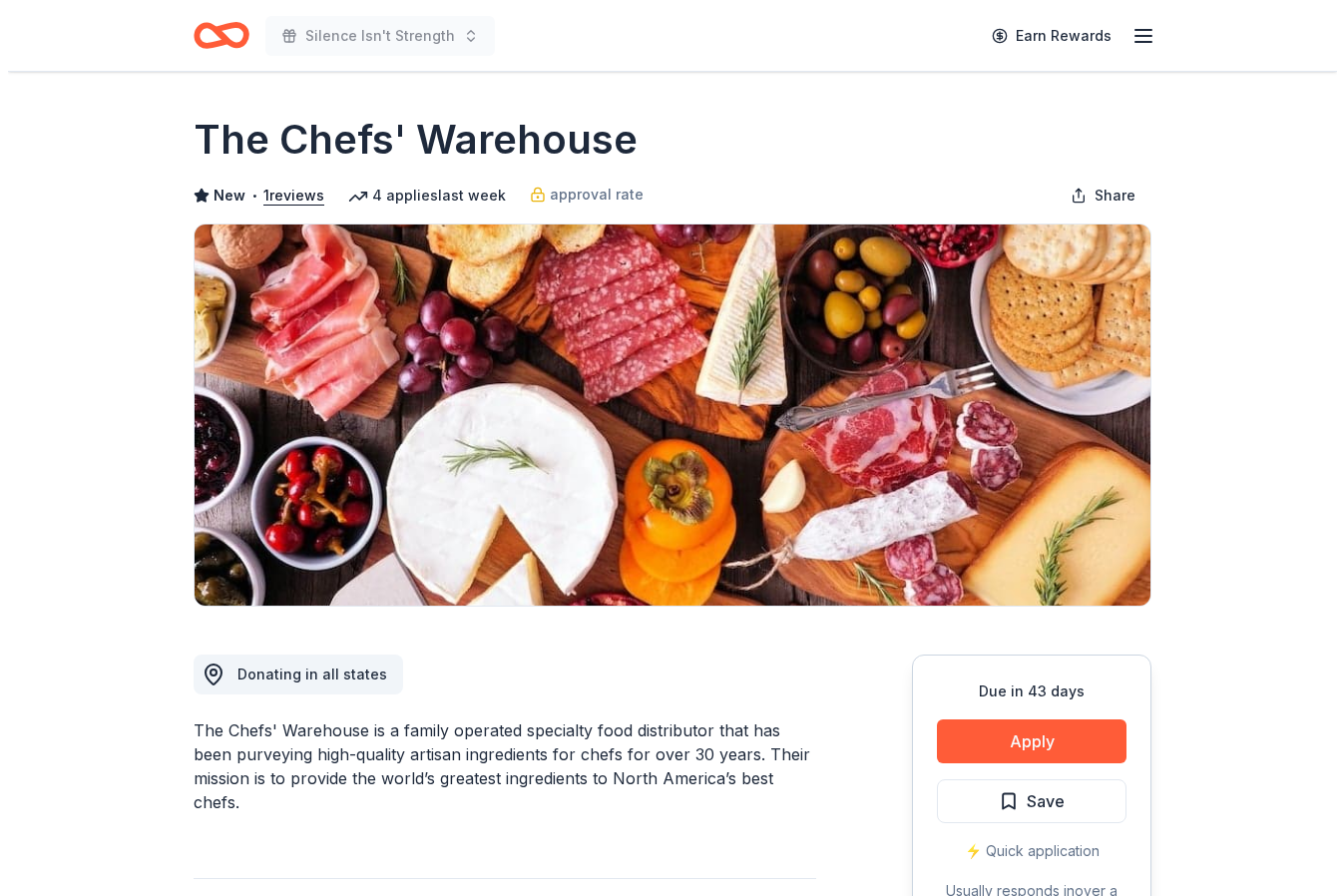 scroll, scrollTop: 0, scrollLeft: 0, axis: both 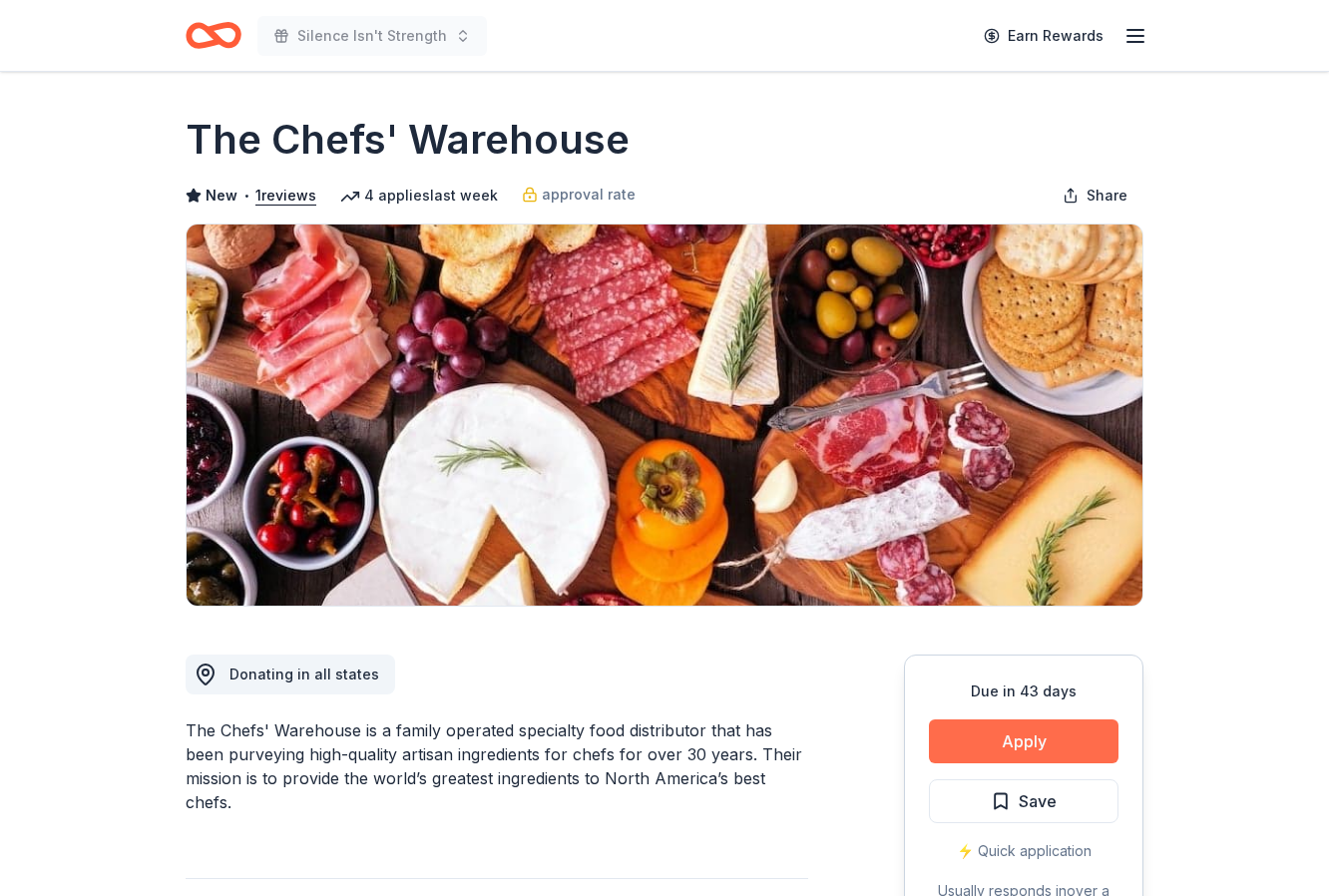 click on "Apply" at bounding box center (1024, 741) 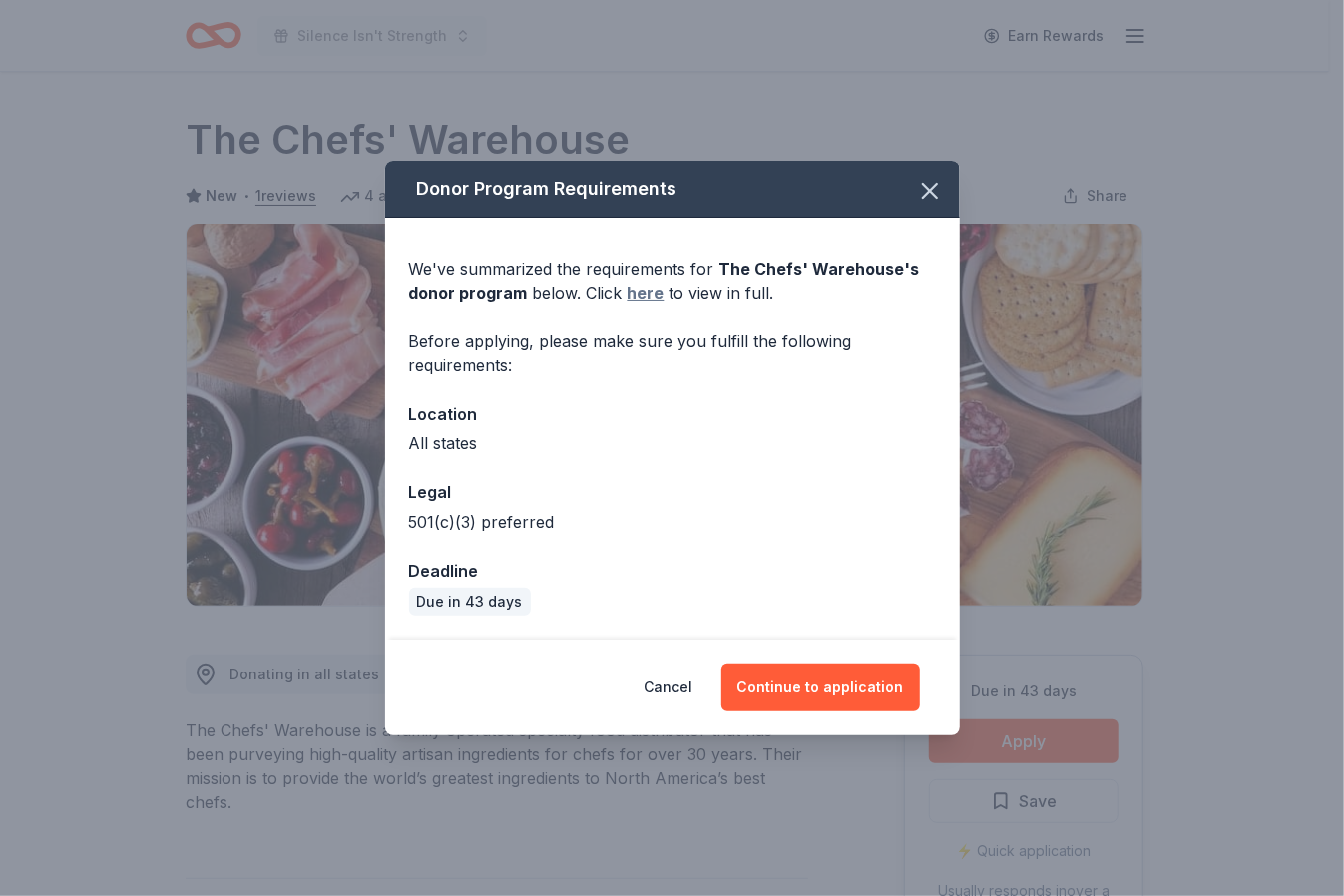 click on "here" at bounding box center (646, 293) 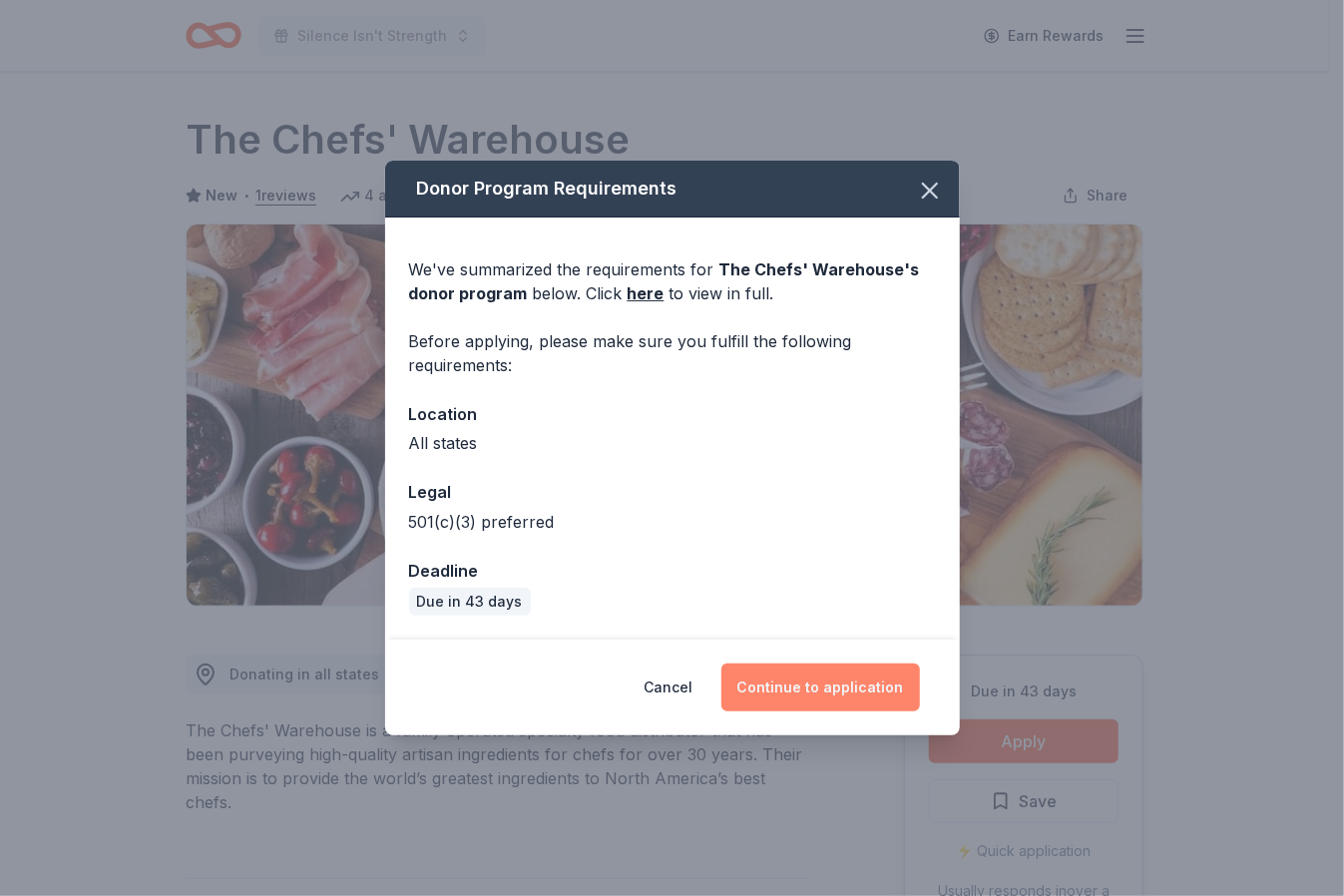 click on "Continue to application" at bounding box center [820, 687] 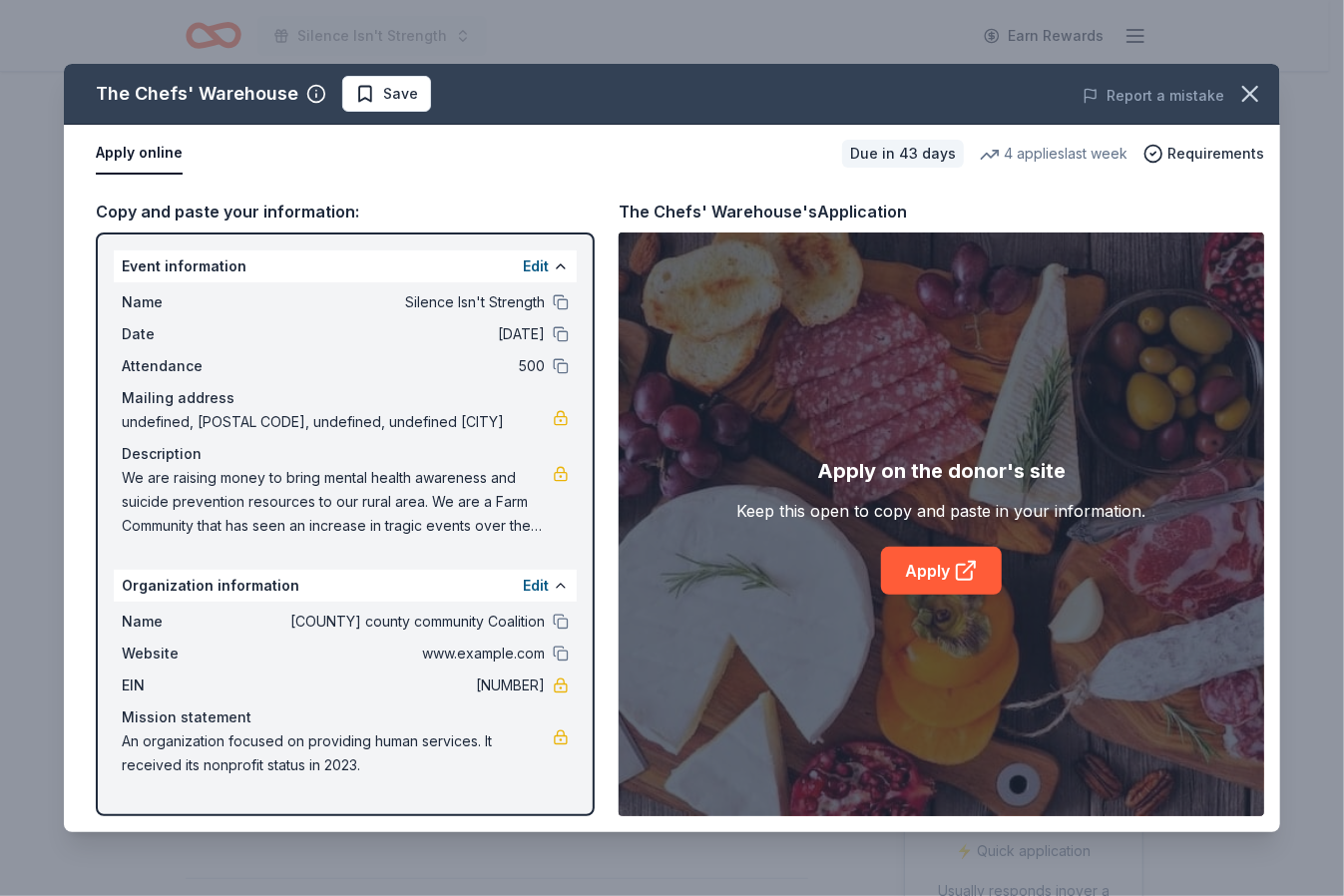 drag, startPoint x: 118, startPoint y: 294, endPoint x: 451, endPoint y: 296, distance: 333.00601 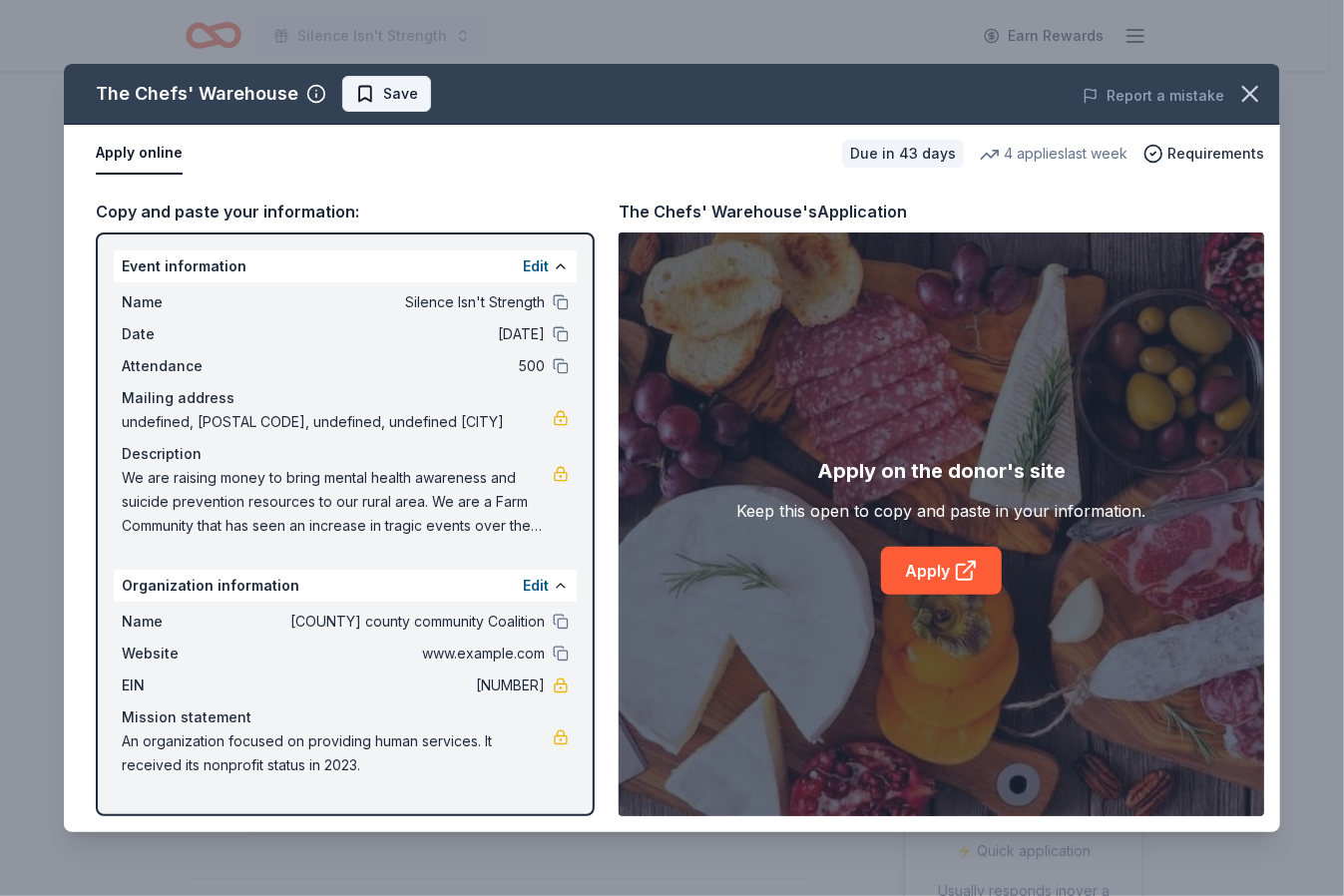 click on "Save" at bounding box center (386, 94) 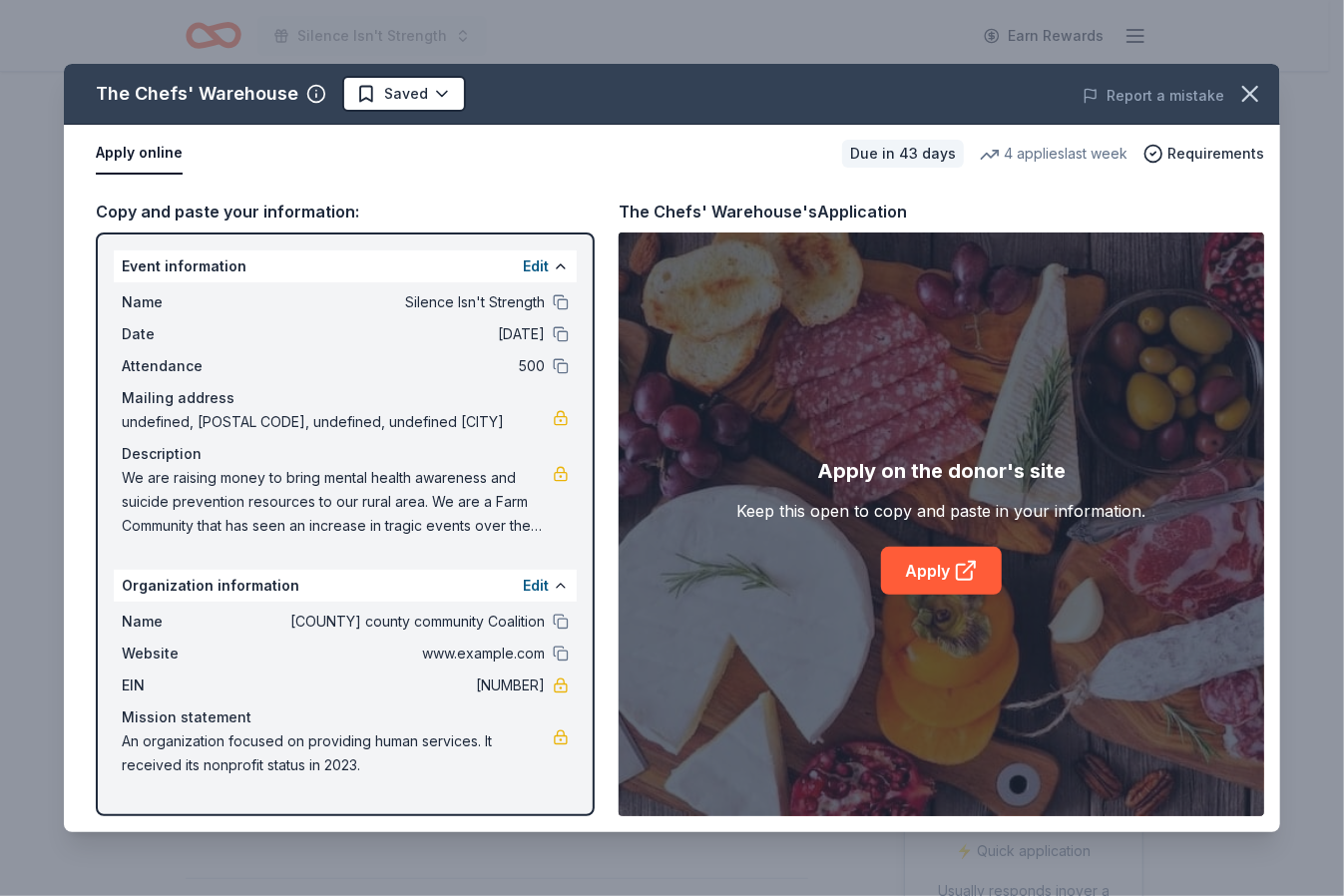 click on "undefined, [POSTAL CODE], undefined, undefined [CITY]" at bounding box center [337, 422] 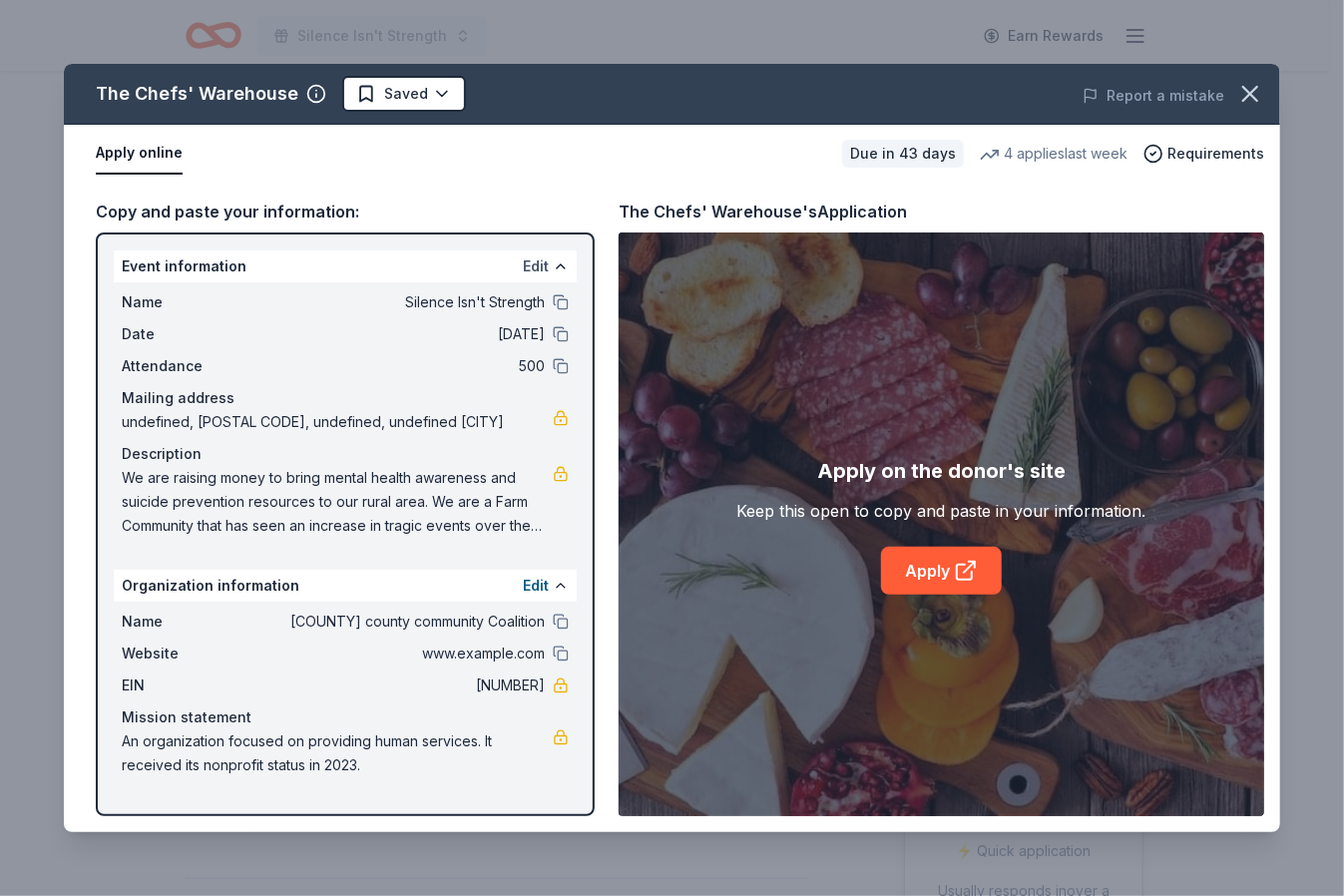 click on "Edit" at bounding box center (536, 266) 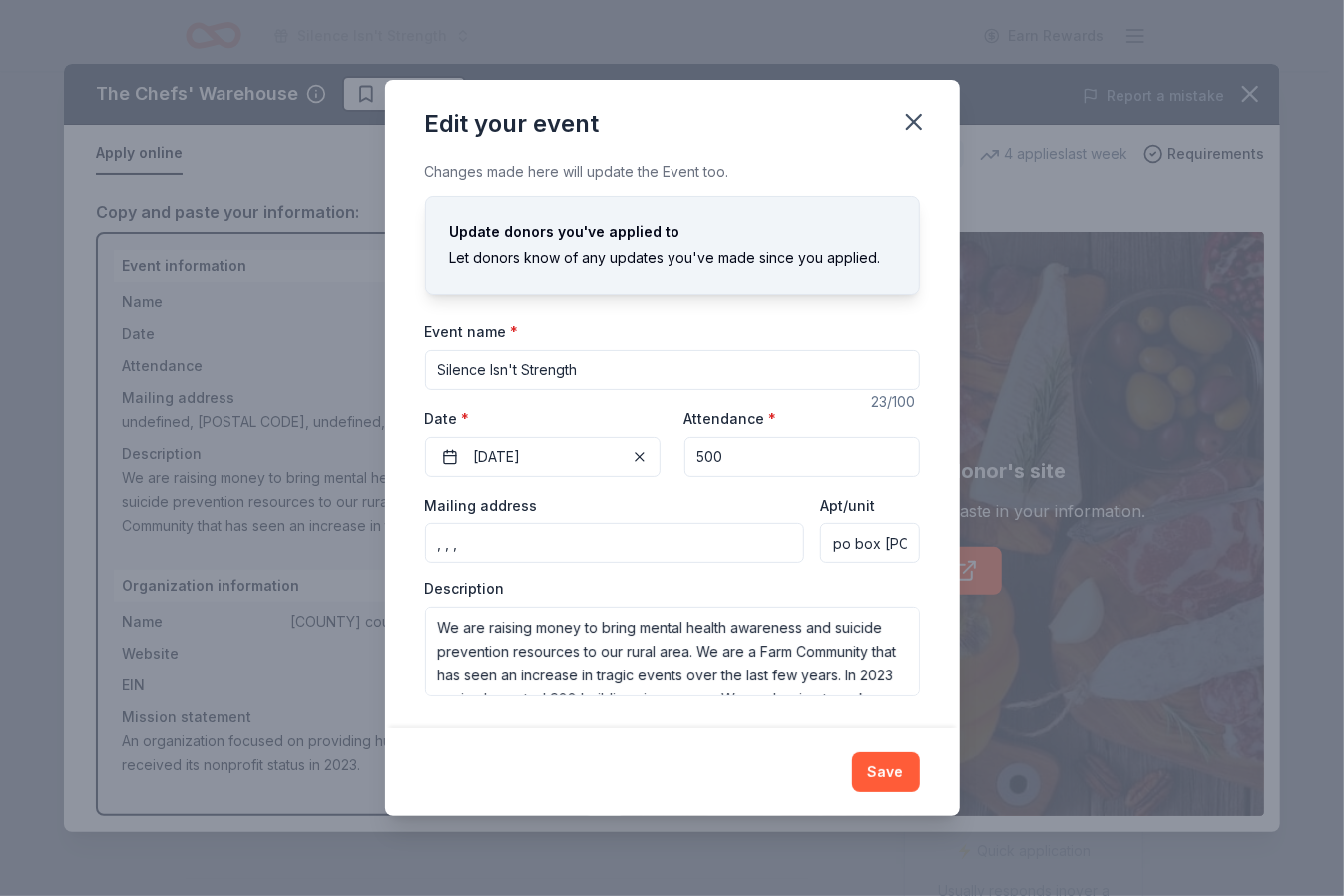 click on ", , ," at bounding box center (615, 543) 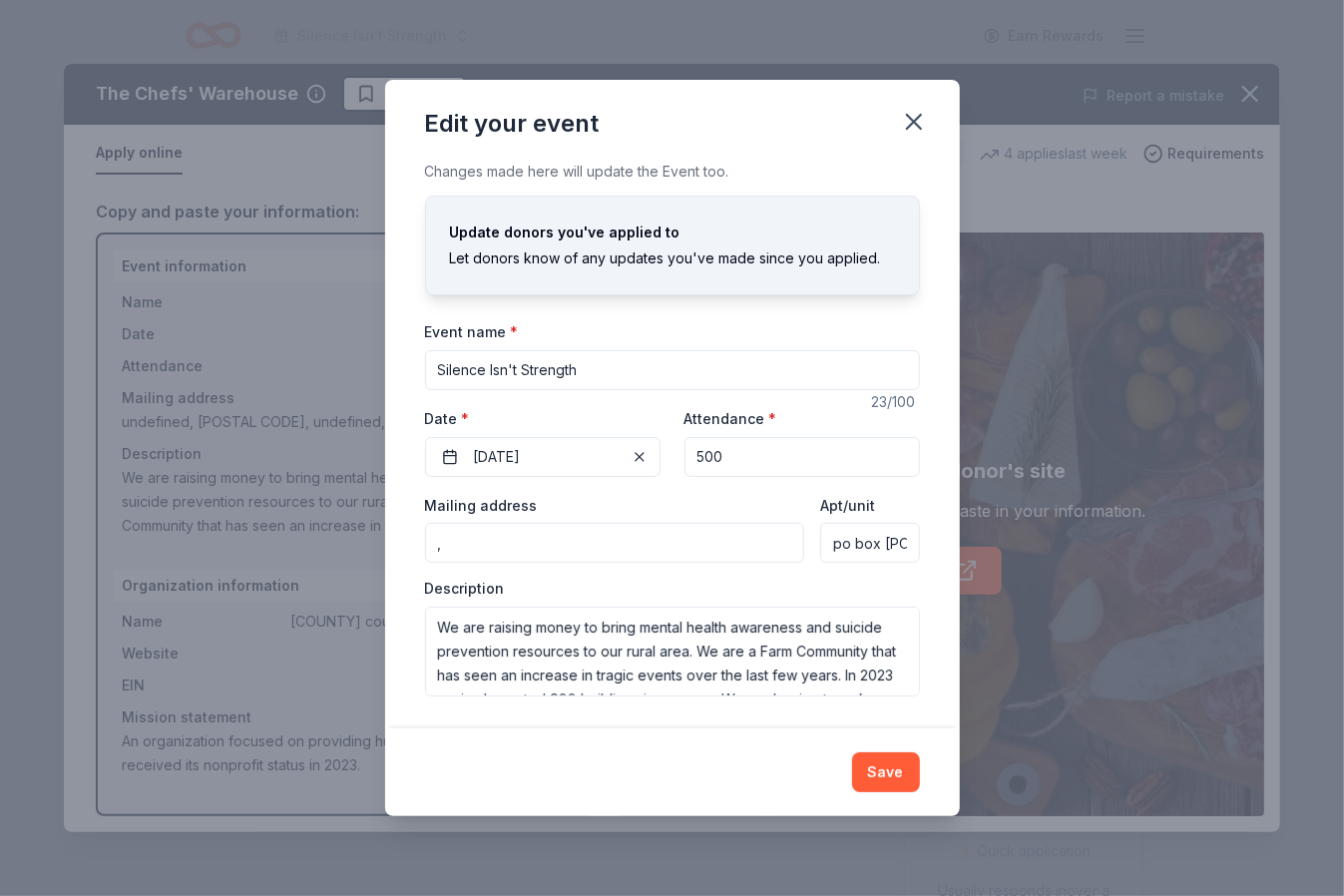 type on "," 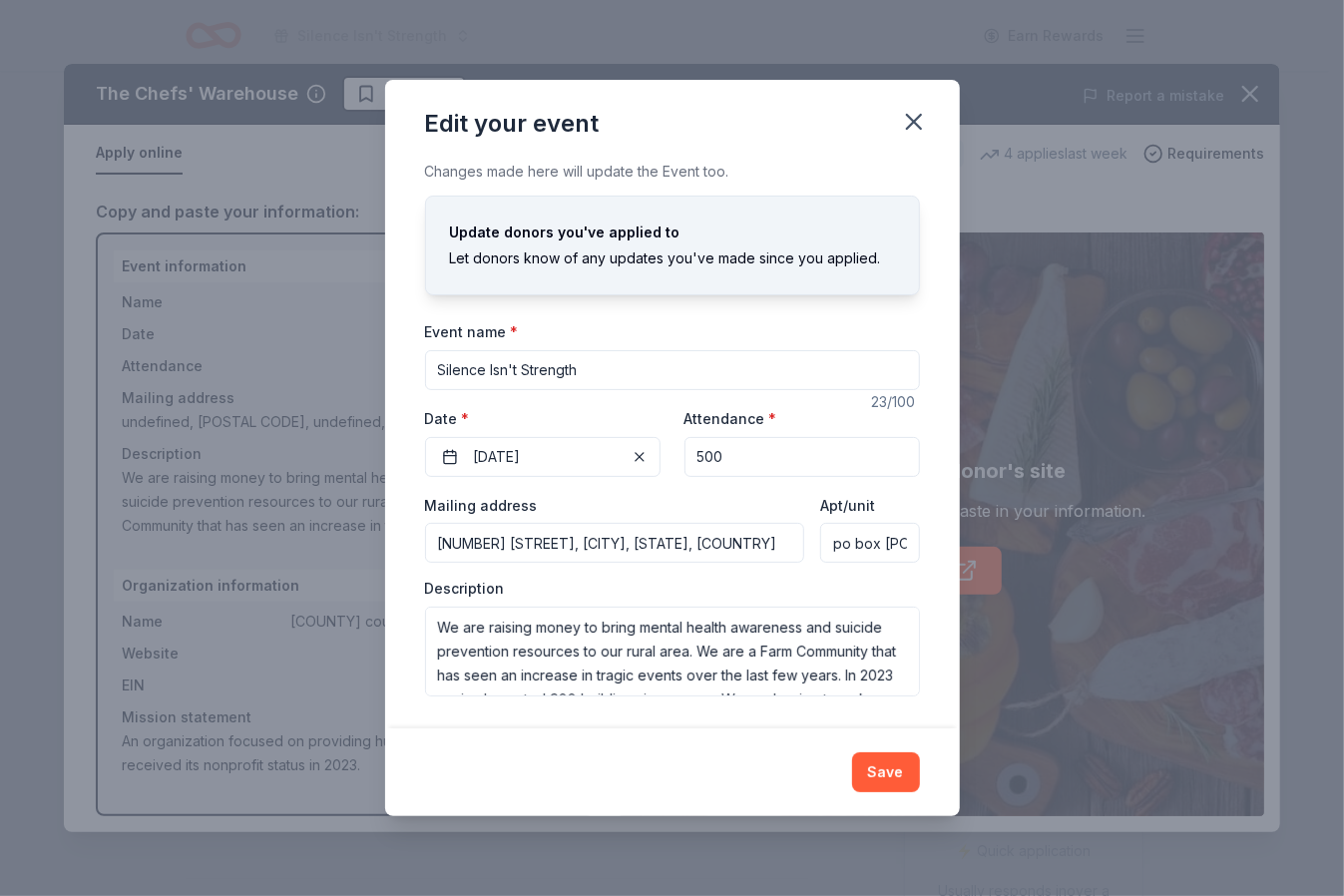 type on "[NUMBER] [STREET], [CITY], [STATE], [POSTAL_CODE]" 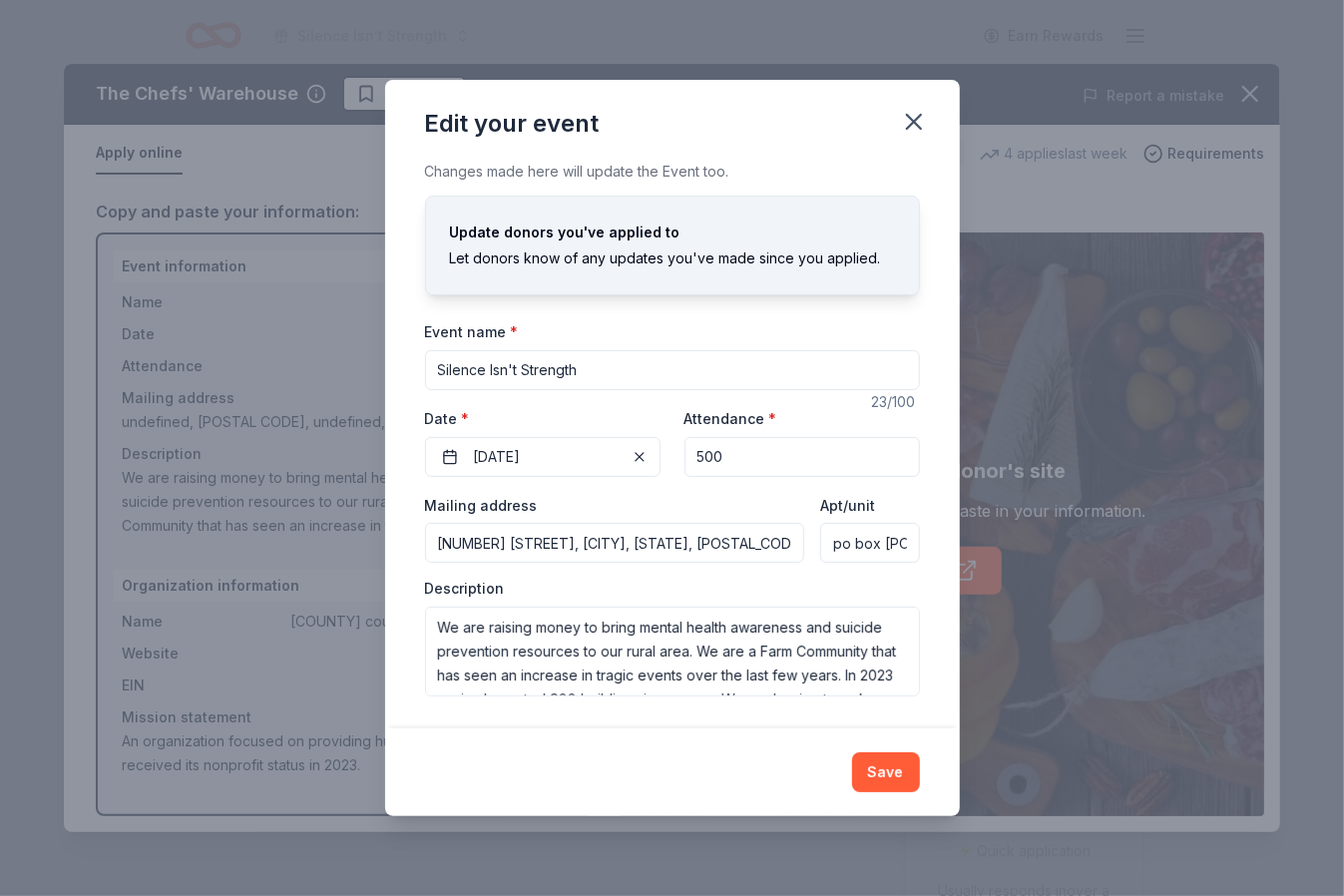 click on "po box [POSTAL_CODE]" at bounding box center [869, 543] 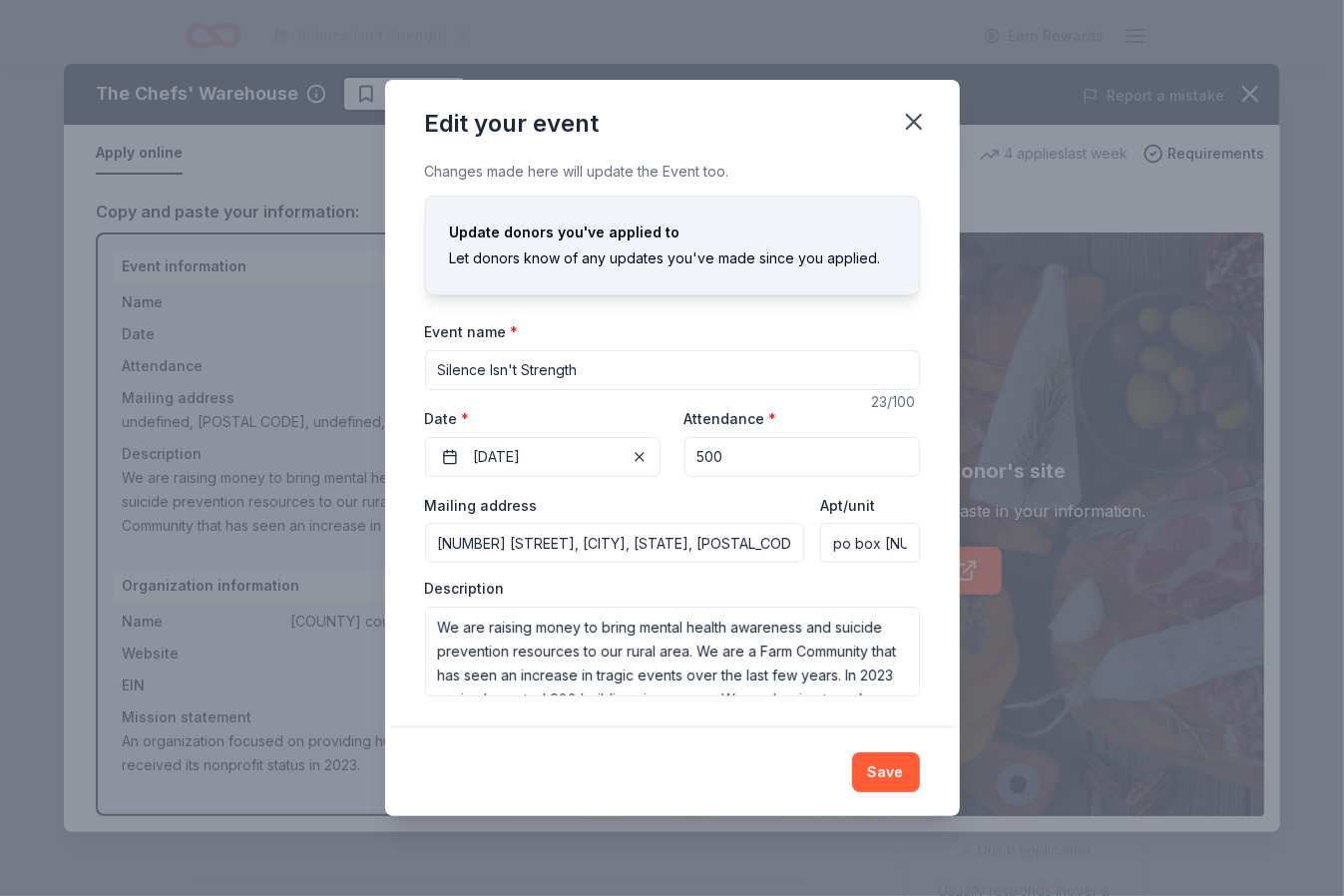 click on "po box [NUMBER]" at bounding box center [869, 543] 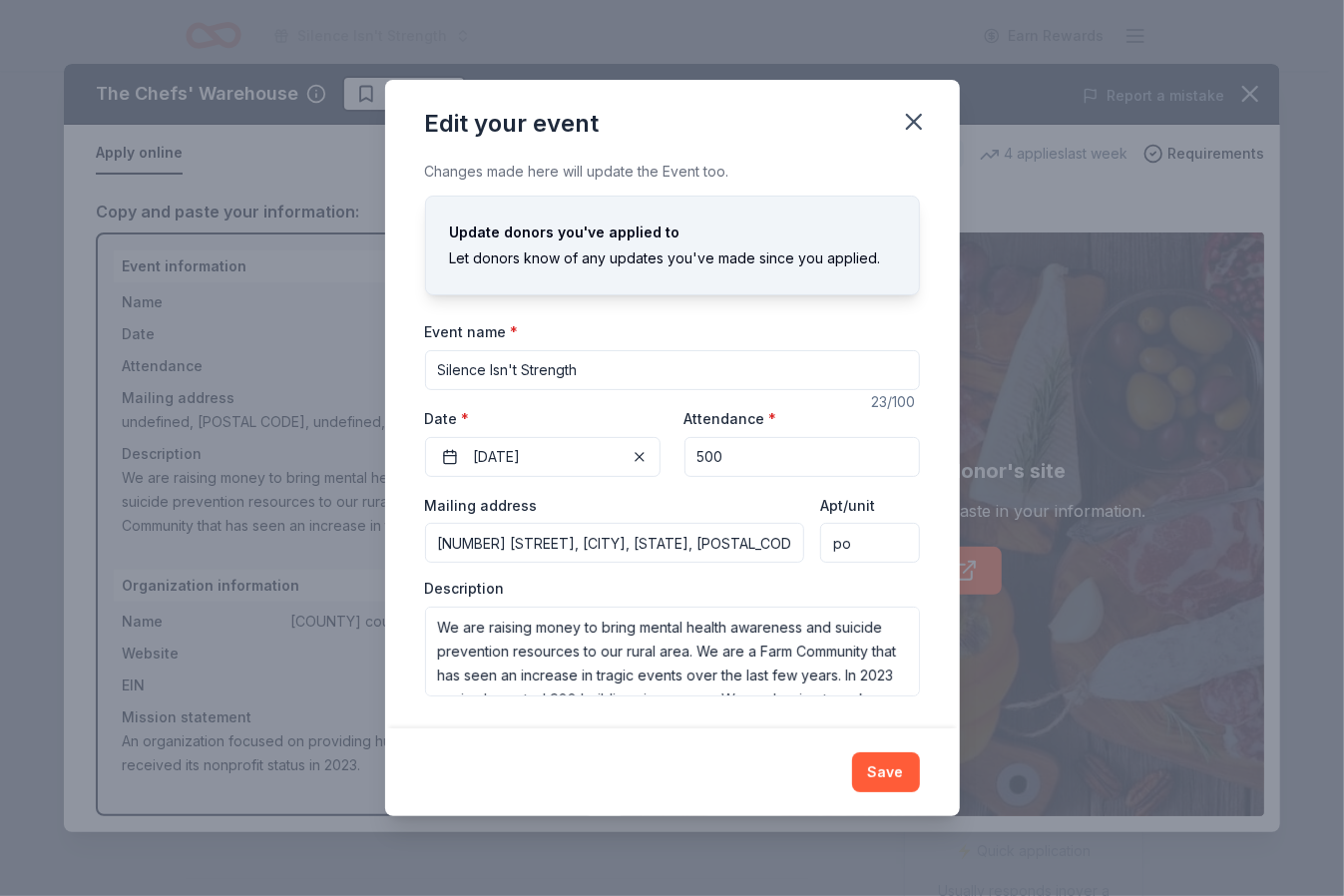 type on "p" 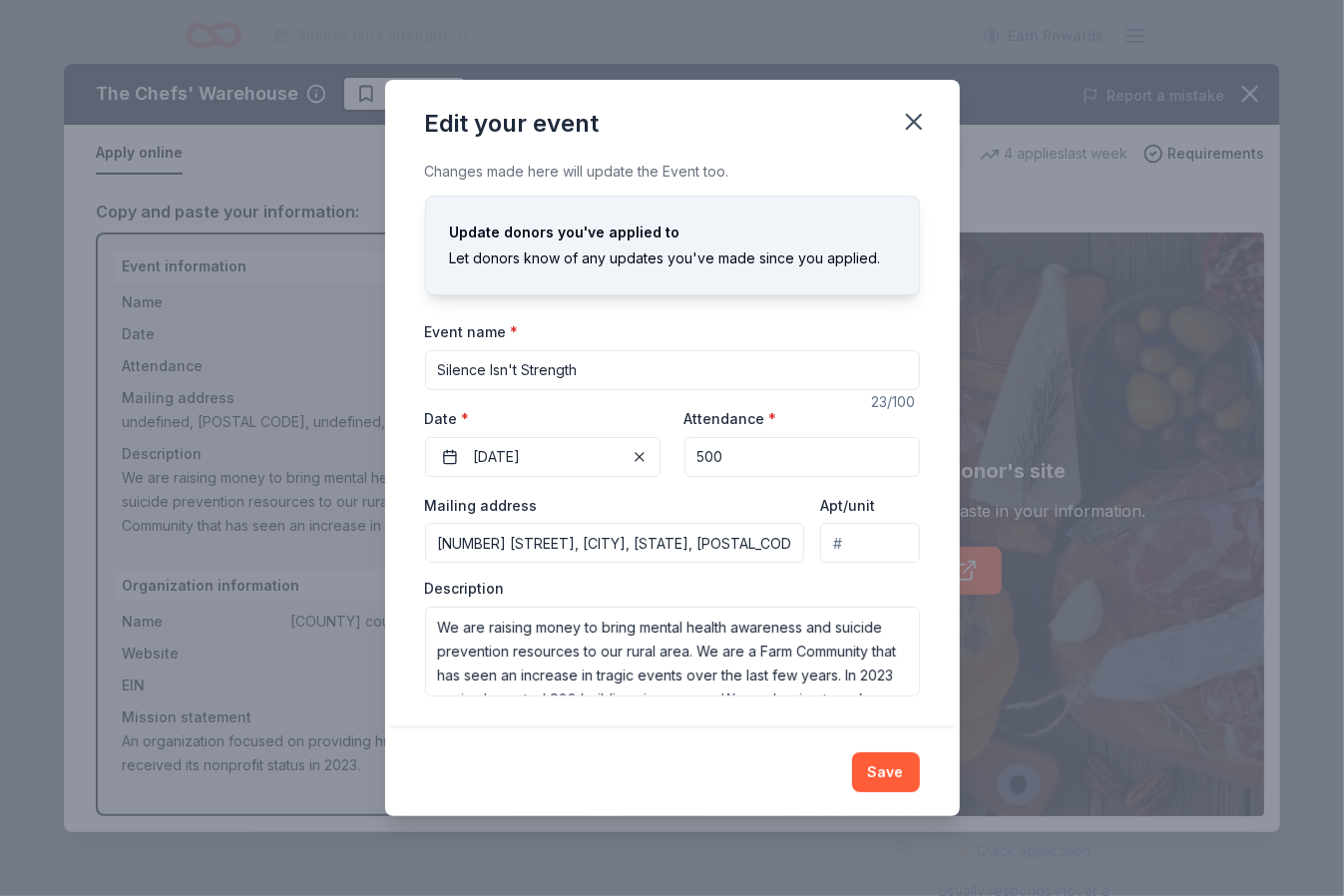 type 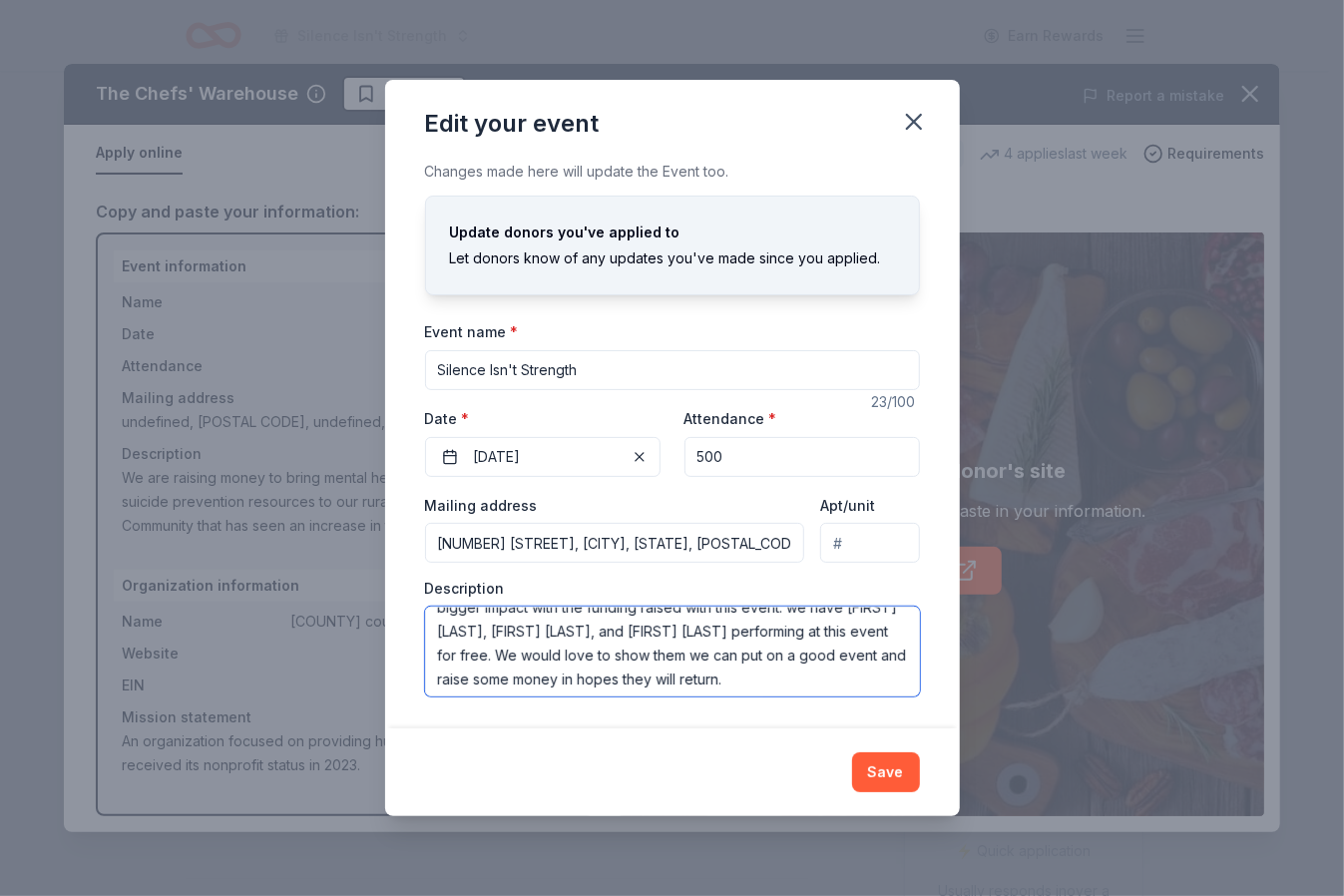 scroll, scrollTop: 120, scrollLeft: 0, axis: vertical 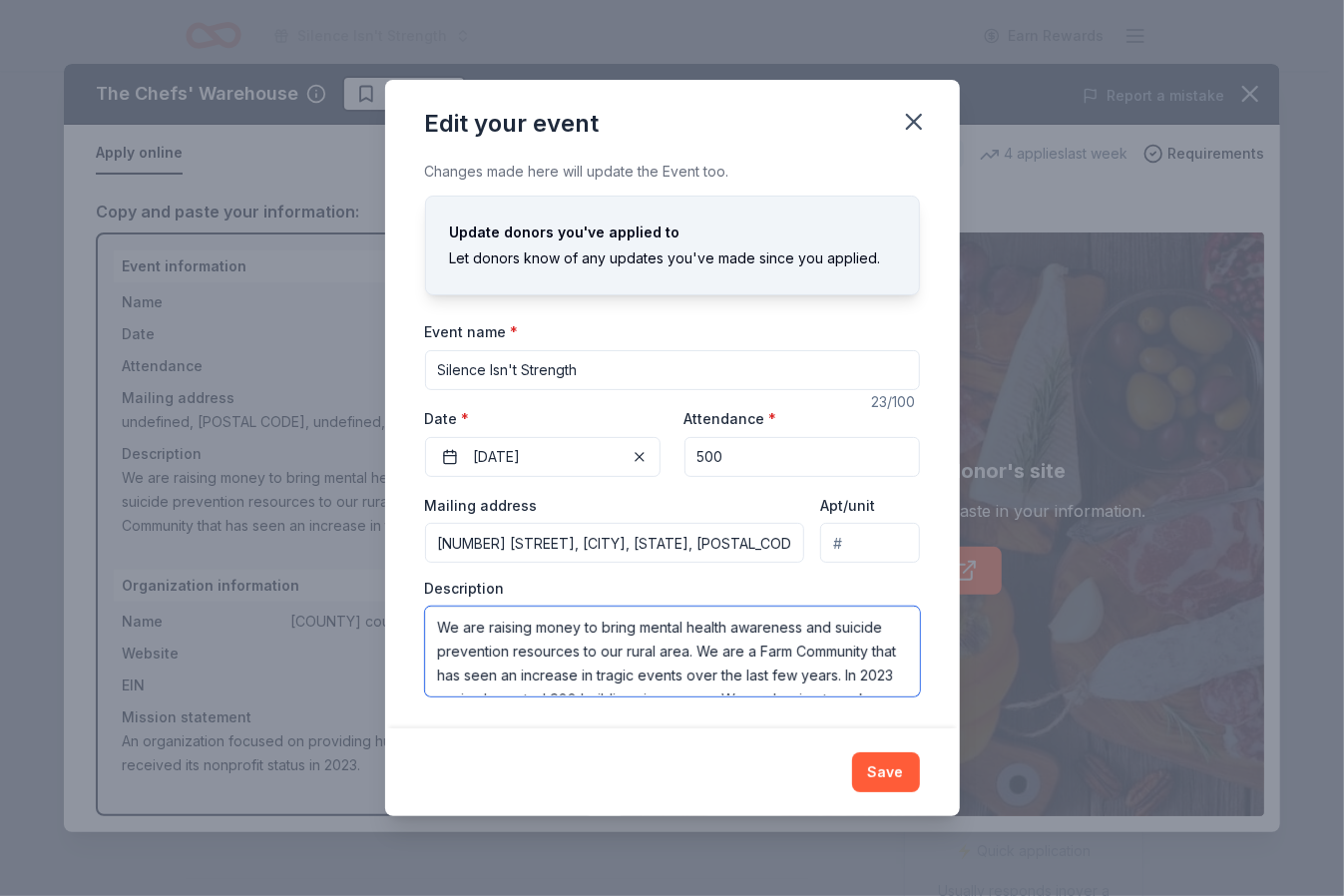 click on "We are raising money to bring mental health awareness and suicide prevention resources to our rural area. We are a Farm Community that has seen an increase in tragic events over the last few years. In 2023 we implemented 988 buildings in our area. We are hoping to make a bigger impact with the funding raised with this event. we have [FIRST] [LAST], [FIRST] [LAST], and [FIRST] [LAST] performing at this event for free. We would love to show them we can put on a good event and raise some money in hopes they will return." at bounding box center [672, 652] 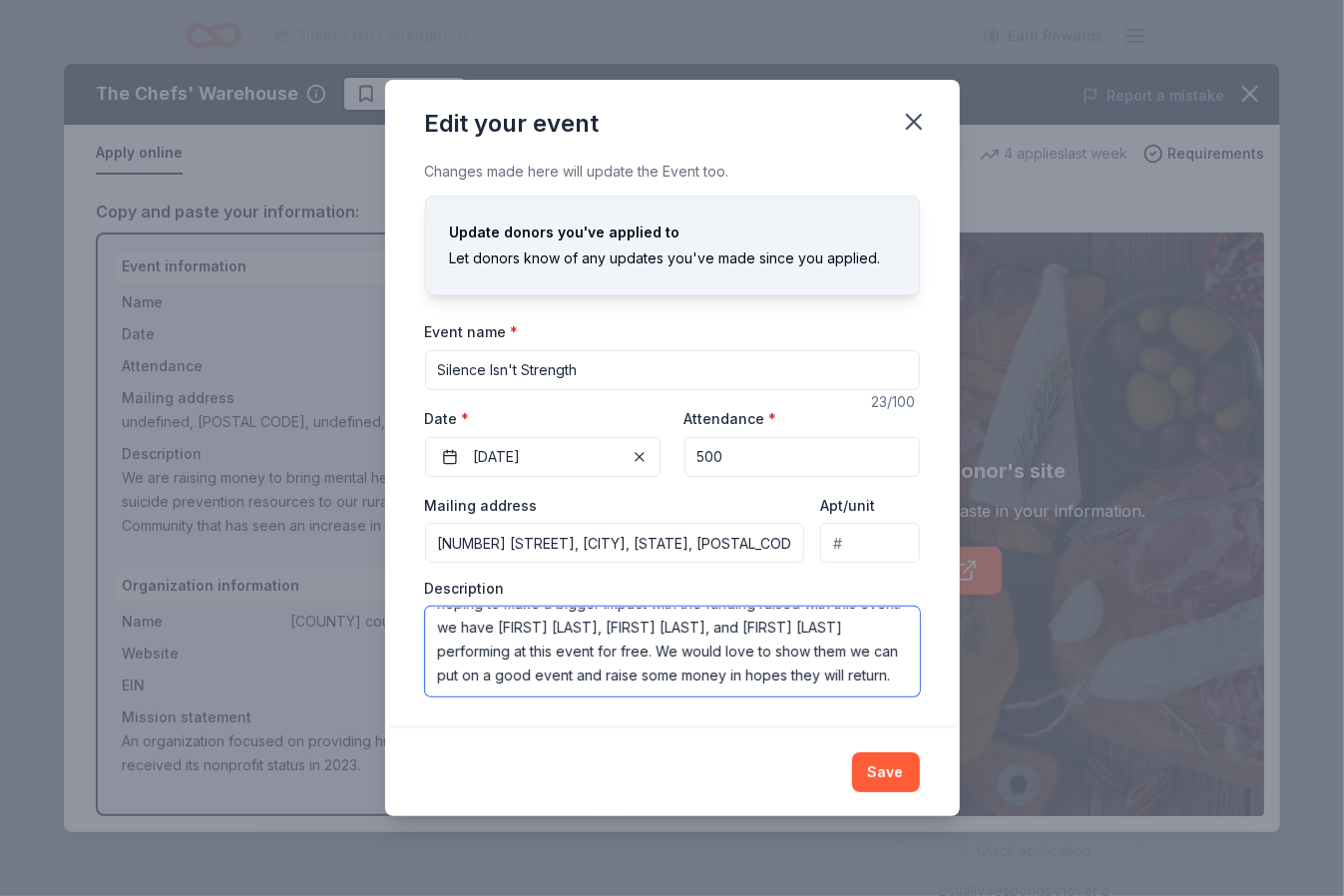 scroll, scrollTop: 144, scrollLeft: 0, axis: vertical 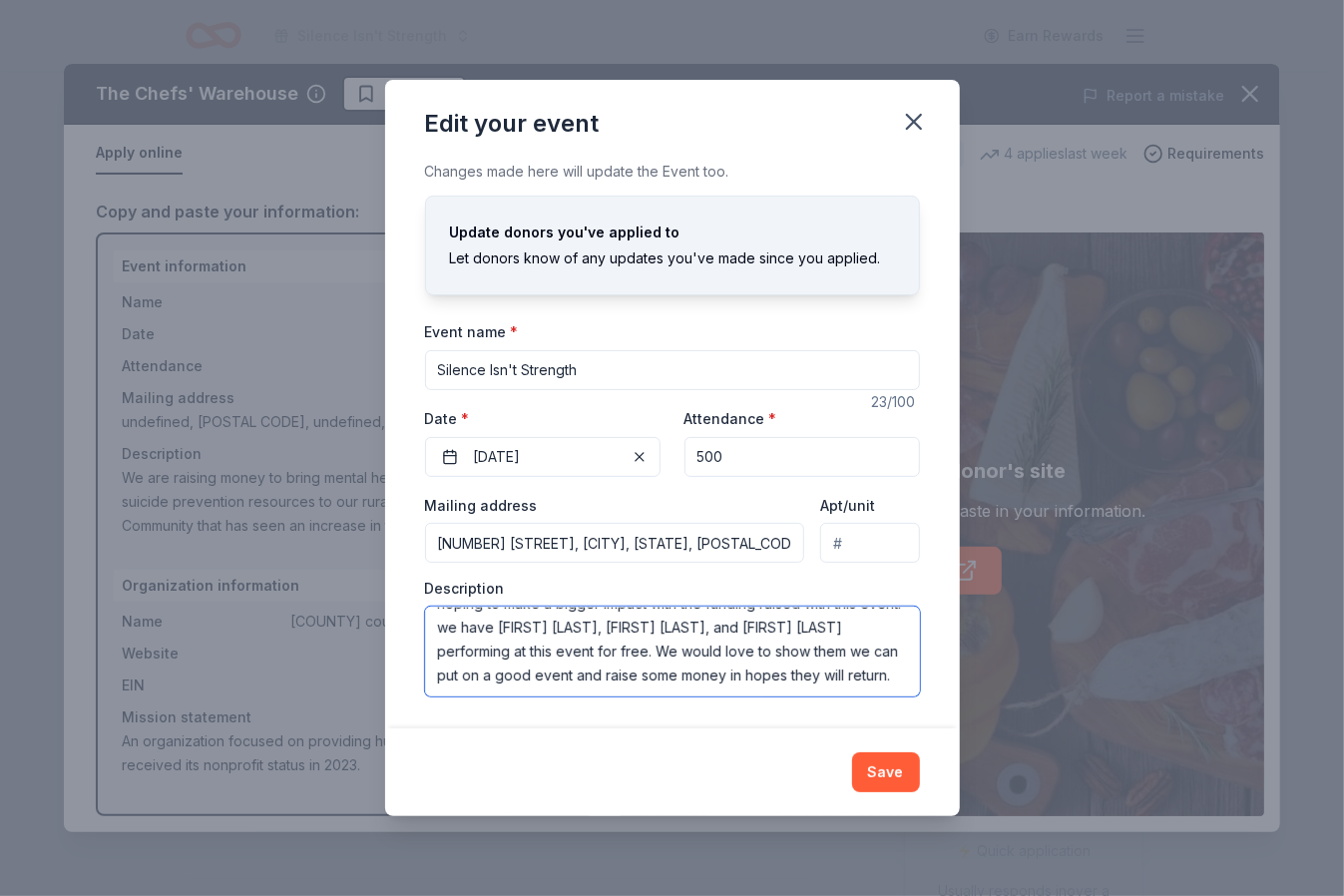 click on "We are raising money to bring mental health awareness and suicide prevention education and resources to our rural area. We are a Farm Community that has seen an increase in tragic events over the last few years. In 2023 we implemented 988 buildings in our area. We are hoping to make a bigger impact with the funding raised with this event. we have [FIRST] [LAST], [FIRST] [LAST], and [FIRST] [LAST] performing at this event for free. We would love to show them we can put on a good event and raise some money in hopes they will return." at bounding box center (672, 652) 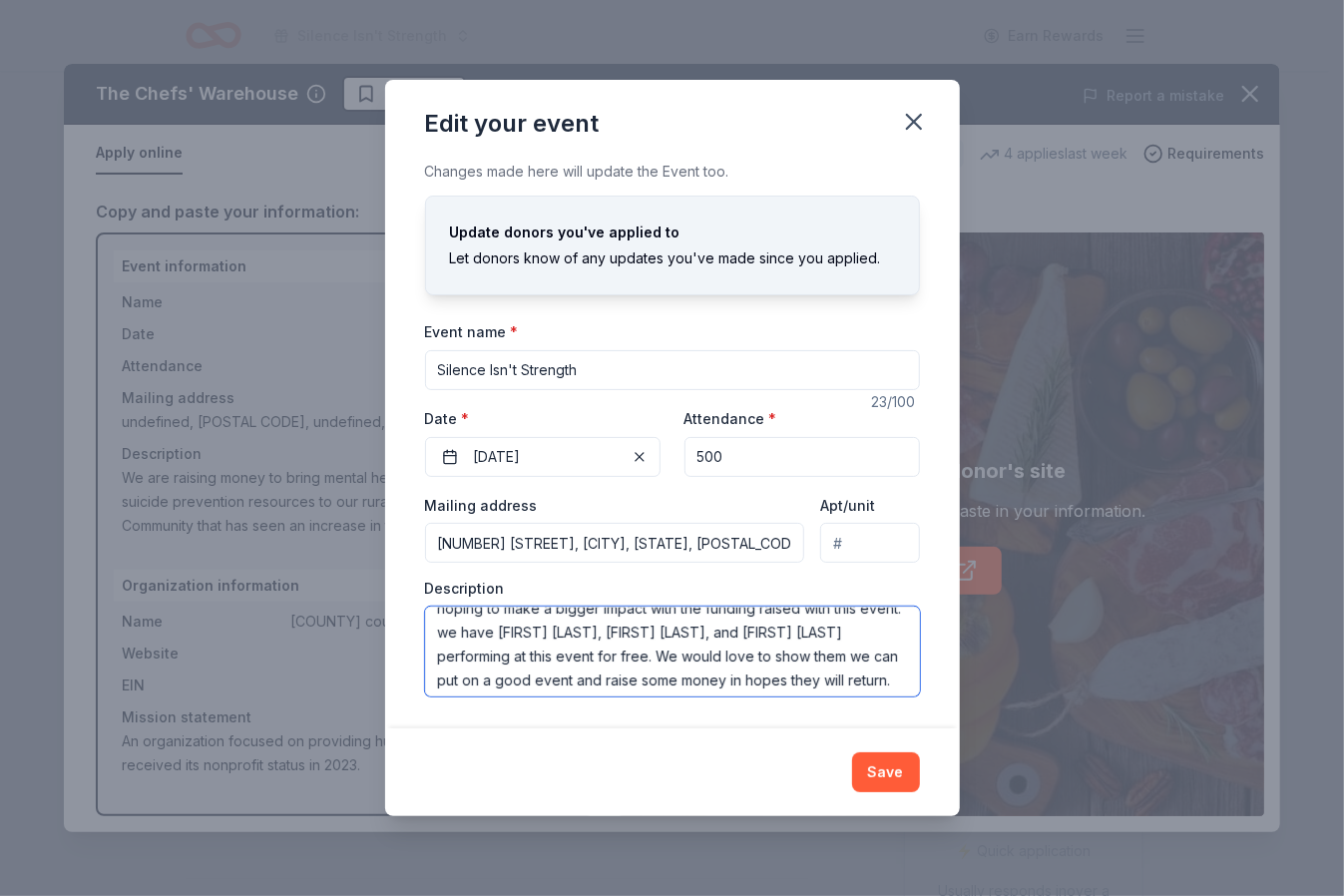 scroll, scrollTop: 112, scrollLeft: 0, axis: vertical 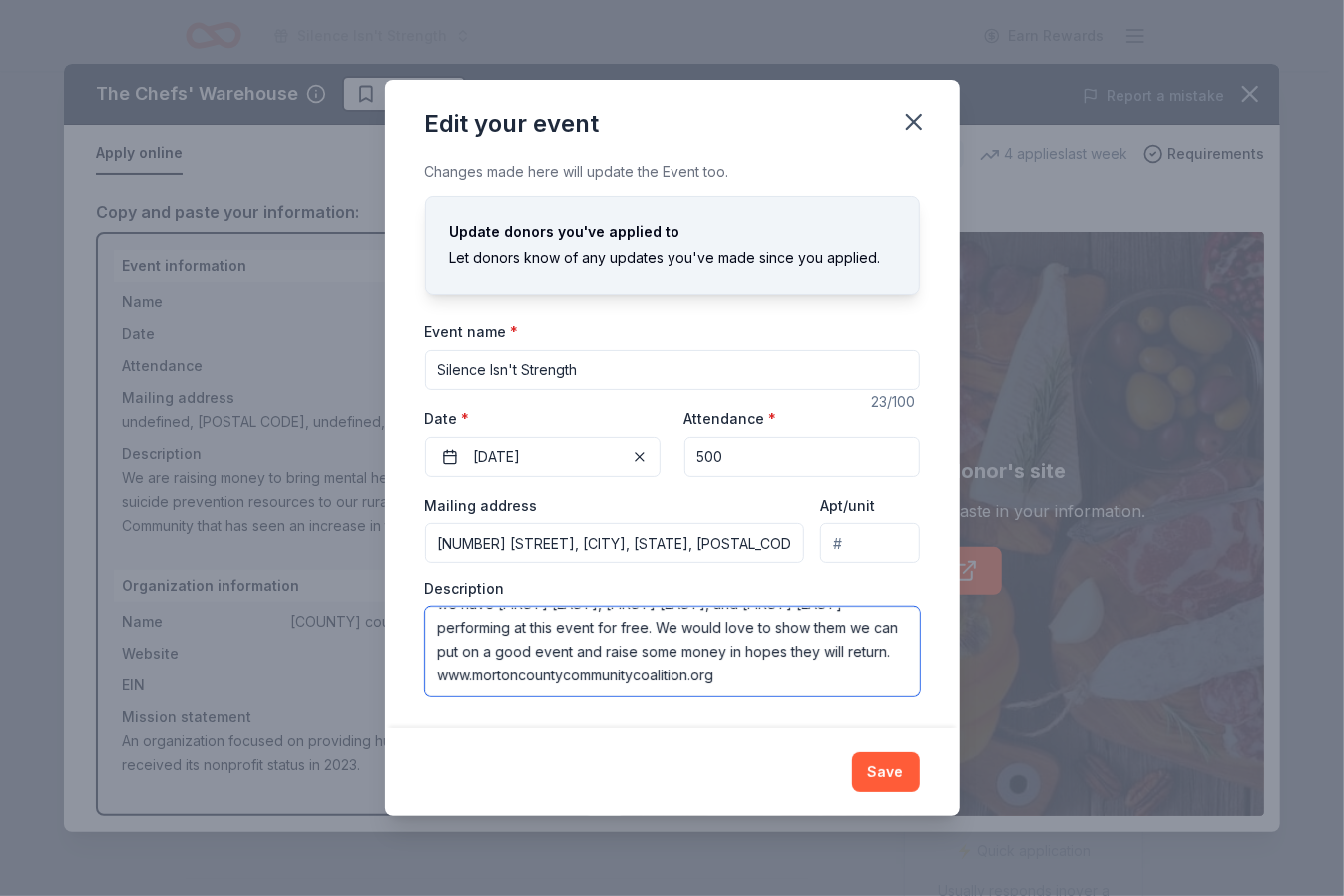 click on "We are raising money to bring mental health awareness and suicide prevention education and resources to our rural area. We are a Farm Community that has seen an increase in tragic events over the last few years. In 2023 we implemented 988 buildings in our area. We are hoping to make a bigger impact with the funding raised with this event. we have [FIRST] [LAST], [FIRST] [LAST], and [FIRST] [LAST] performing at this event for free. We would love to show them we can put on a good event and raise some money in hopes they will return. www.mortoncountycommunitycoalition.org" at bounding box center (672, 652) 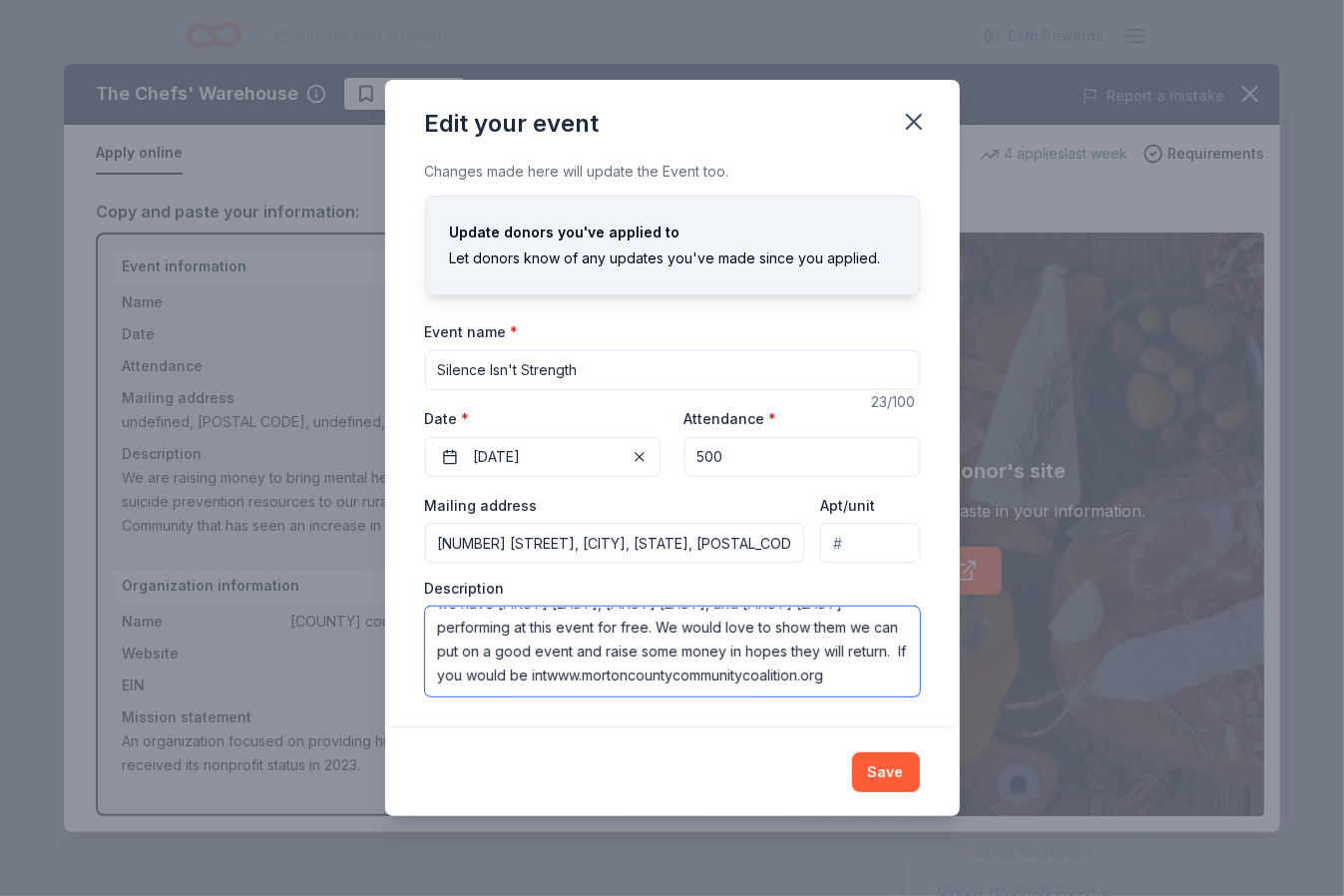 scroll, scrollTop: 156, scrollLeft: 0, axis: vertical 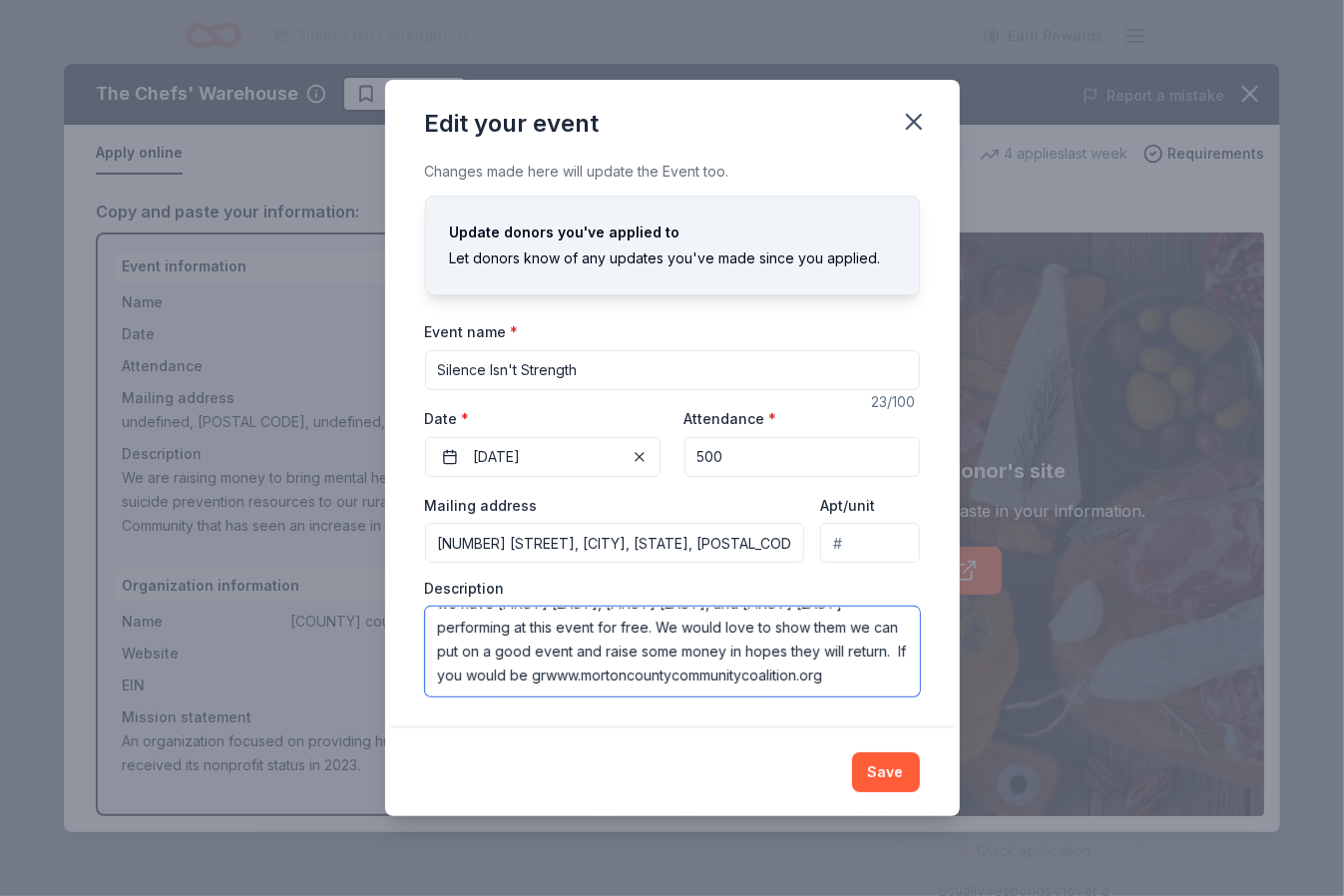 click on "We are raising money to bring mental health awareness and suicide prevention education and resources to our rural area. We are a Farm Community that has seen an increase in tragic events over the last few years. In 2023 we implemented 988 buildings in our area. We are hoping to make a bigger impact with the funding raised with this event. we have [FIRST] [LAST], [FIRST] [LAST], and [FIRST] [LAST] performing at this event for free. We would love to show them we can put on a good event and raise some money in hopes they will return.  If you would be grwww.mortoncountycommunitycoalition.org" at bounding box center (672, 652) 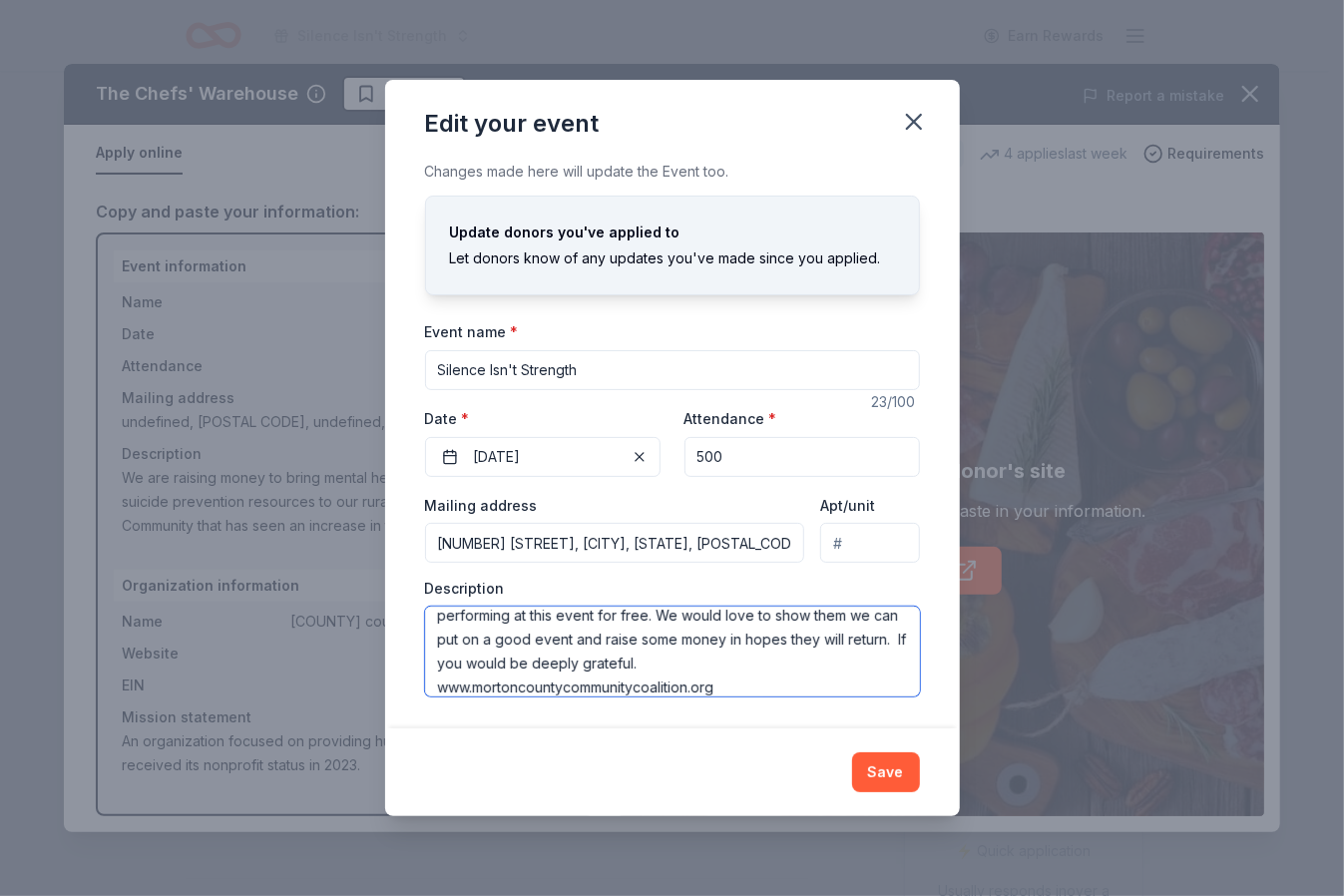 scroll, scrollTop: 168, scrollLeft: 0, axis: vertical 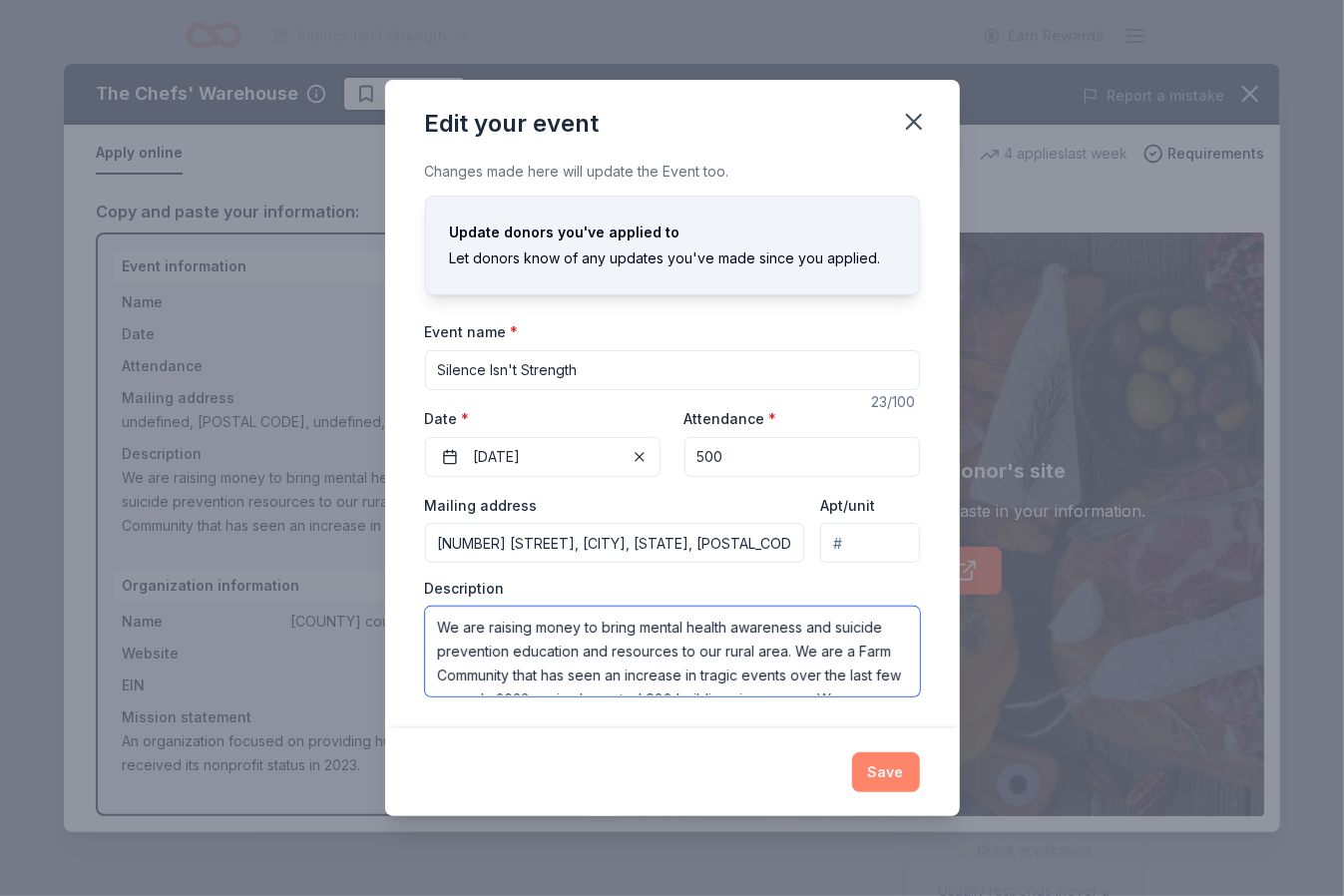 type on "We are raising money to bring mental health awareness and suicide prevention education and resources to our rural area. We are a Farm Community that has seen an increase in tragic events over the last few years. In 2023 we implemented 988 buildings in our area. We are hoping to make a bigger impact with the funding raised with this event. we have [FIRST] [LAST], [FIRST] [LAST], and [FIRST] [LAST] performing at this event for free. We would love to show them we can put on a good event and raise some money in hopes they will return.  If you would be deeply grateful.  www.mortoncountycommunitycoalition.org" 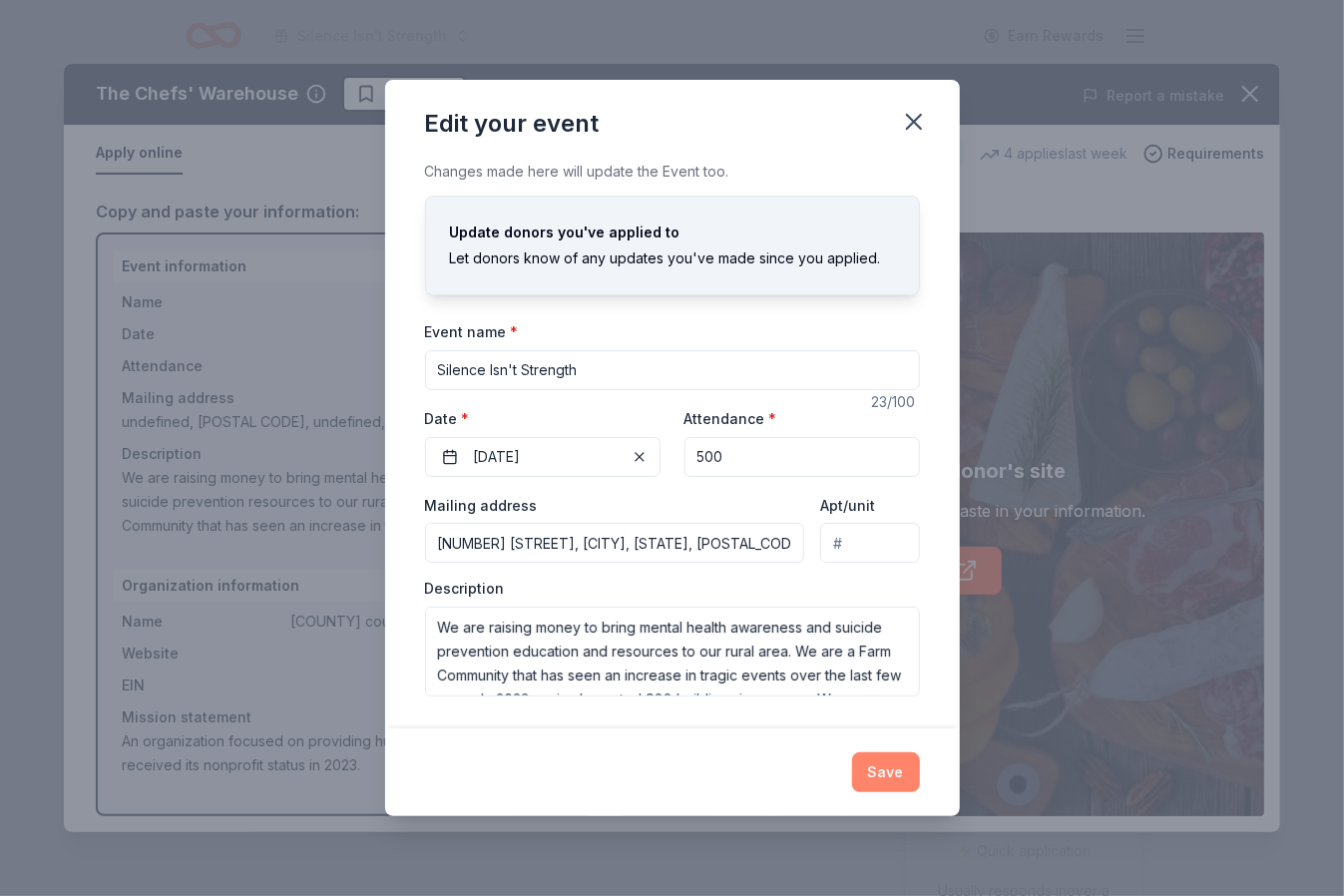click on "Save" at bounding box center (886, 772) 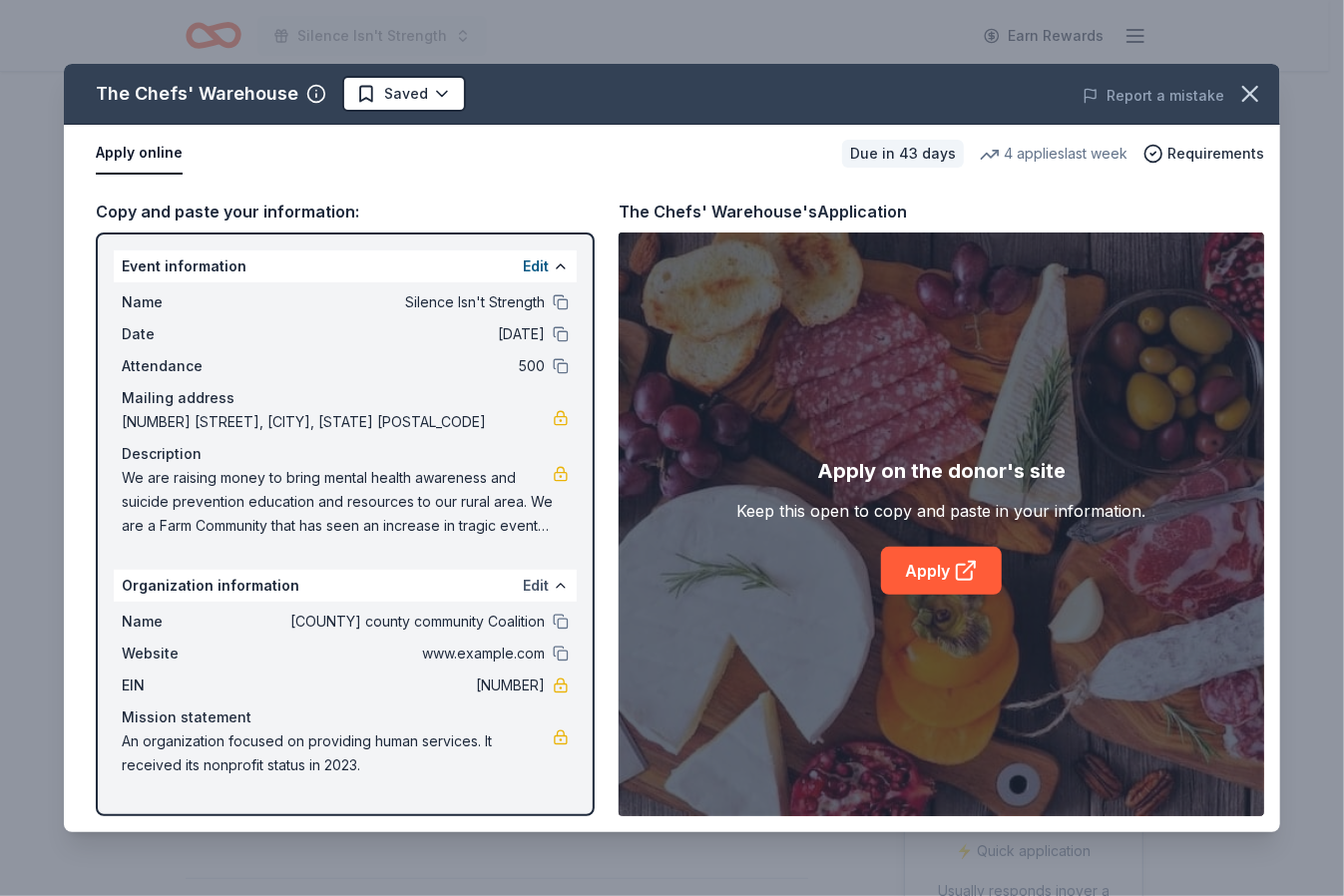 click on "Edit" at bounding box center (536, 586) 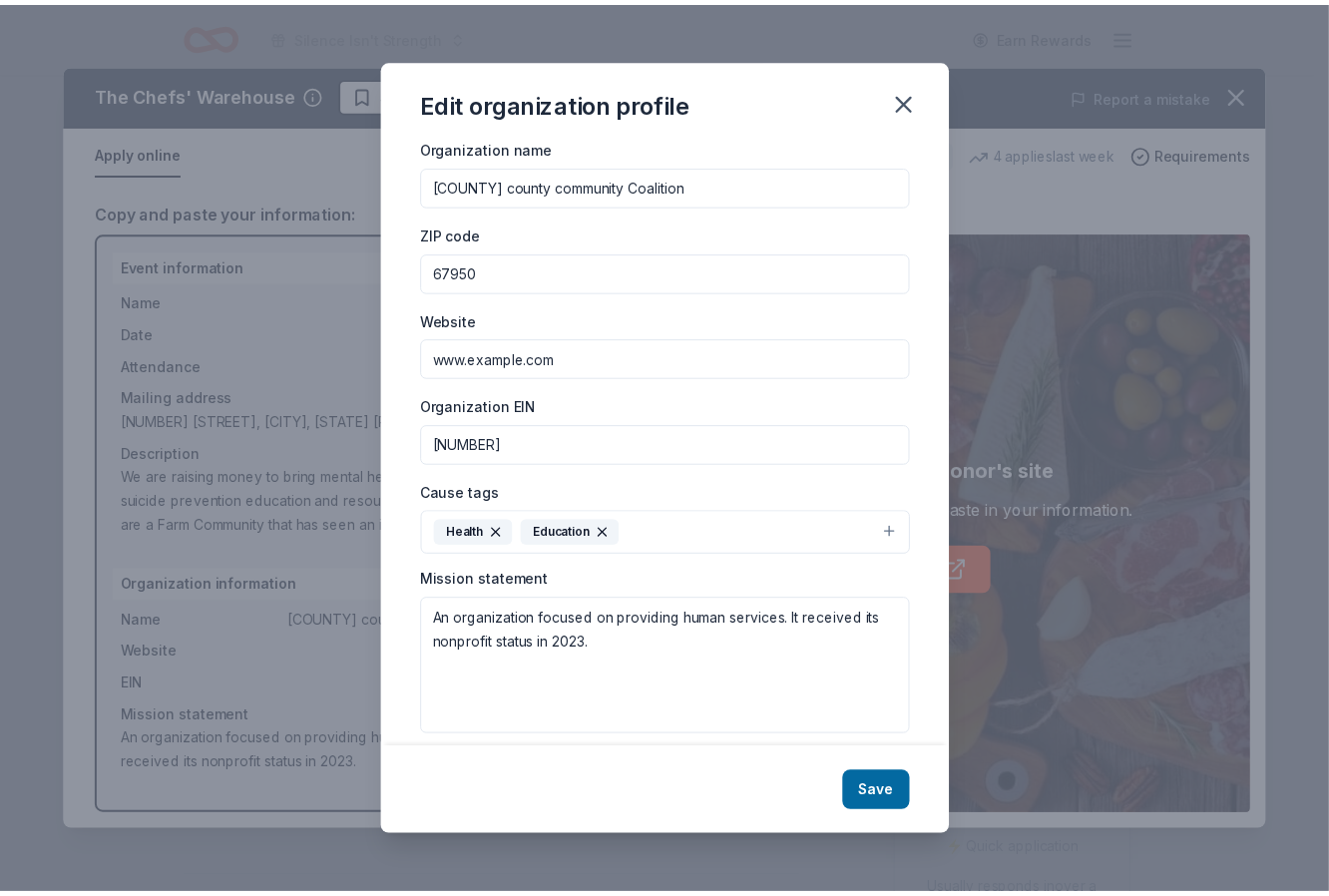 scroll, scrollTop: 55, scrollLeft: 0, axis: vertical 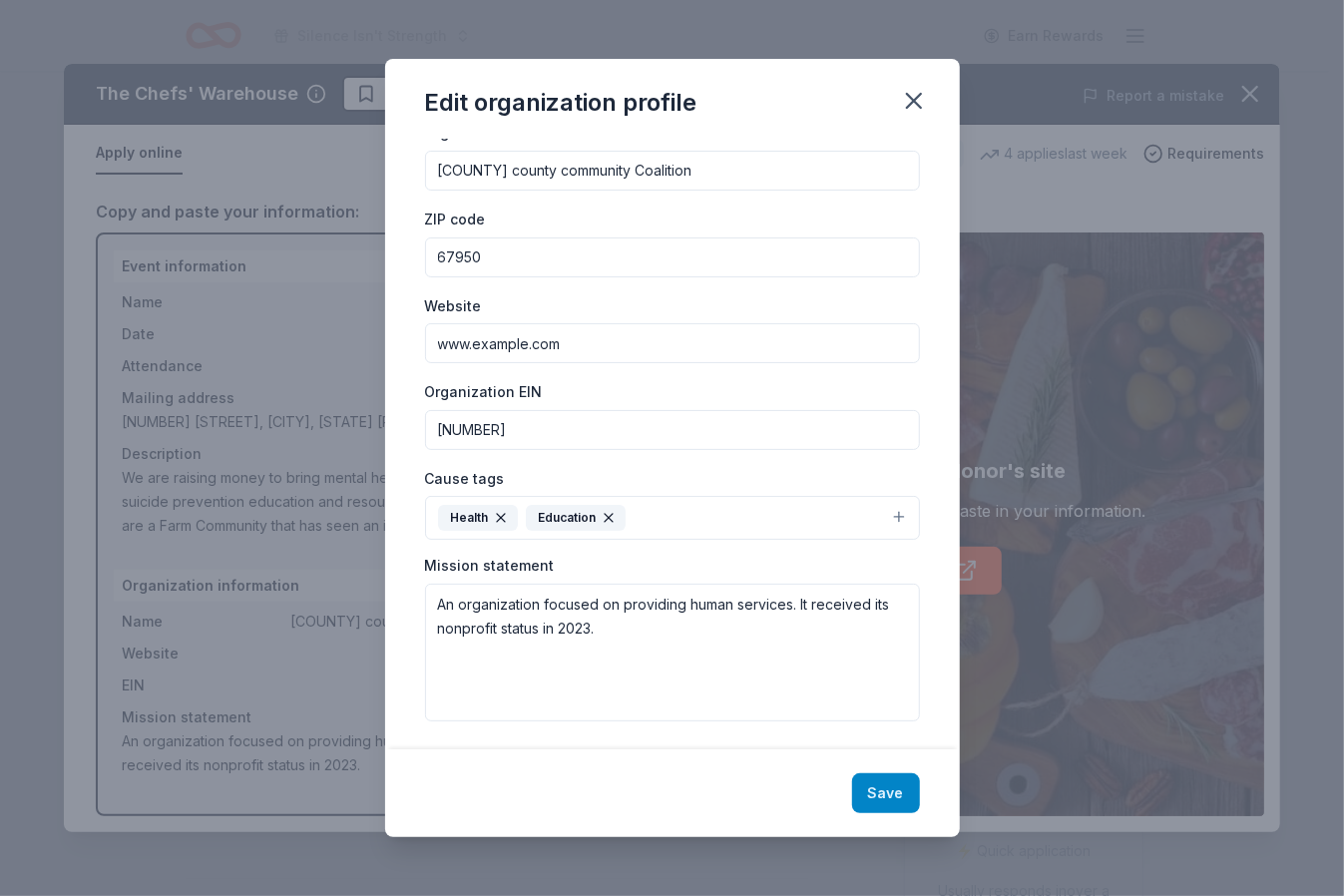 click on "Save" at bounding box center [886, 793] 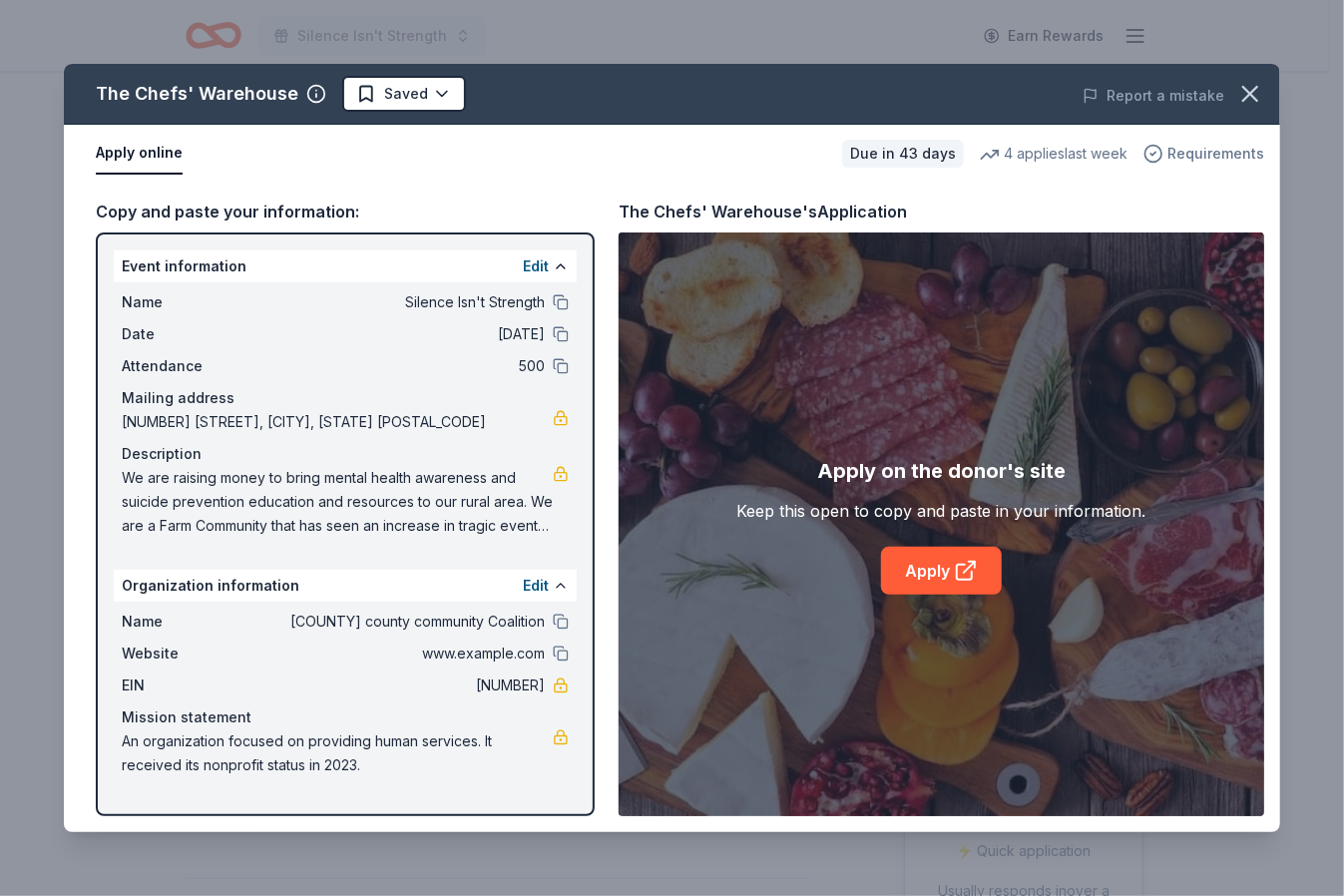 click on "Requirements" at bounding box center (1215, 154) 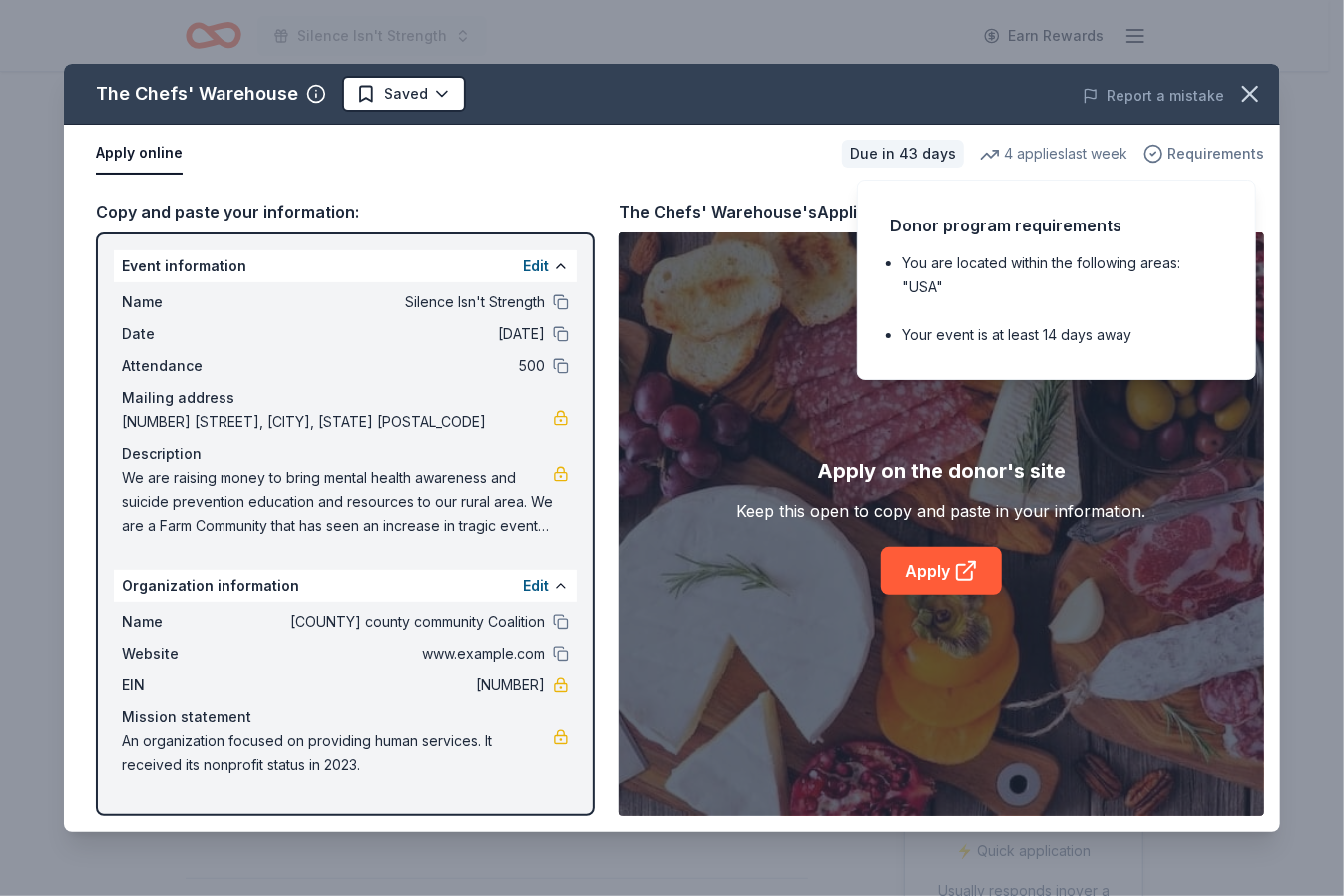 click on "Requirements" at bounding box center (1215, 154) 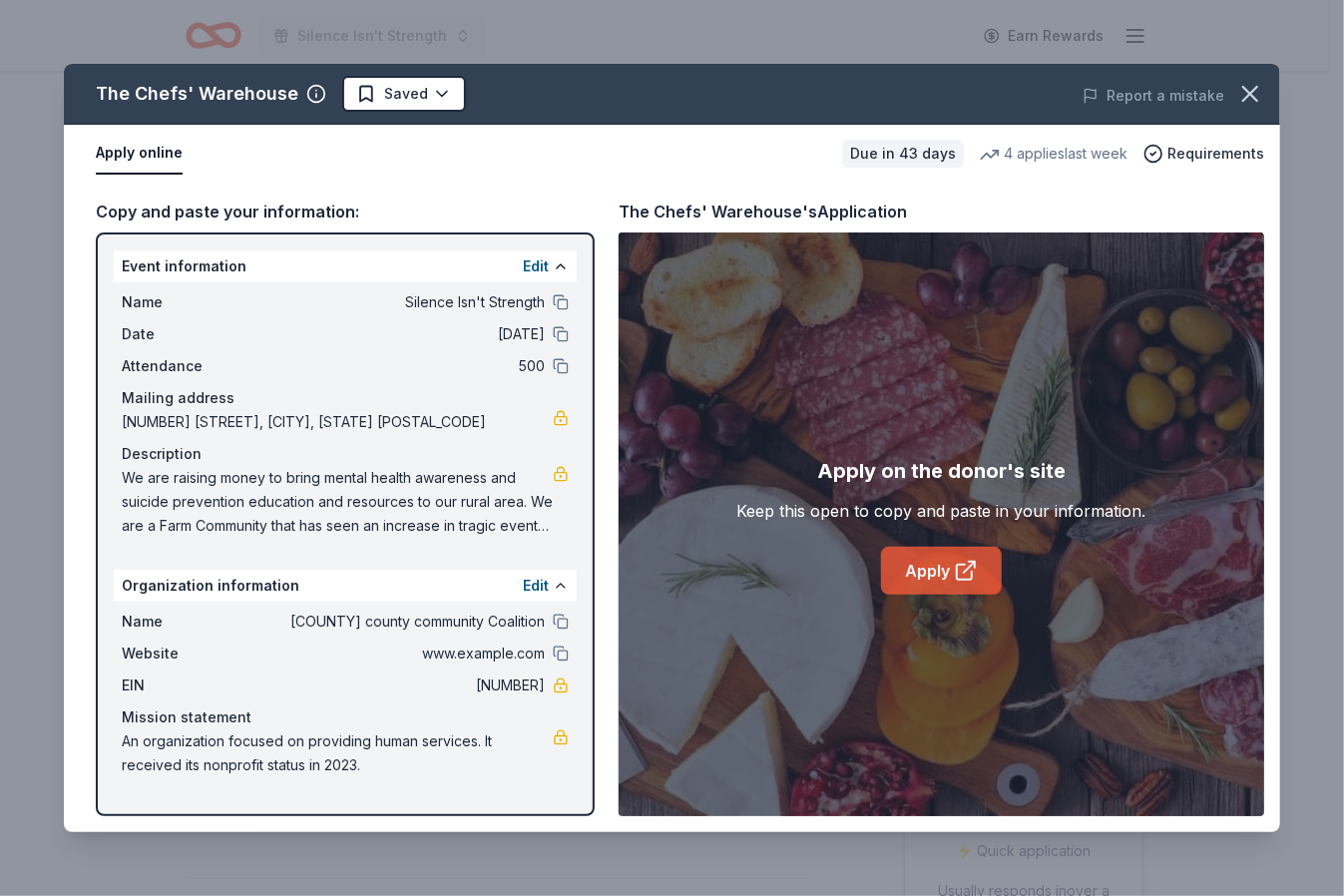 click on "Apply" at bounding box center [941, 571] 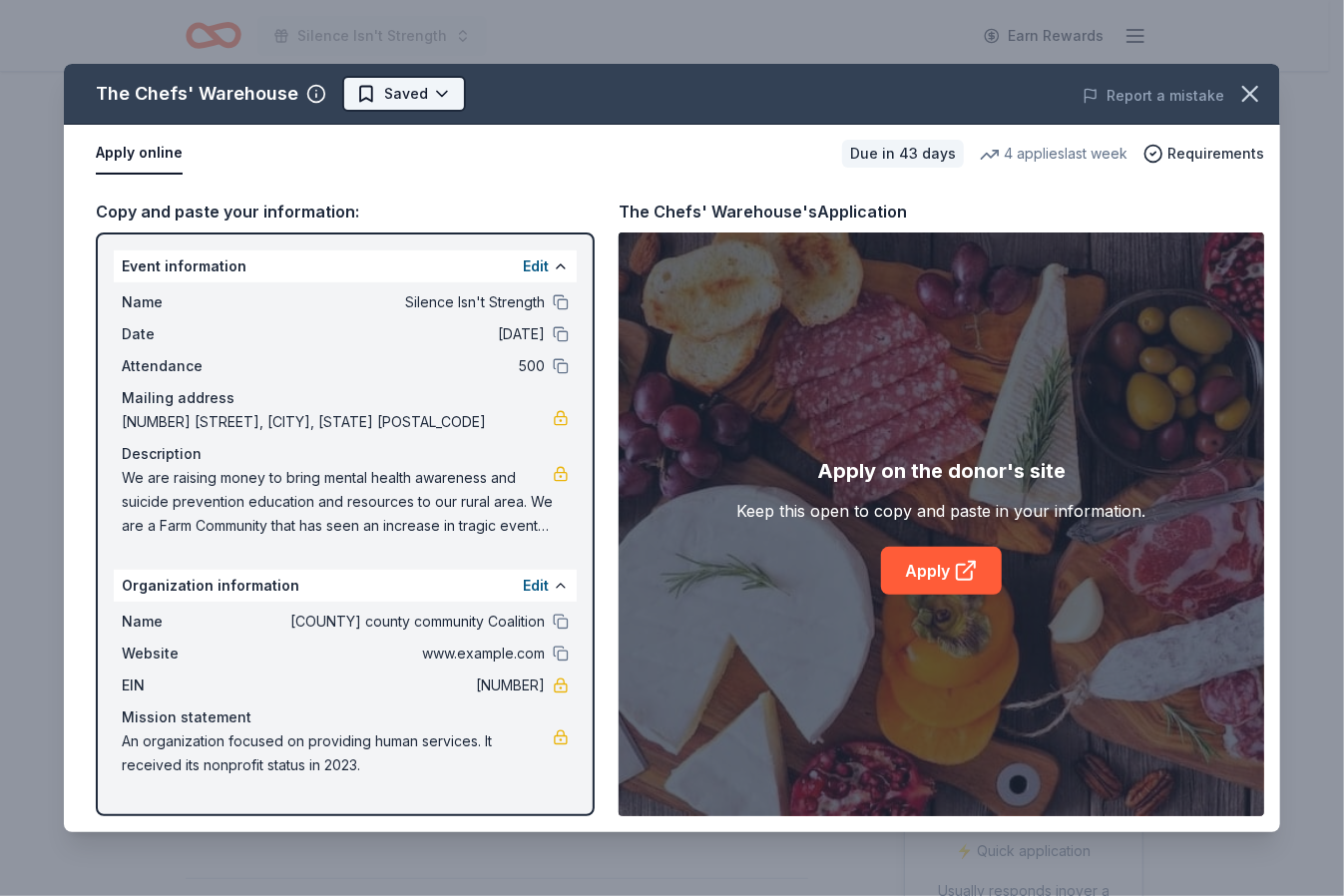 click on "Silence Isn't Strength  Earn Rewards Due in 43 days Share The Chefs' Warehouse New • 1  reviews 4   applies  last week approval rate Share Donating in all [STATE] The Chefs' Warehouse is a family operated specialty food distributor that has been purveying high-quality artisan ingredients for chefs for over 30 years. Their mission is to provide the world’s greatest ingredients to North America’s best chefs. What they donate Food, gift card(s) Desserts Meals Auction & raffle Donation is small & easy to send to guests Who they donate to  Preferred 501(c)(3) preferred approval rate 20 % approved 30 % declined 50 % no response Upgrade to Pro to view approval rates and average donation values Due in 43 days Apply Saved ⚡️ Quick application Usually responds in  over a month Updated  about 2 months  ago Report a mistake New • 1  reviews third dimension out reach inc December 2022 • Declined very much a great start to helping and building our community thank you for all Leave a review Similar donors New 2" at bounding box center (672, 448) 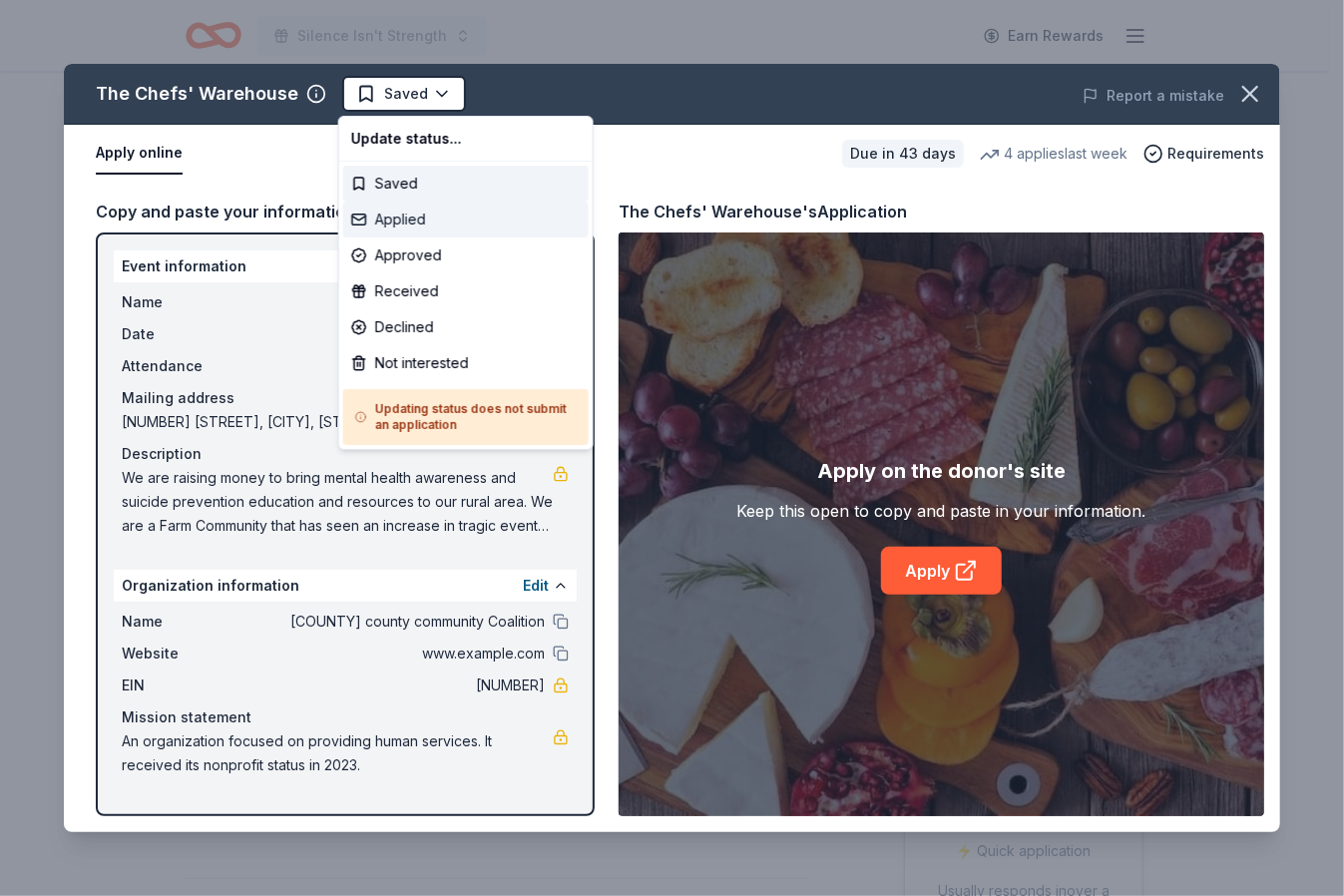 click on "Applied" at bounding box center [466, 220] 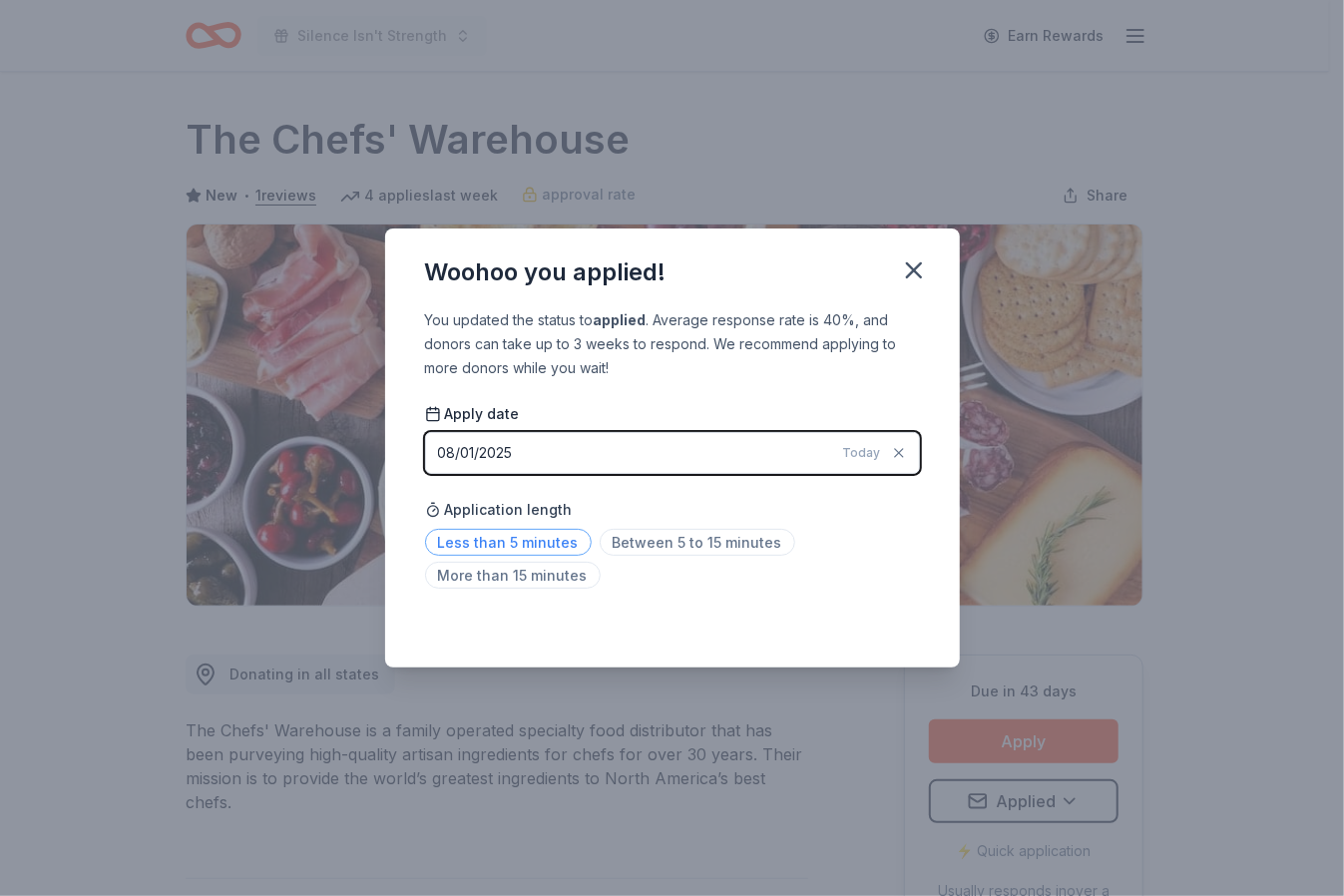 click on "Less than 5 minutes" at bounding box center (508, 542) 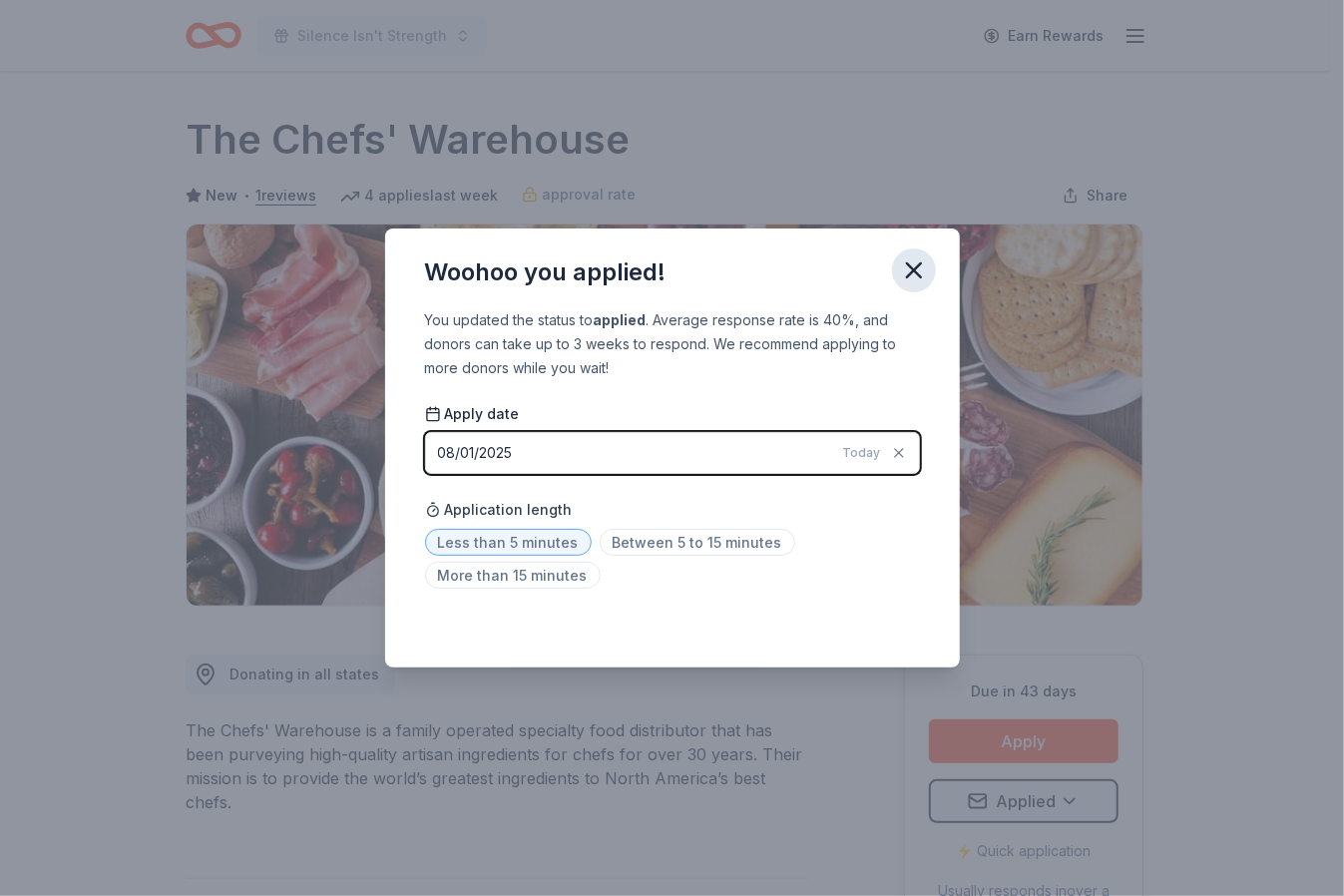 click at bounding box center (914, 270) 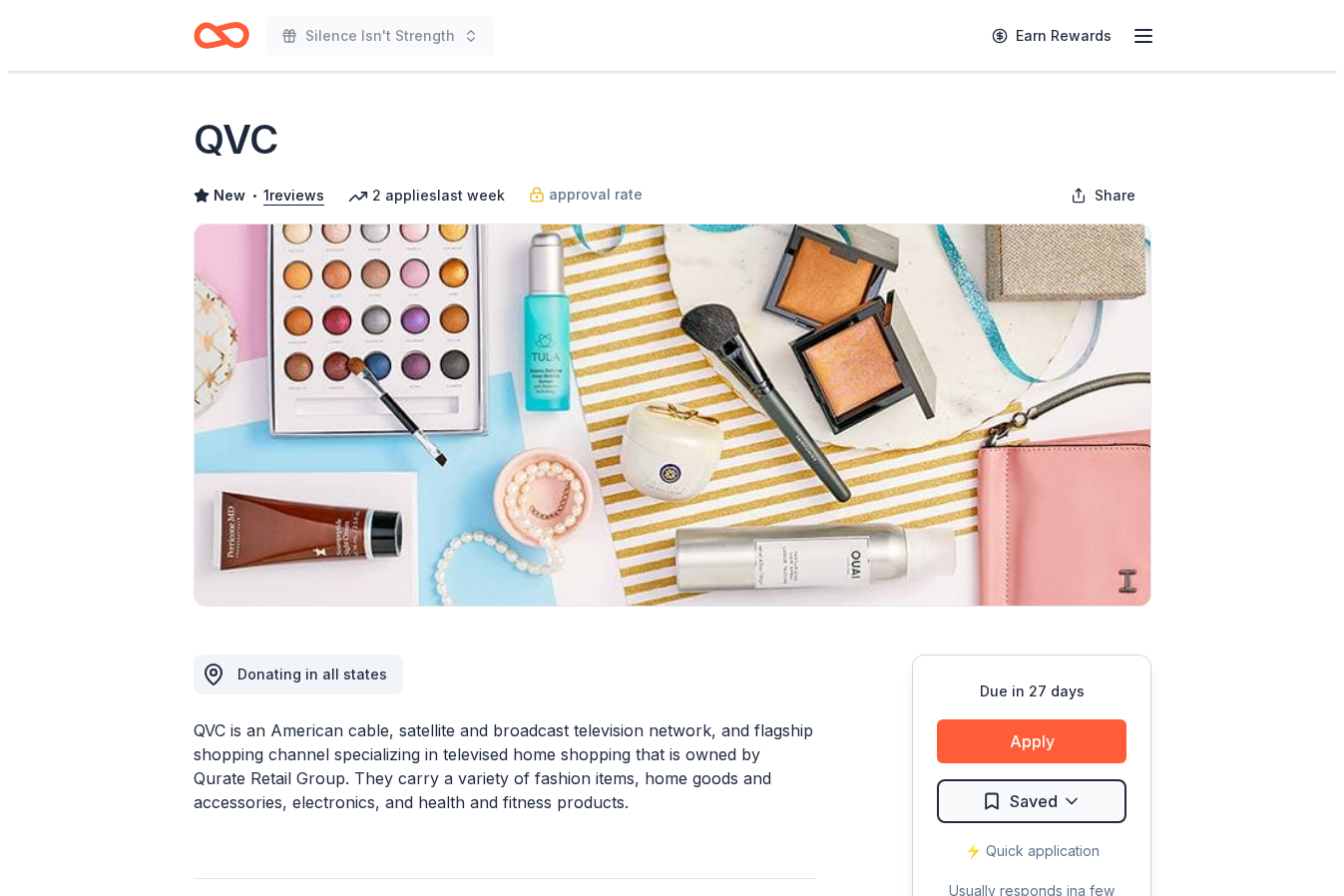 scroll, scrollTop: 0, scrollLeft: 0, axis: both 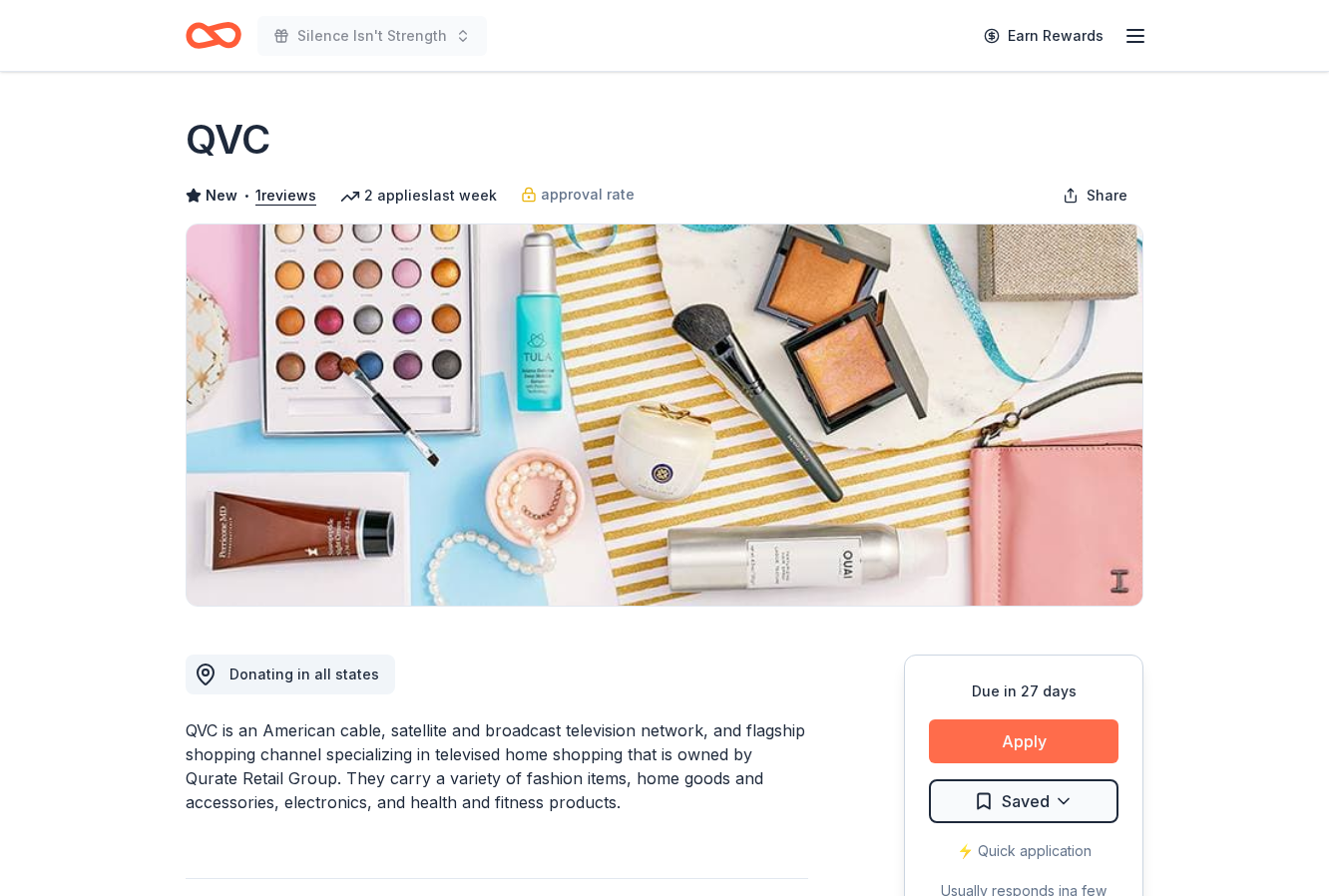click on "Apply" at bounding box center (1024, 741) 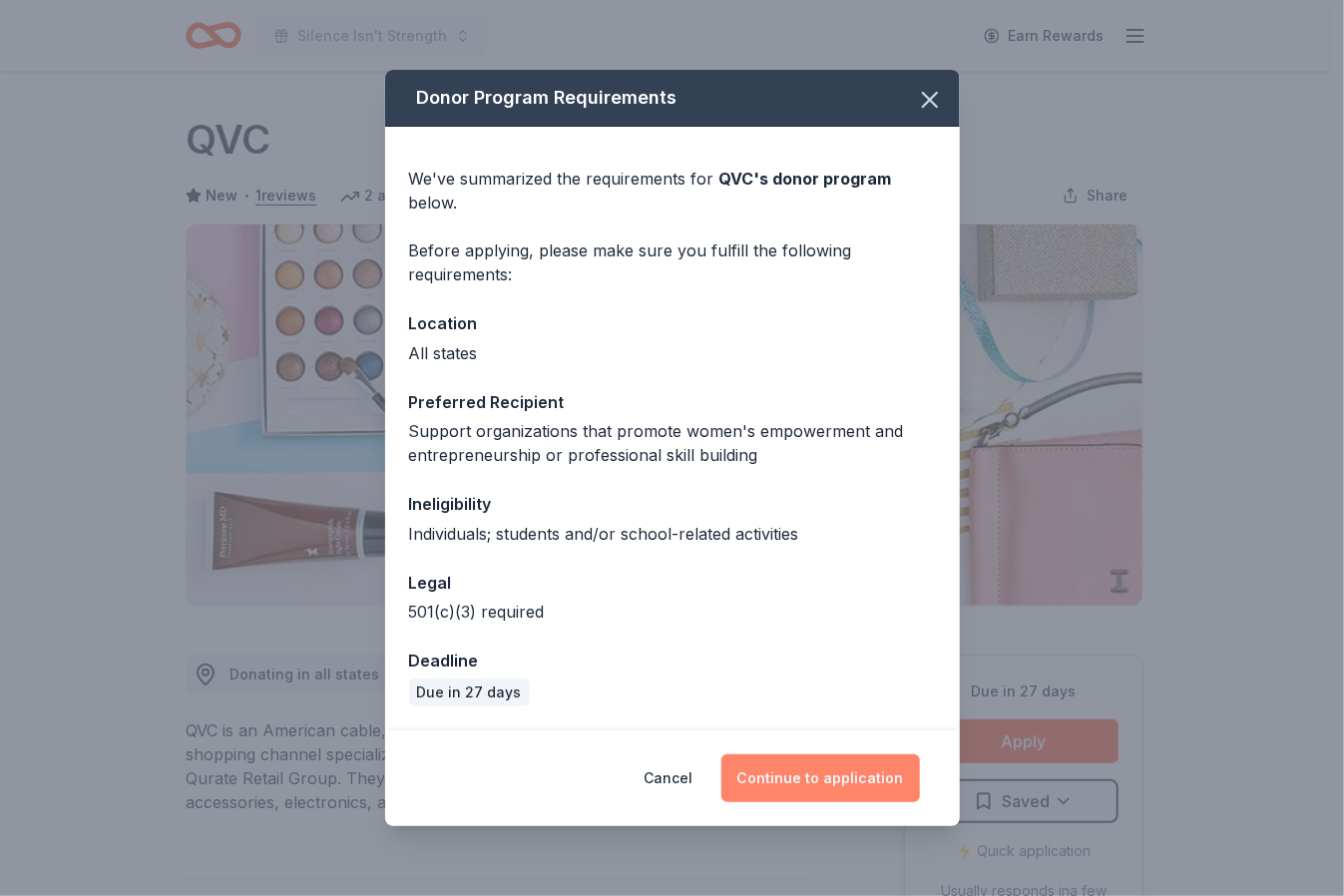 click on "Continue to application" at bounding box center [820, 778] 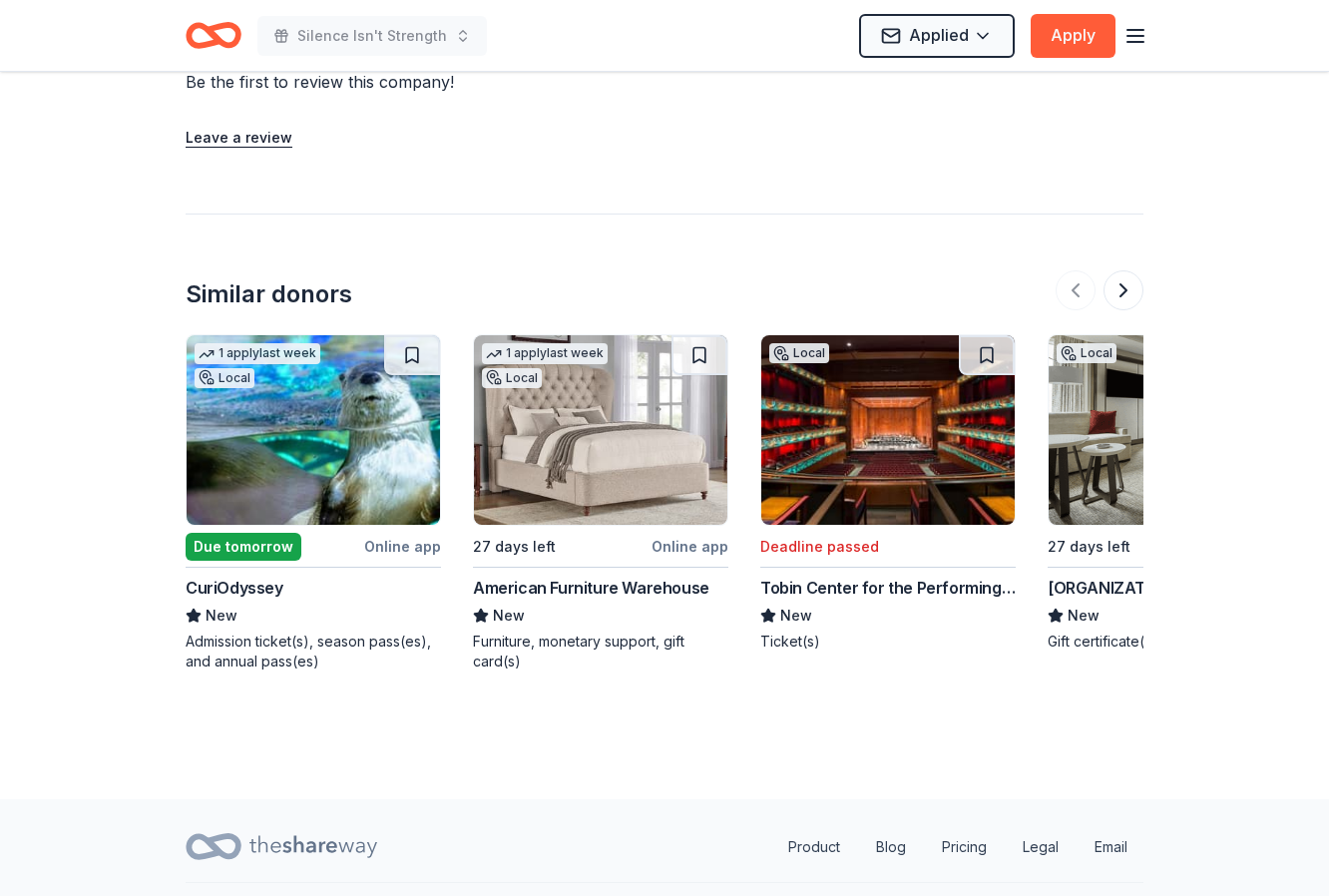 scroll, scrollTop: 2155, scrollLeft: 0, axis: vertical 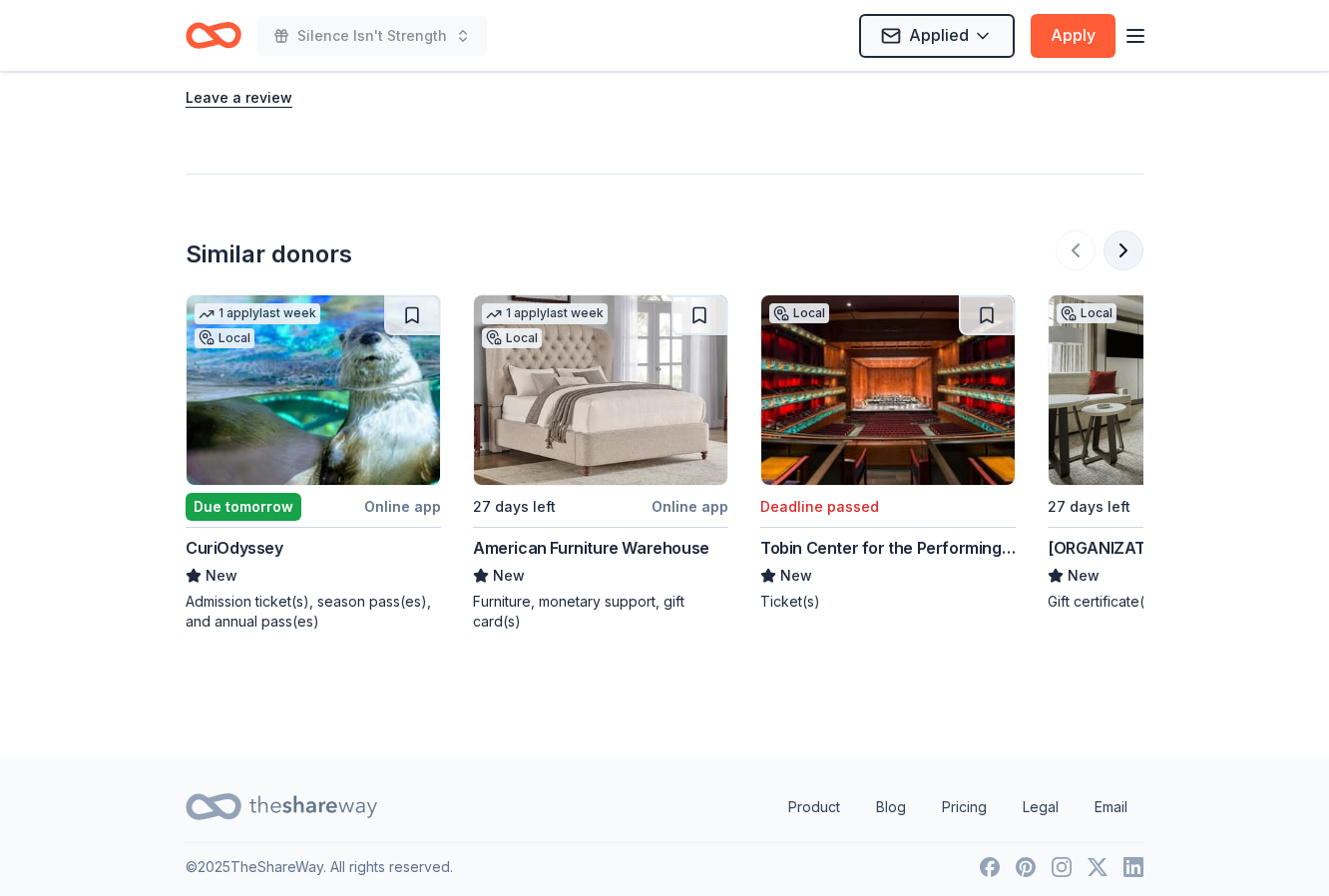 click at bounding box center (1123, 250) 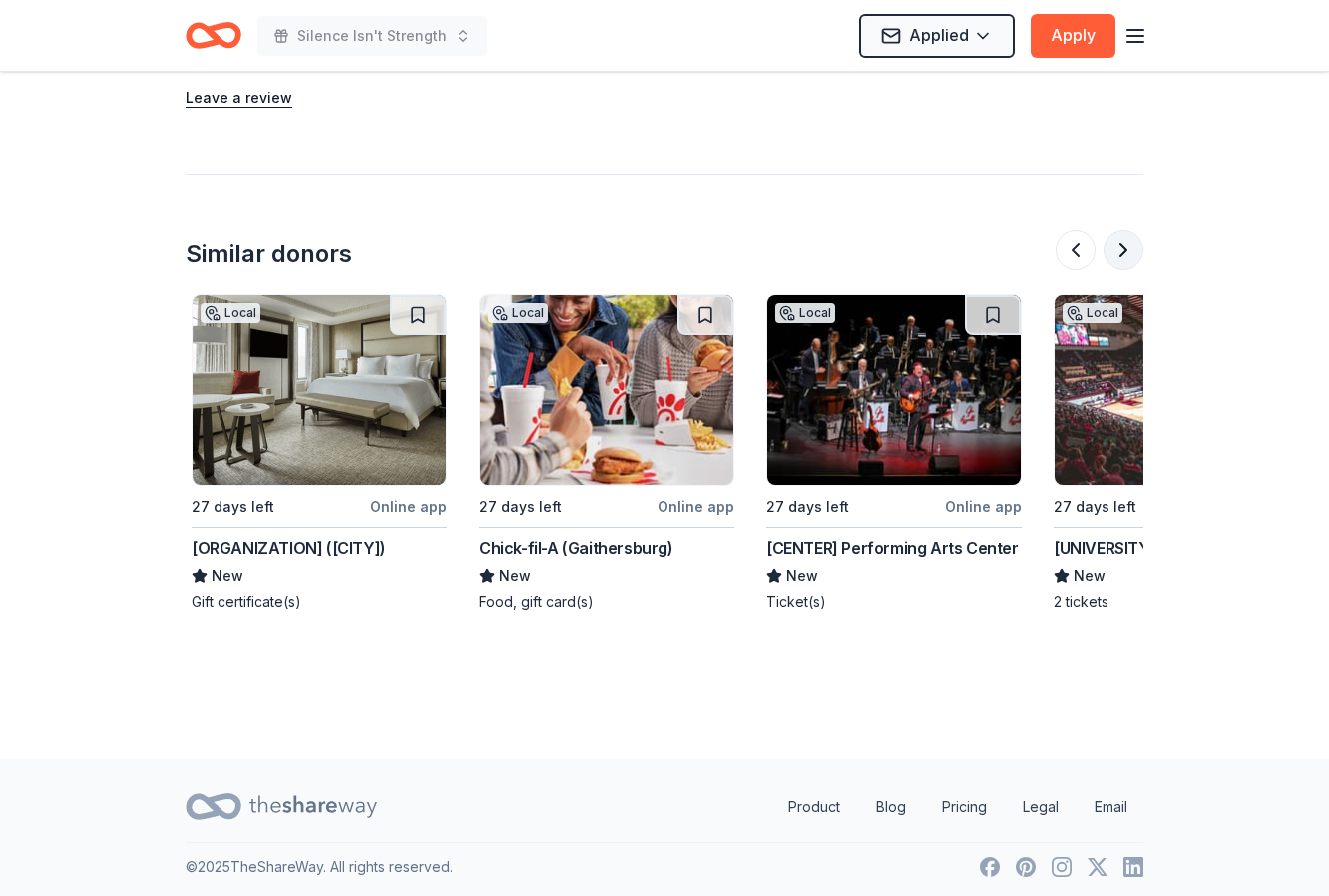 scroll, scrollTop: 0, scrollLeft: 862, axis: horizontal 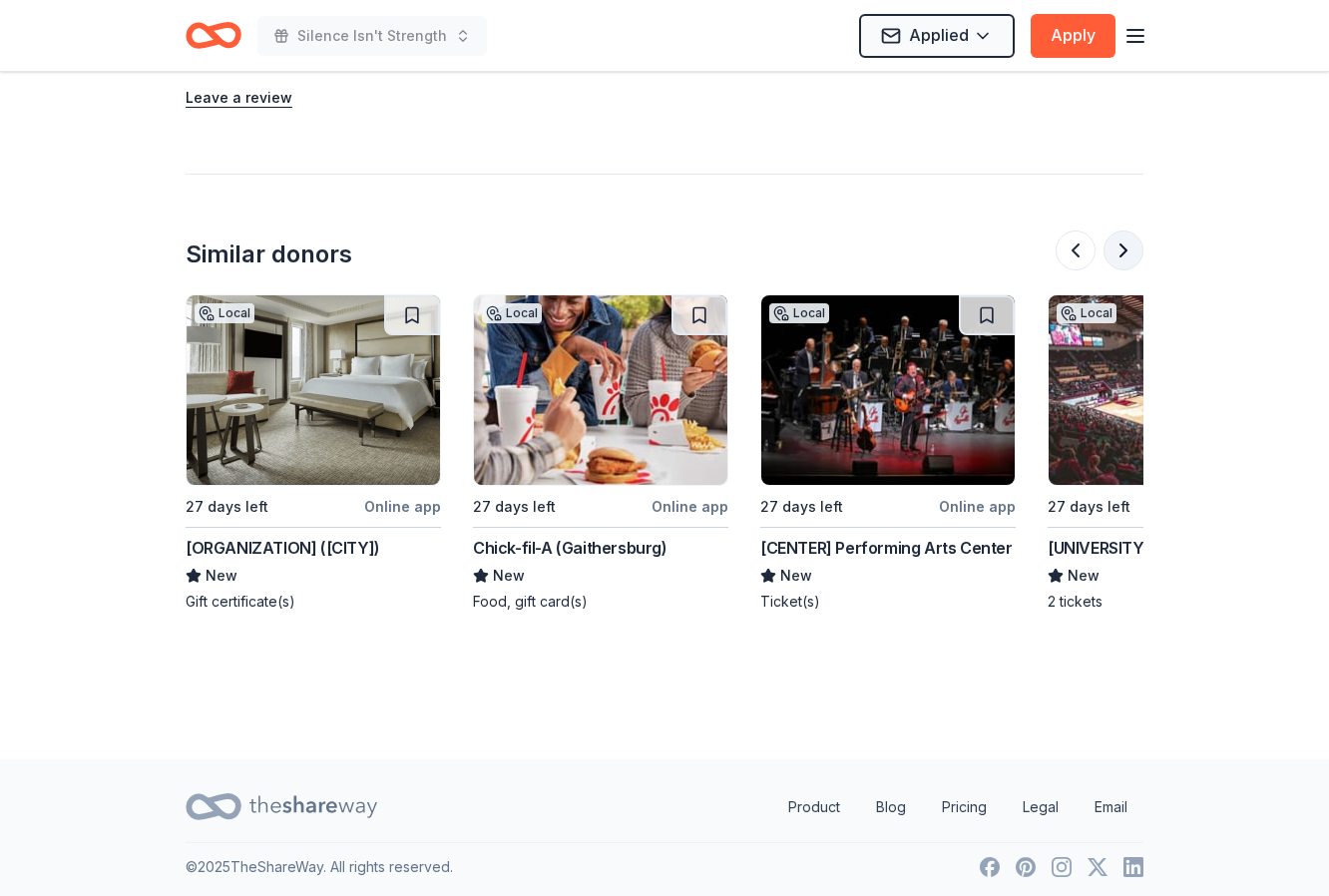 click at bounding box center (1123, 250) 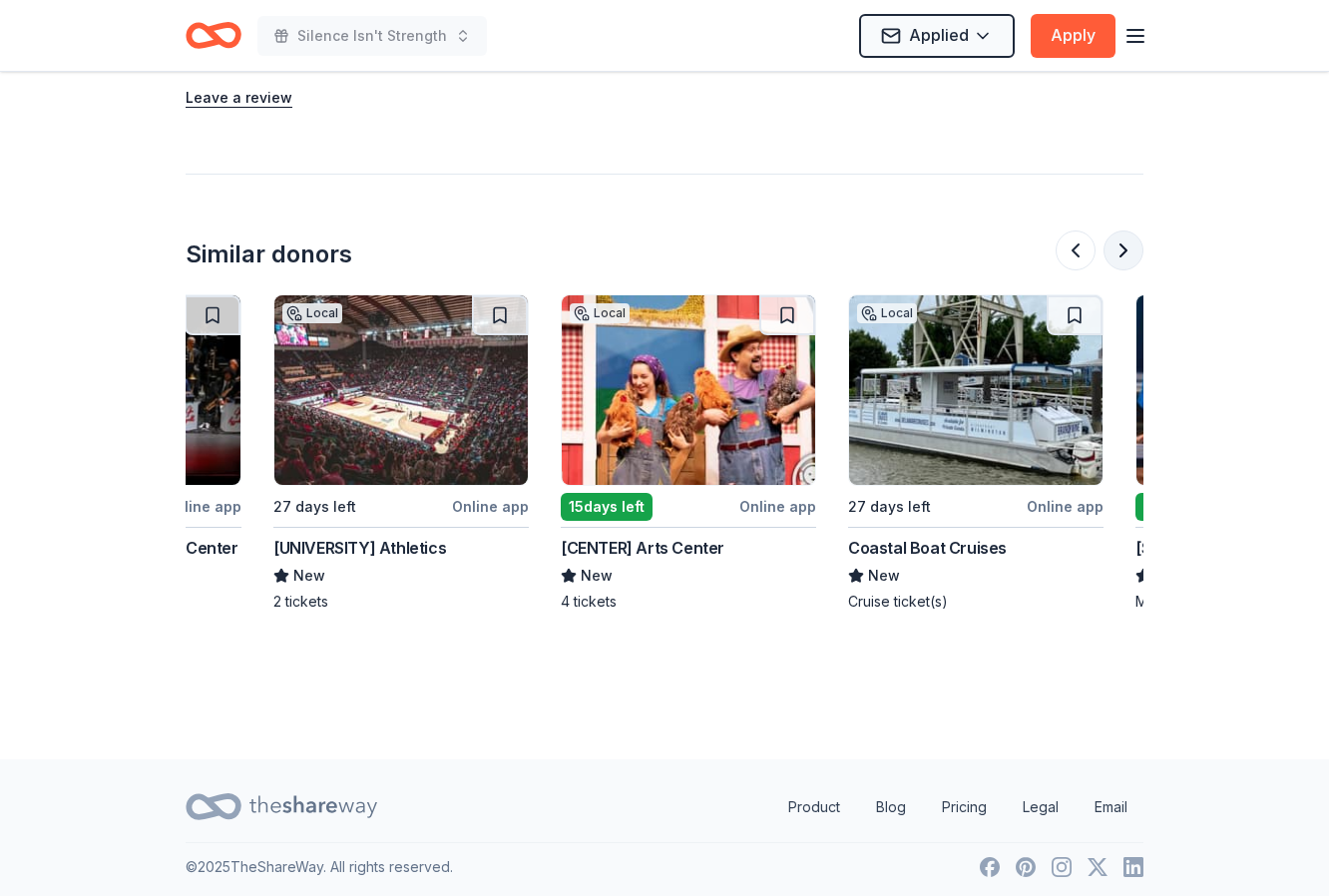 scroll, scrollTop: 0, scrollLeft: 1724, axis: horizontal 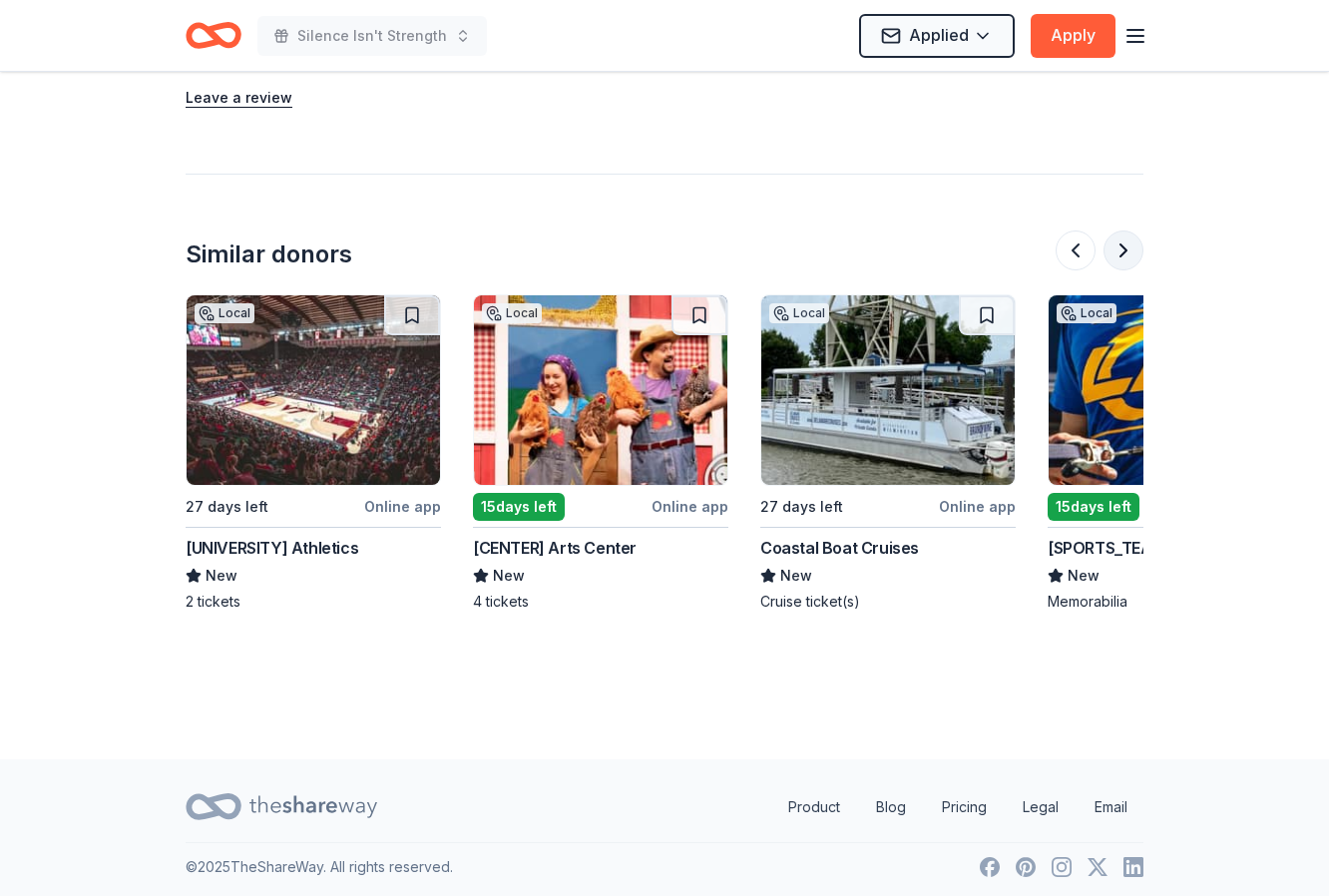 click at bounding box center (1123, 250) 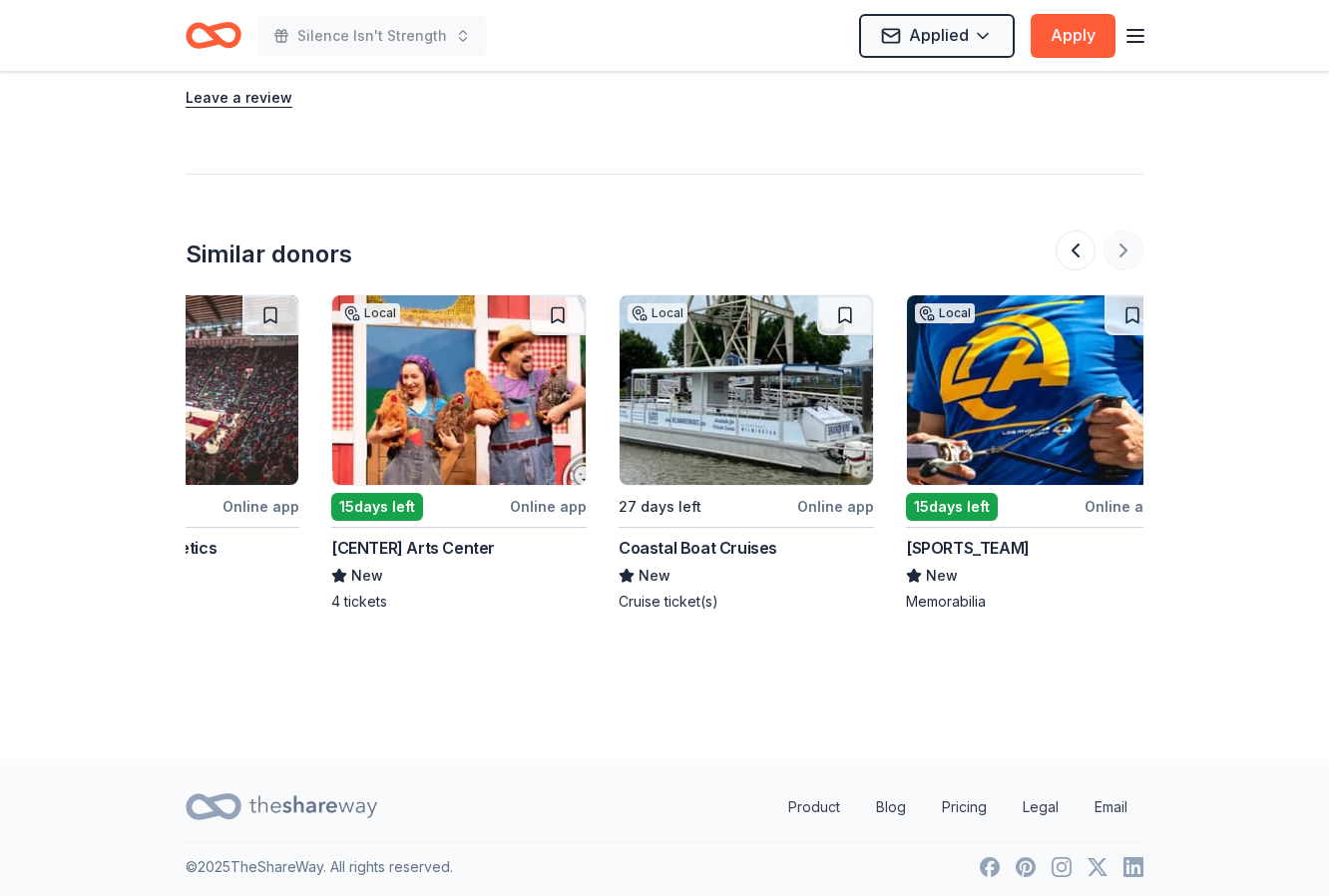 scroll, scrollTop: 0, scrollLeft: 1884, axis: horizontal 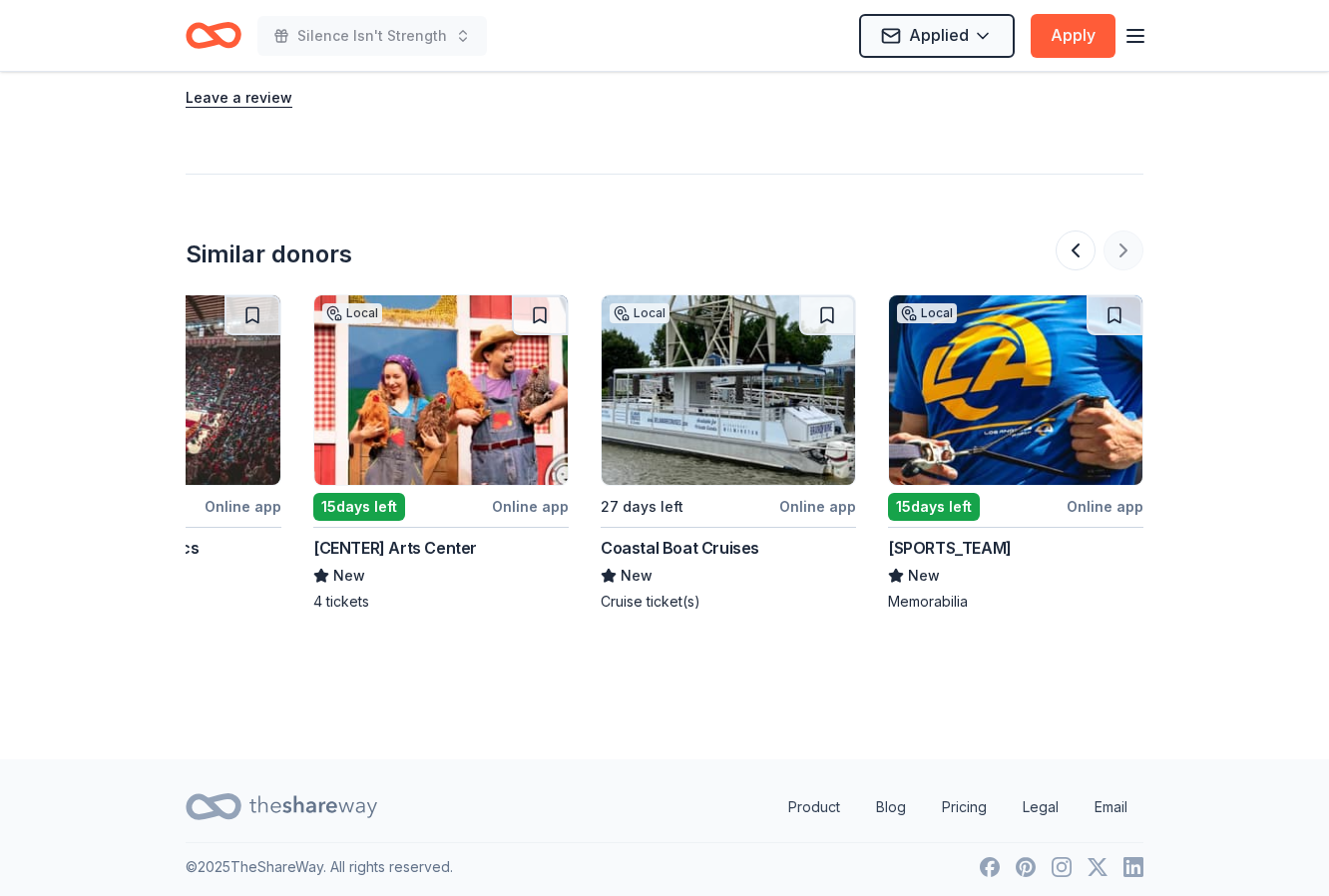 click at bounding box center [1100, 250] 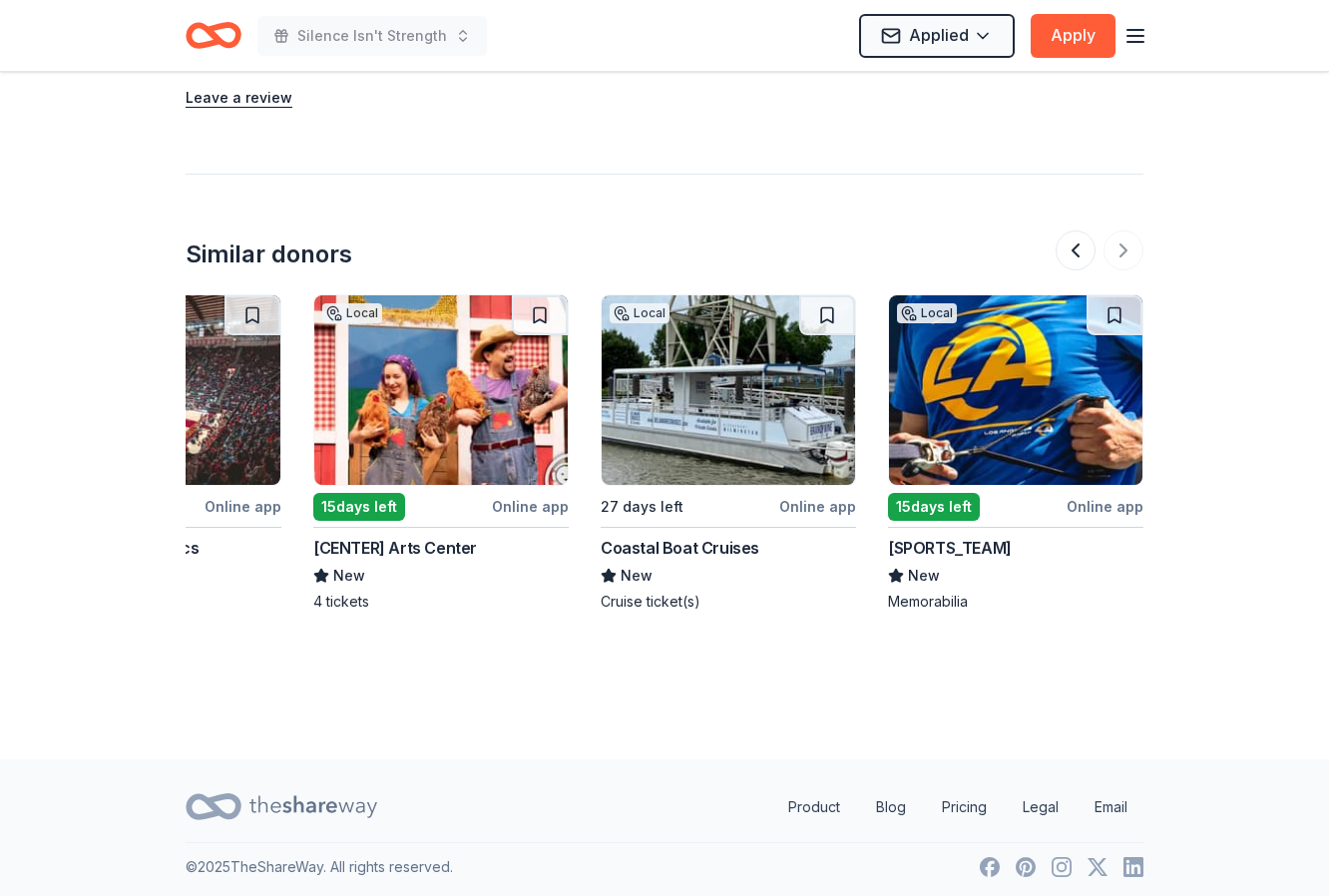 click 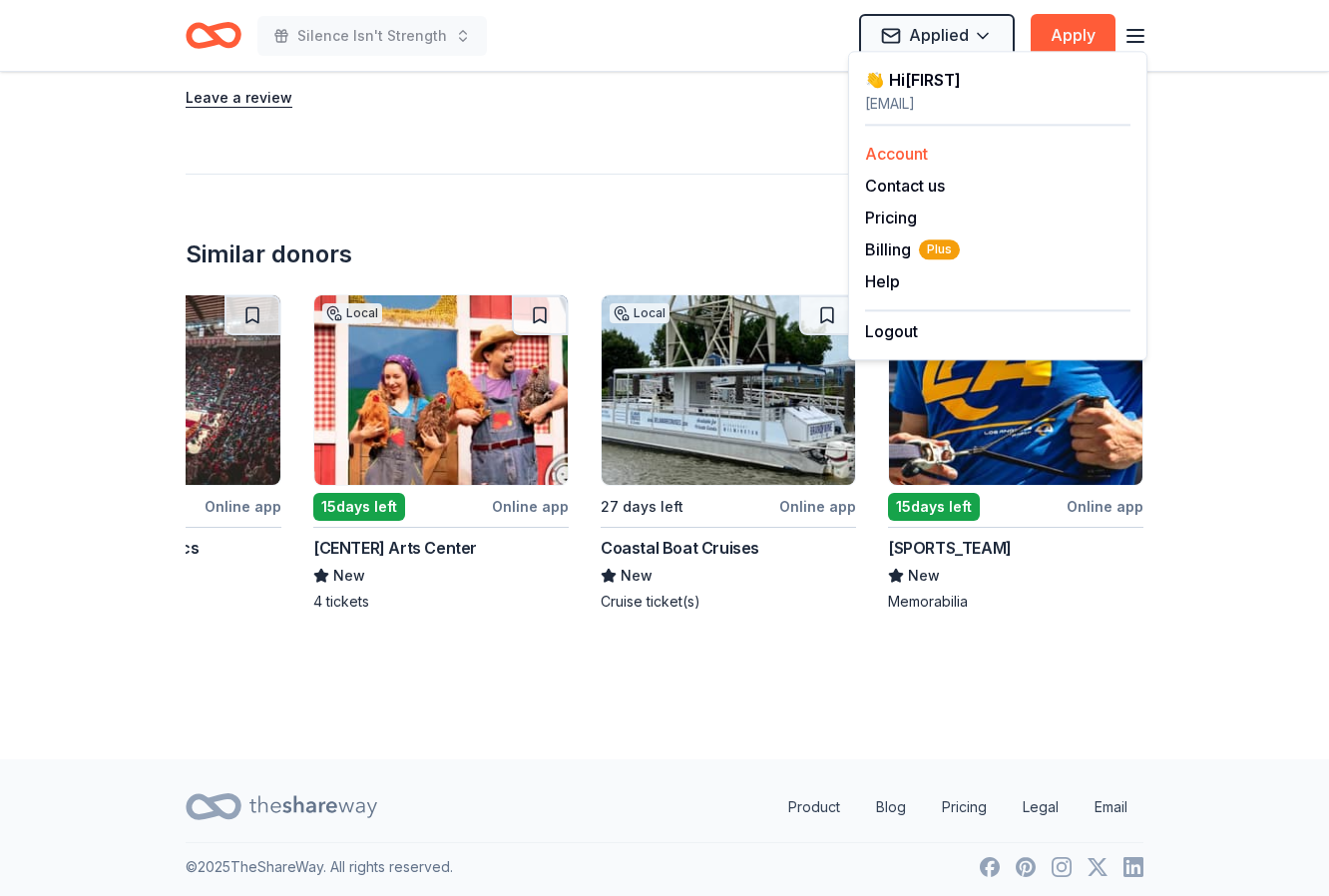 click on "Account" at bounding box center [896, 154] 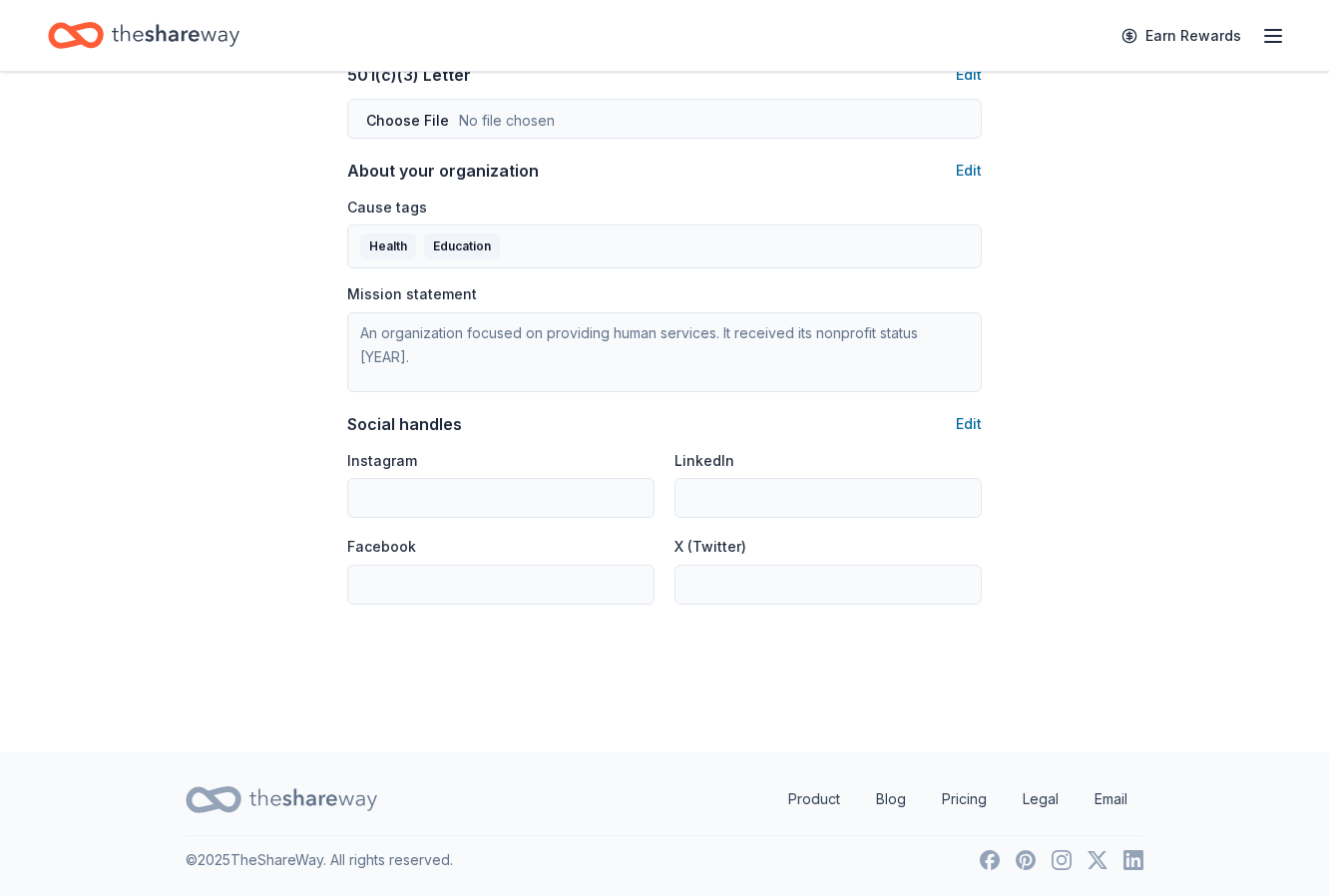 scroll, scrollTop: 0, scrollLeft: 0, axis: both 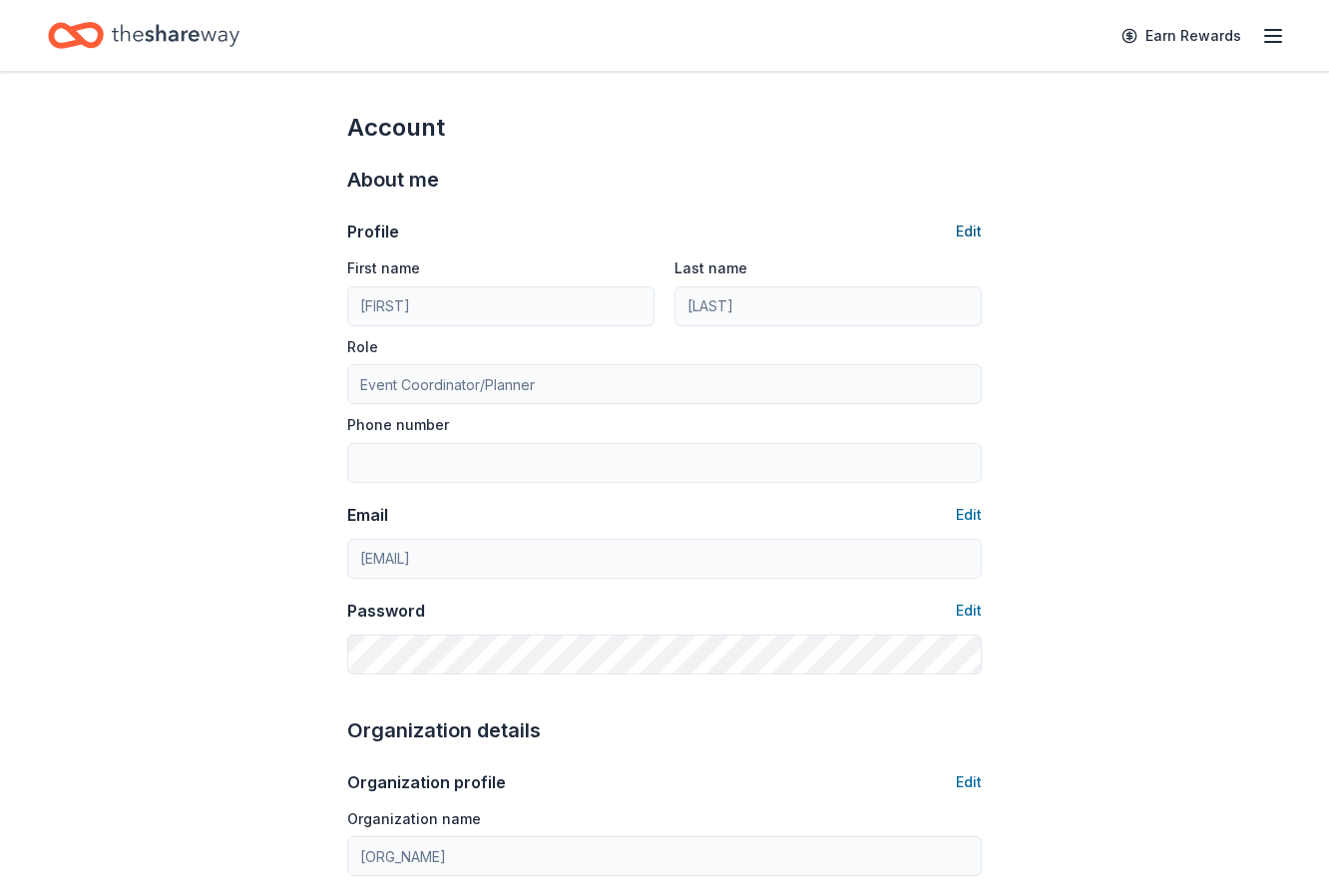 click on "Edit" at bounding box center (969, 231) 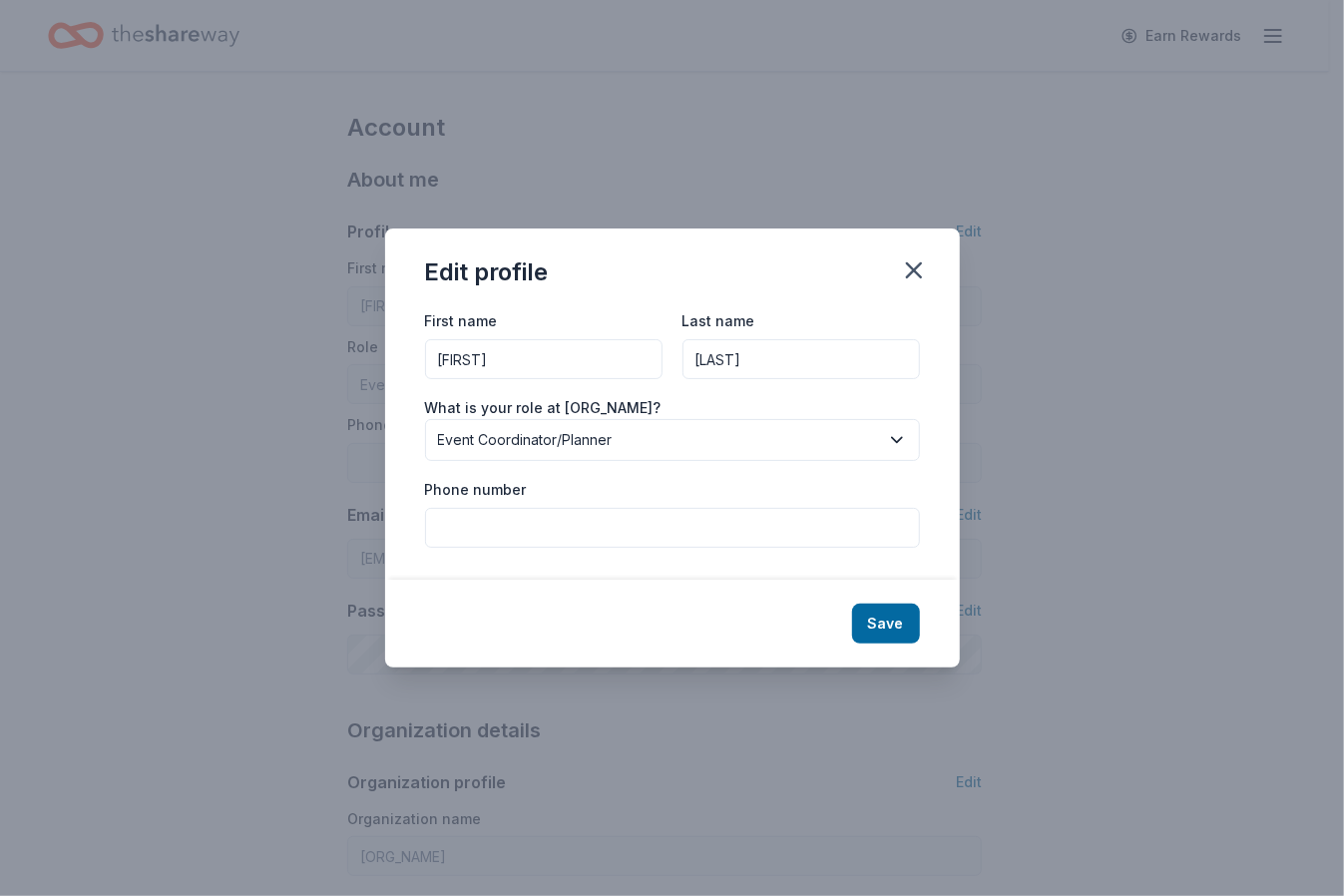 click on "First name Tara Last name Jones What is your role at morton county community Coalition? Event Coordinator/Planner Phone number" at bounding box center (672, 443) 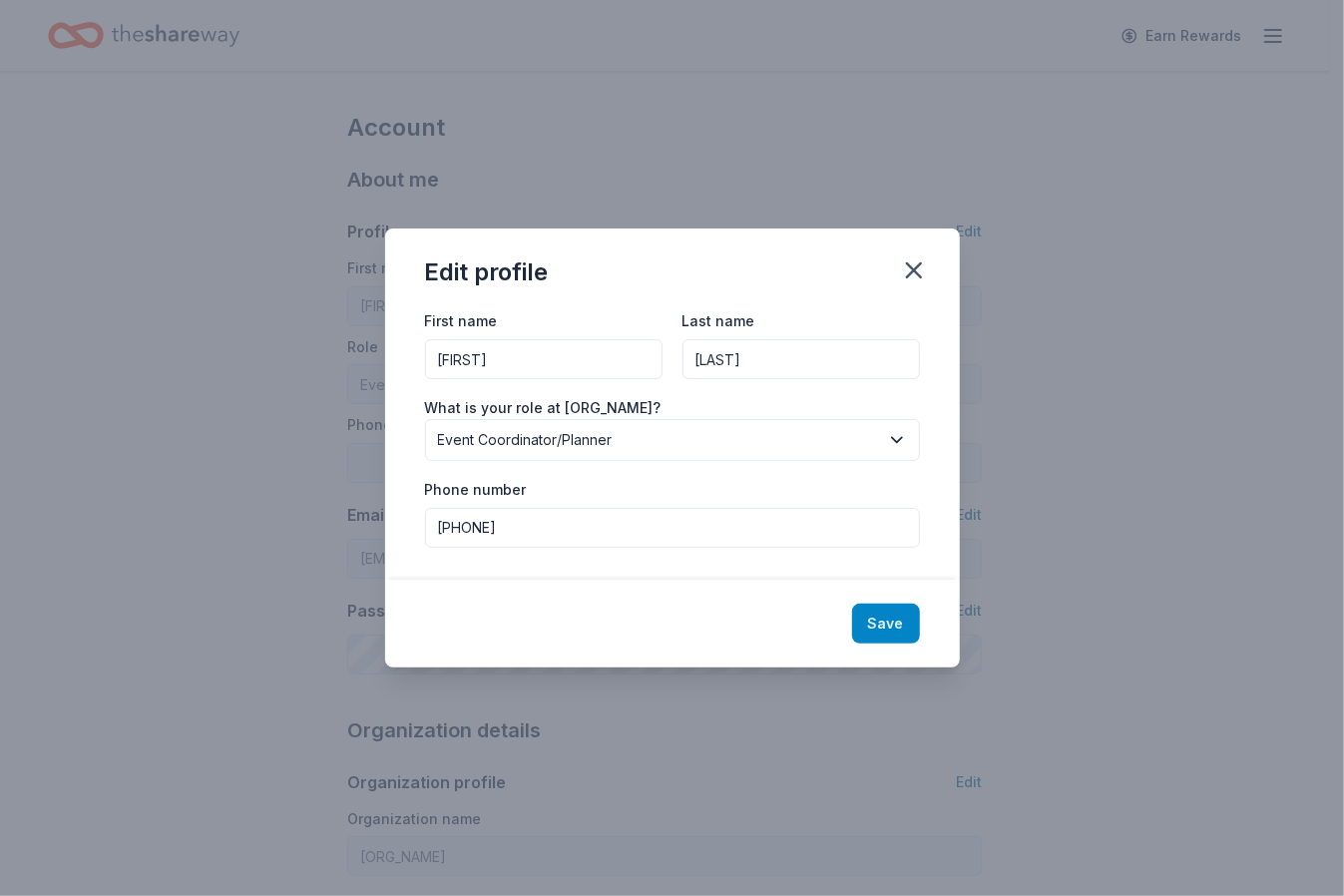 click on "Save" at bounding box center (886, 624) 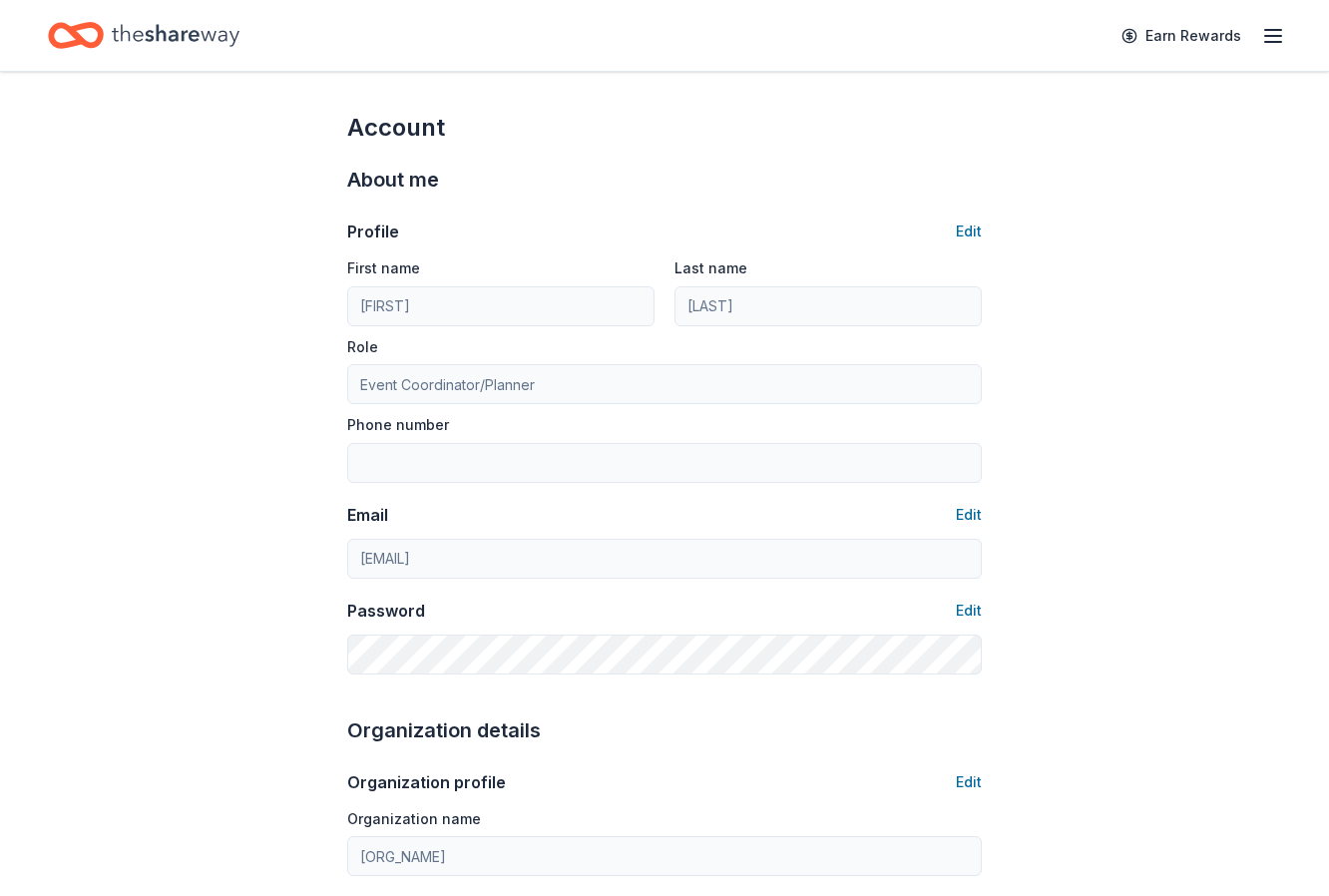 type on "4053121484" 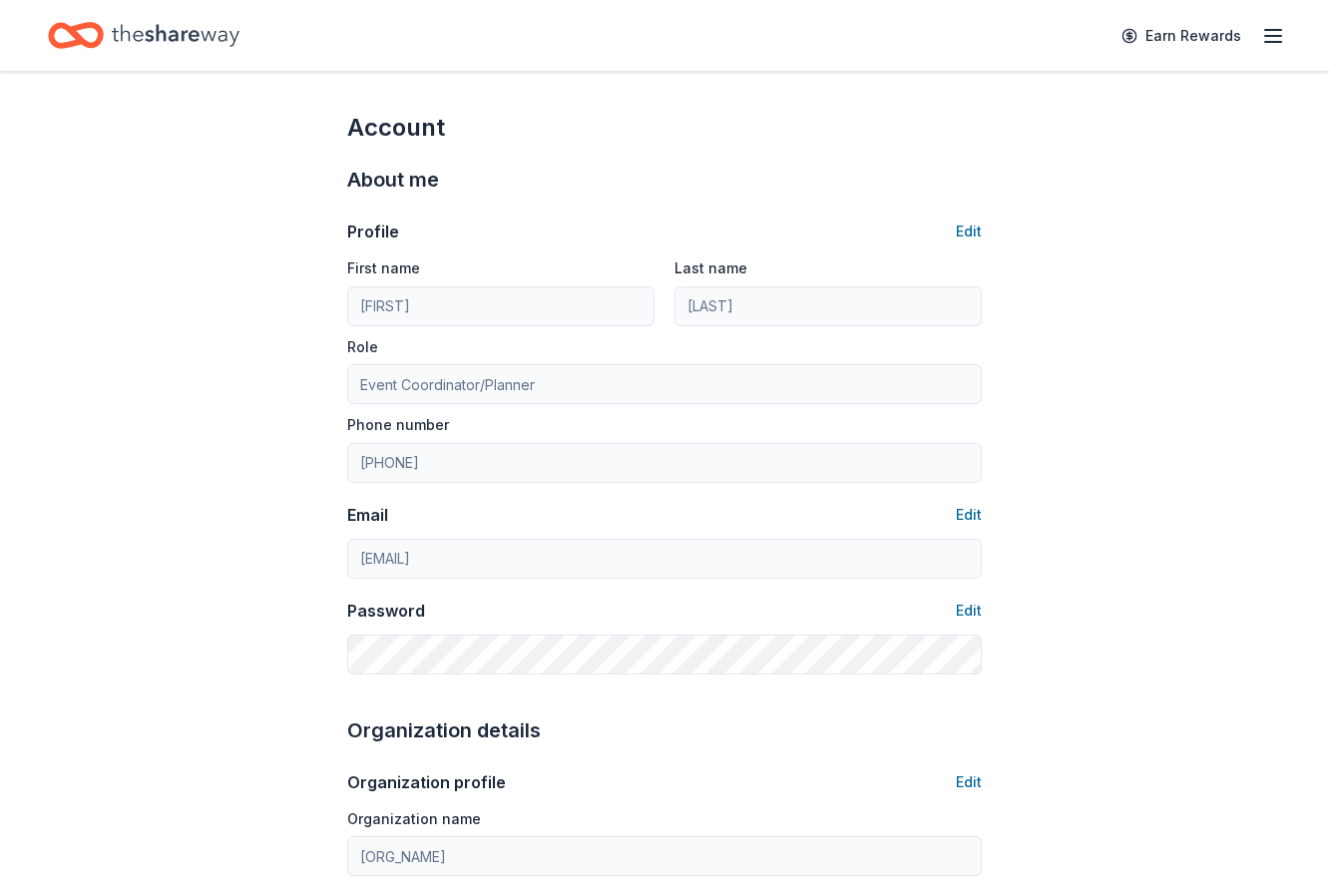 click on "Account About me Profile Edit First name Tara Last name Jones Role Event Coordinator/Planner Phone number 4053121484 Email Edit taraleannjones@gmail.com Password Edit Organization details Organization profile Edit Organization name morton county community Coalition ZIP code 67950 Website www.mortoncountycommunitycoalition.org EIN Edit 92-4017001 501(c)(3) Letter Edit About your organization Edit Cause tags Health Education Mission statement An organization focused on providing human services. It received its nonprofit status in 2023. Social handles Edit Instagram LinkedIn Facebook X (Twitter)" at bounding box center (664, 963) 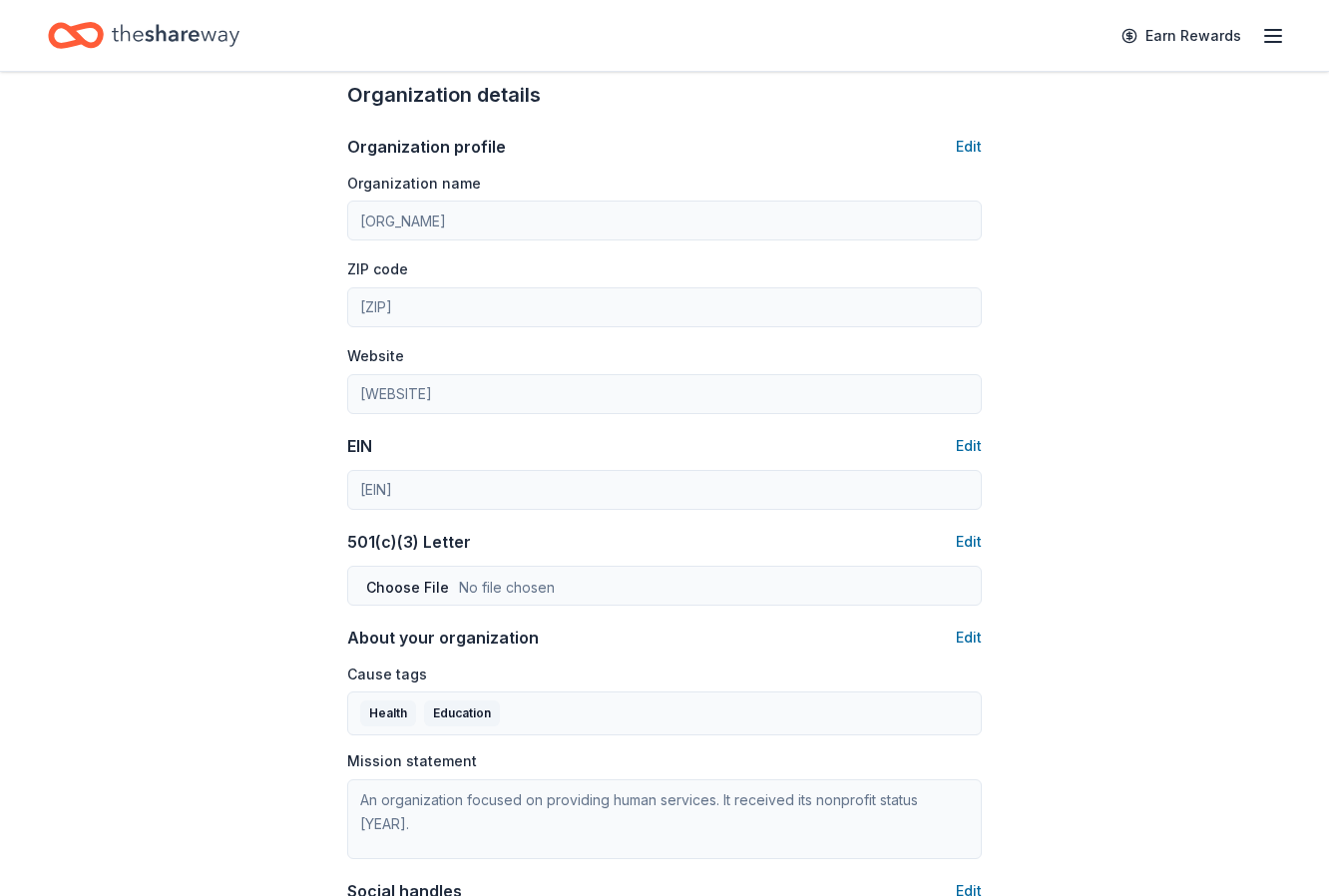 scroll, scrollTop: 639, scrollLeft: 0, axis: vertical 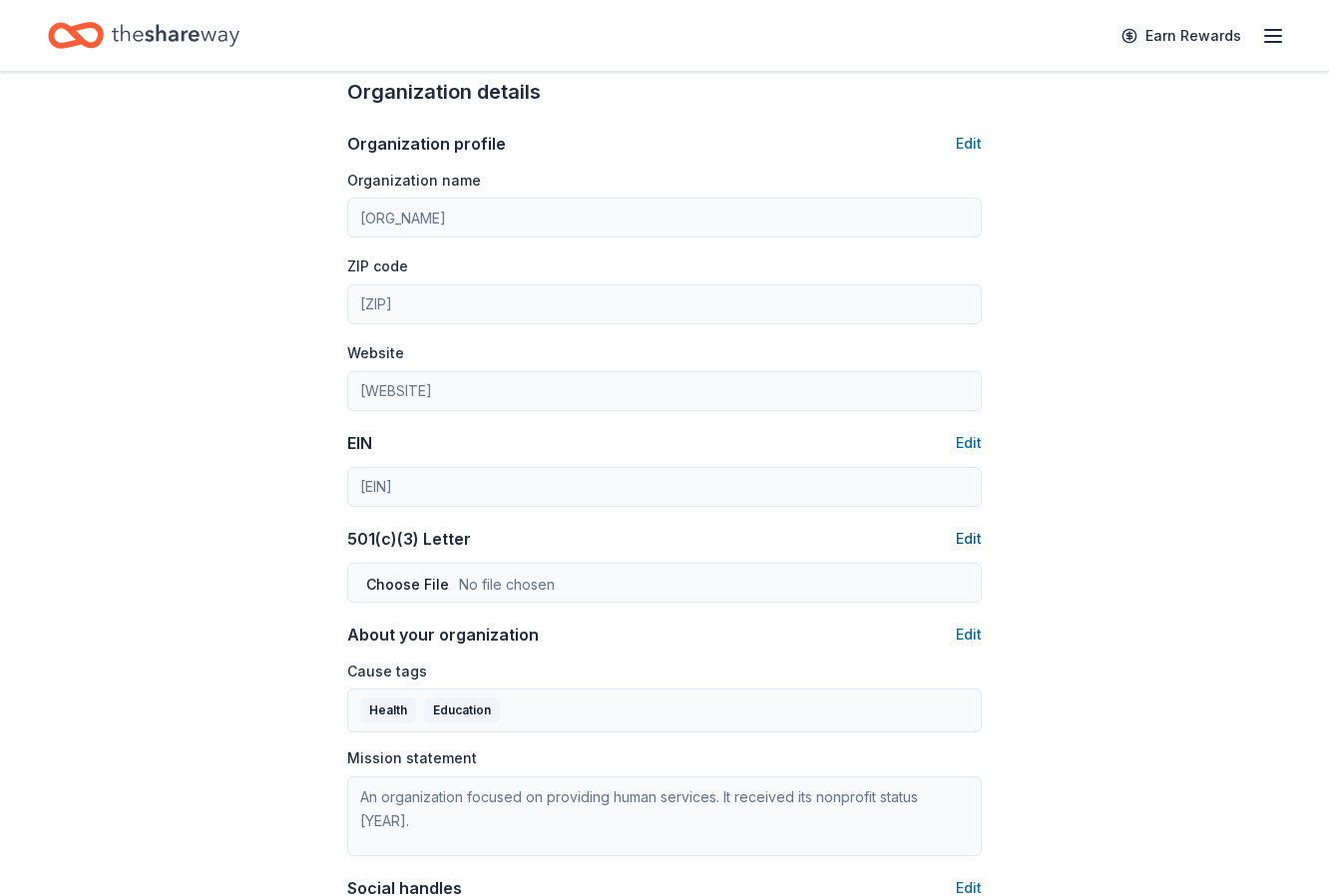 click on "Edit" at bounding box center [969, 539] 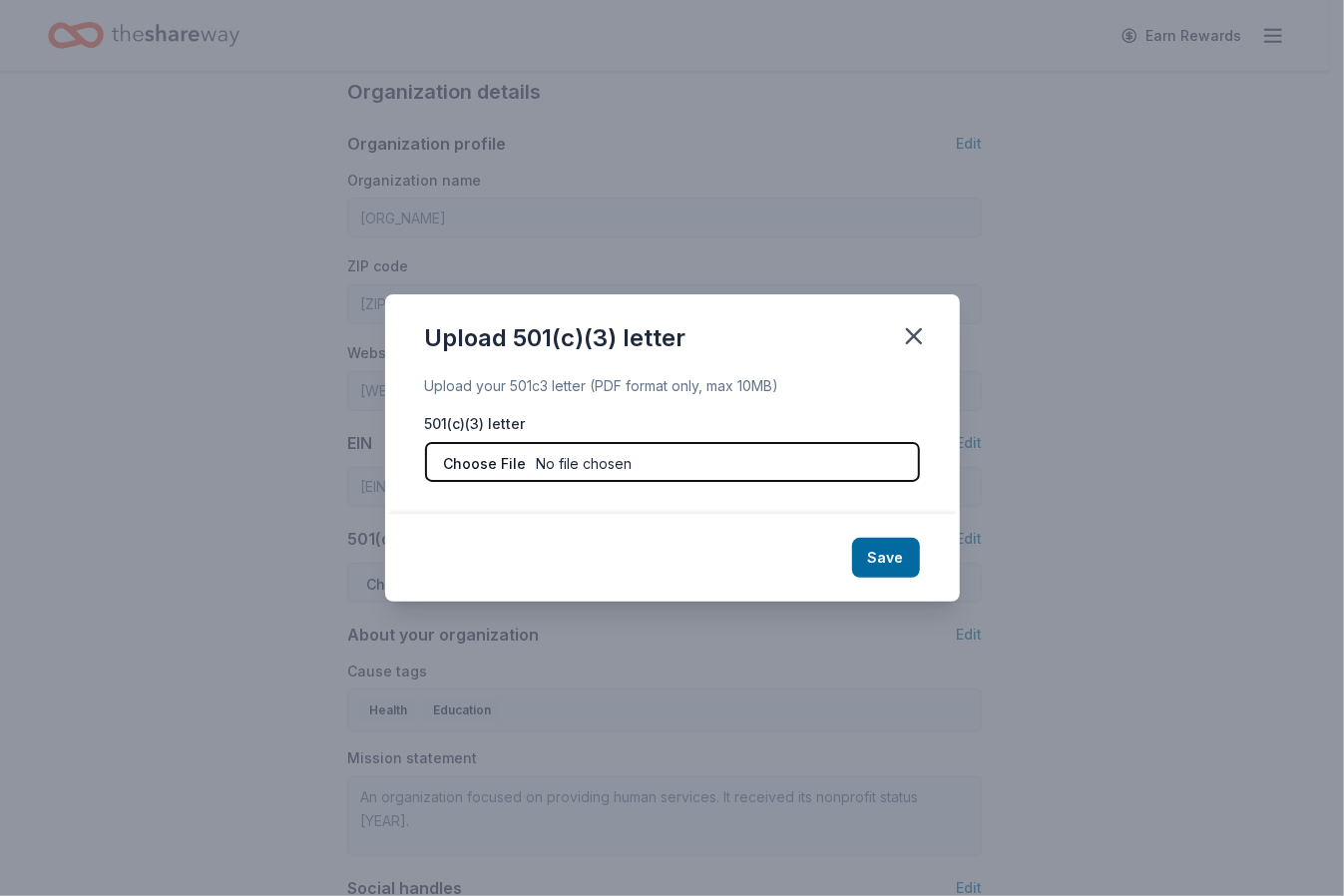 click at bounding box center [672, 462] 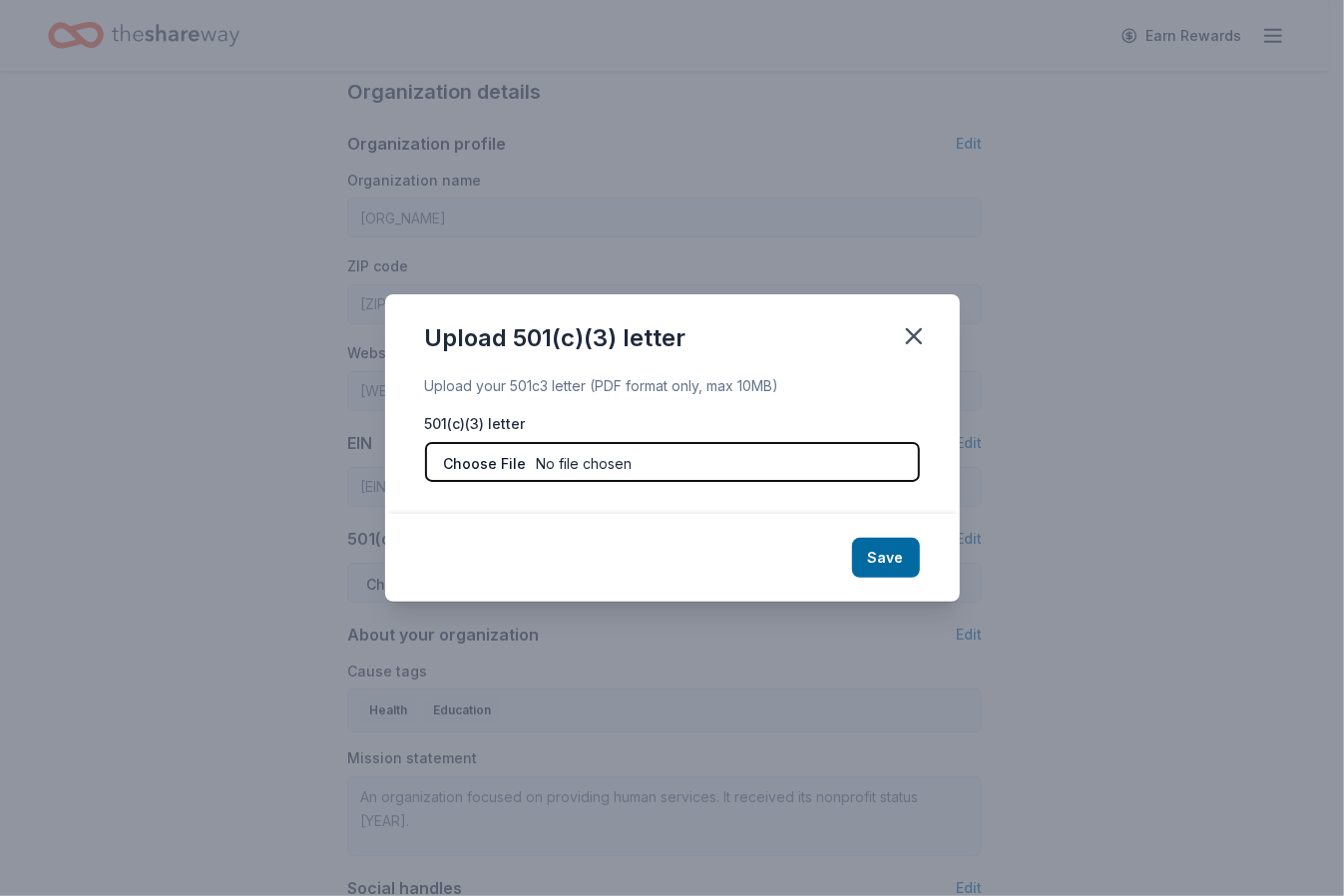 type on "C:\fakepath\tax_exemption_letter_coaltion.pdf" 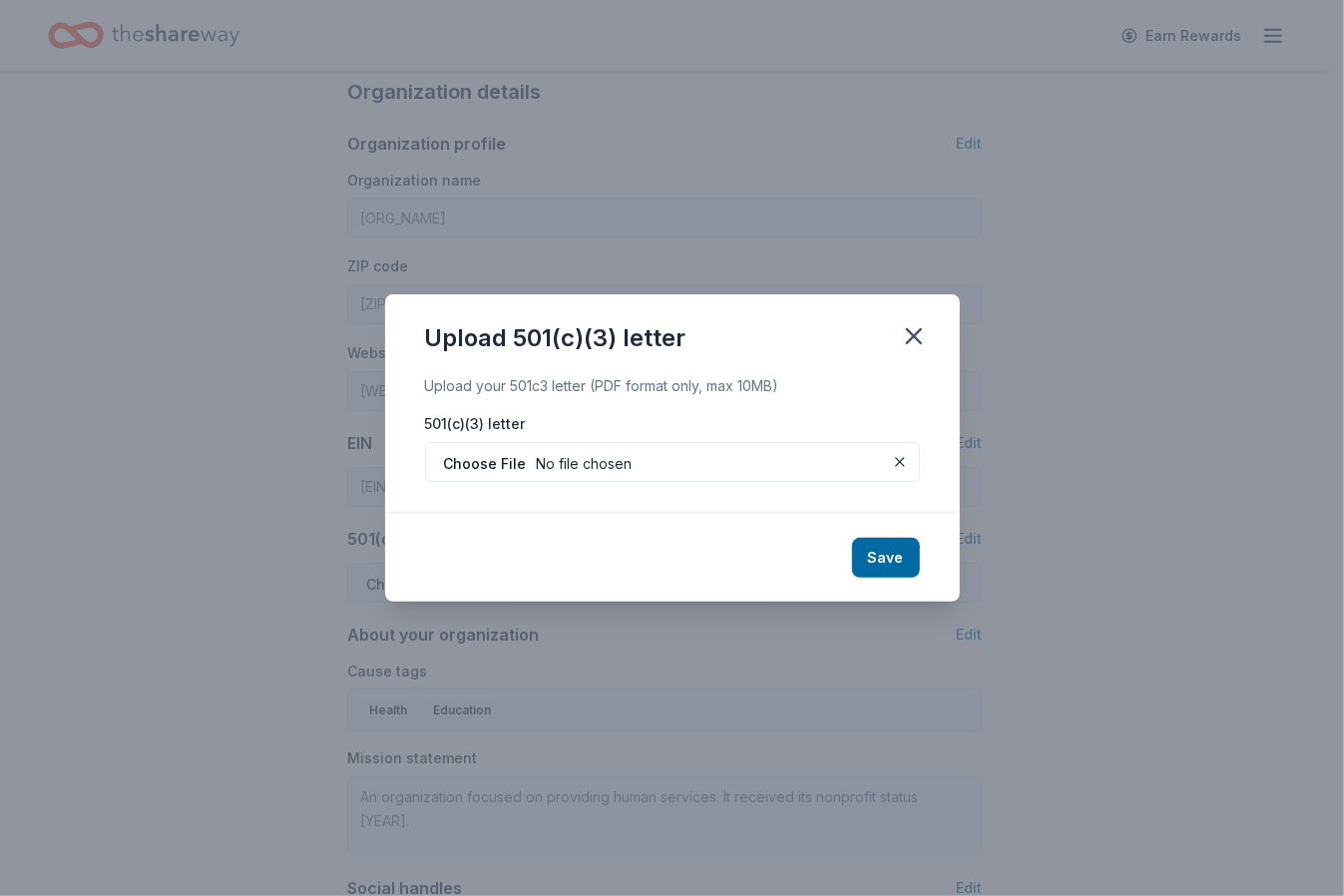 click on "Save" at bounding box center (886, 558) 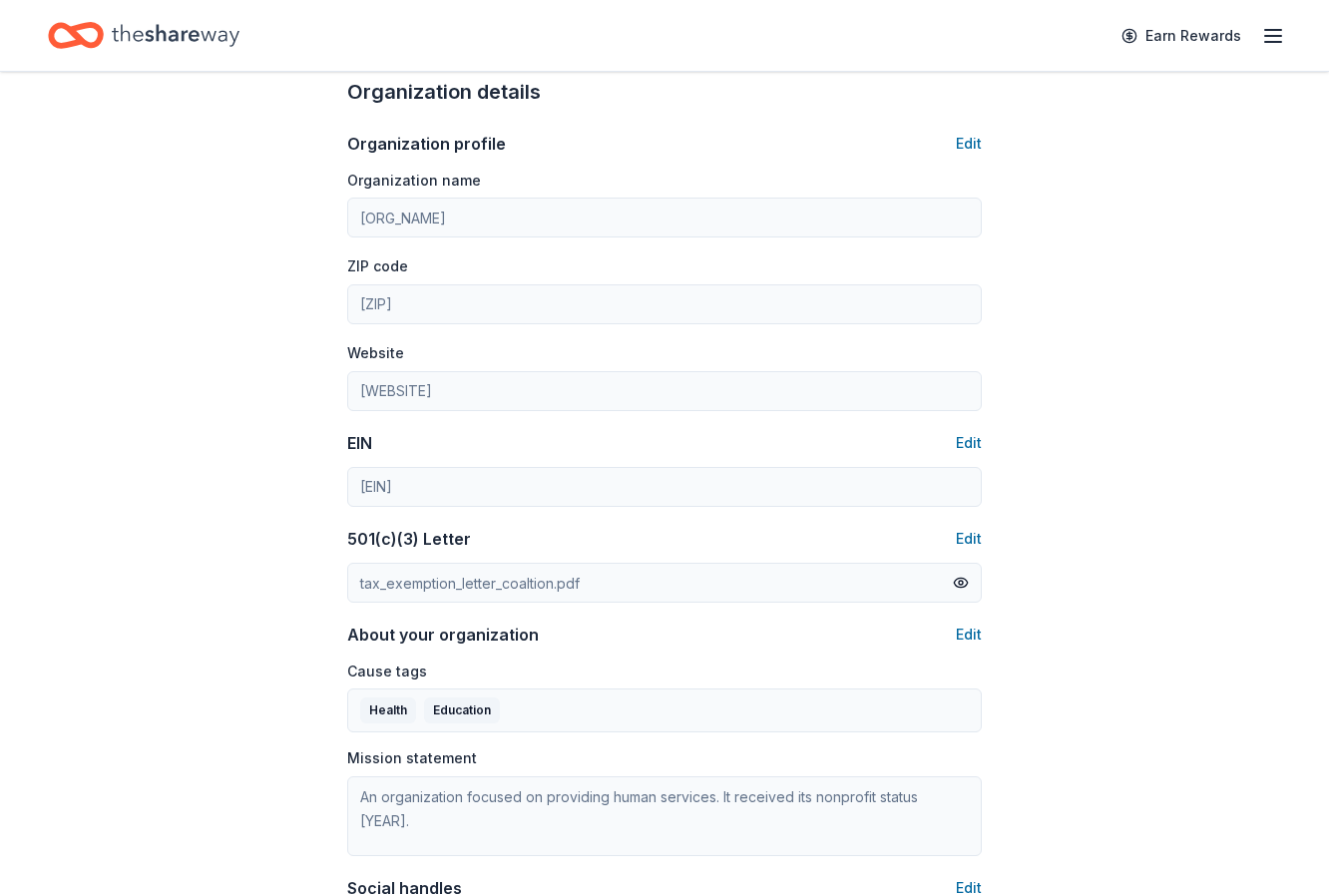 click on "Account About me Profile Edit First name Tara Last name Jones Role Event Coordinator/Planner Phone number 4053121484 Email Edit taraleannjones@gmail.com Password Edit Organization details Organization profile Edit Organization name morton county community Coalition ZIP code 67950 Website www.mortoncountycommunitycoalition.org EIN Edit 92-4017001 501(c)(3) Letter Edit tax_exemption_letter_coaltion.pdf About your organization Edit Cause tags Health Education Mission statement An organization focused on providing human services. It received its nonprofit status in 2023. Social handles Edit Instagram LinkedIn Facebook X (Twitter)" at bounding box center [664, 324] 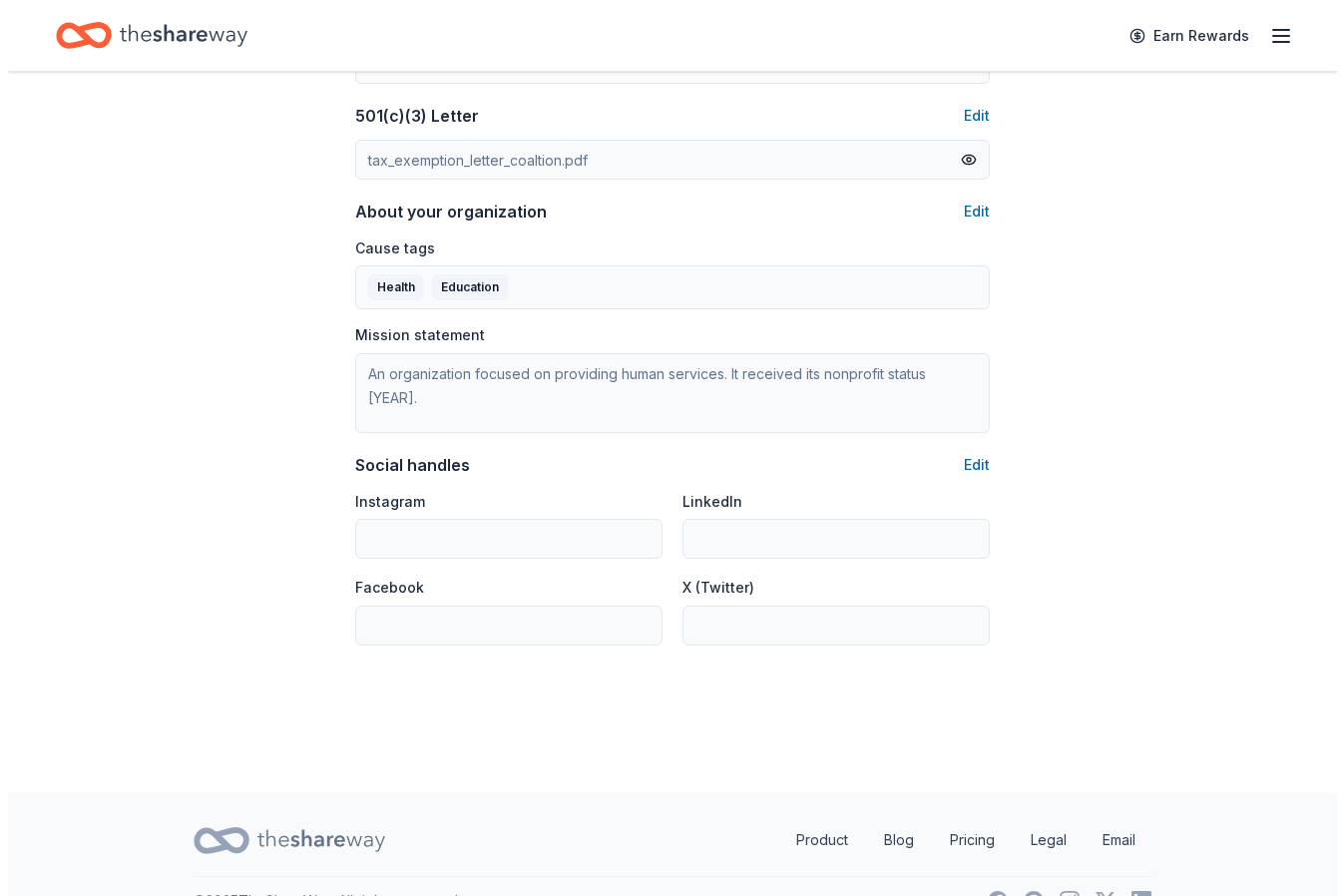 scroll, scrollTop: 1078, scrollLeft: 0, axis: vertical 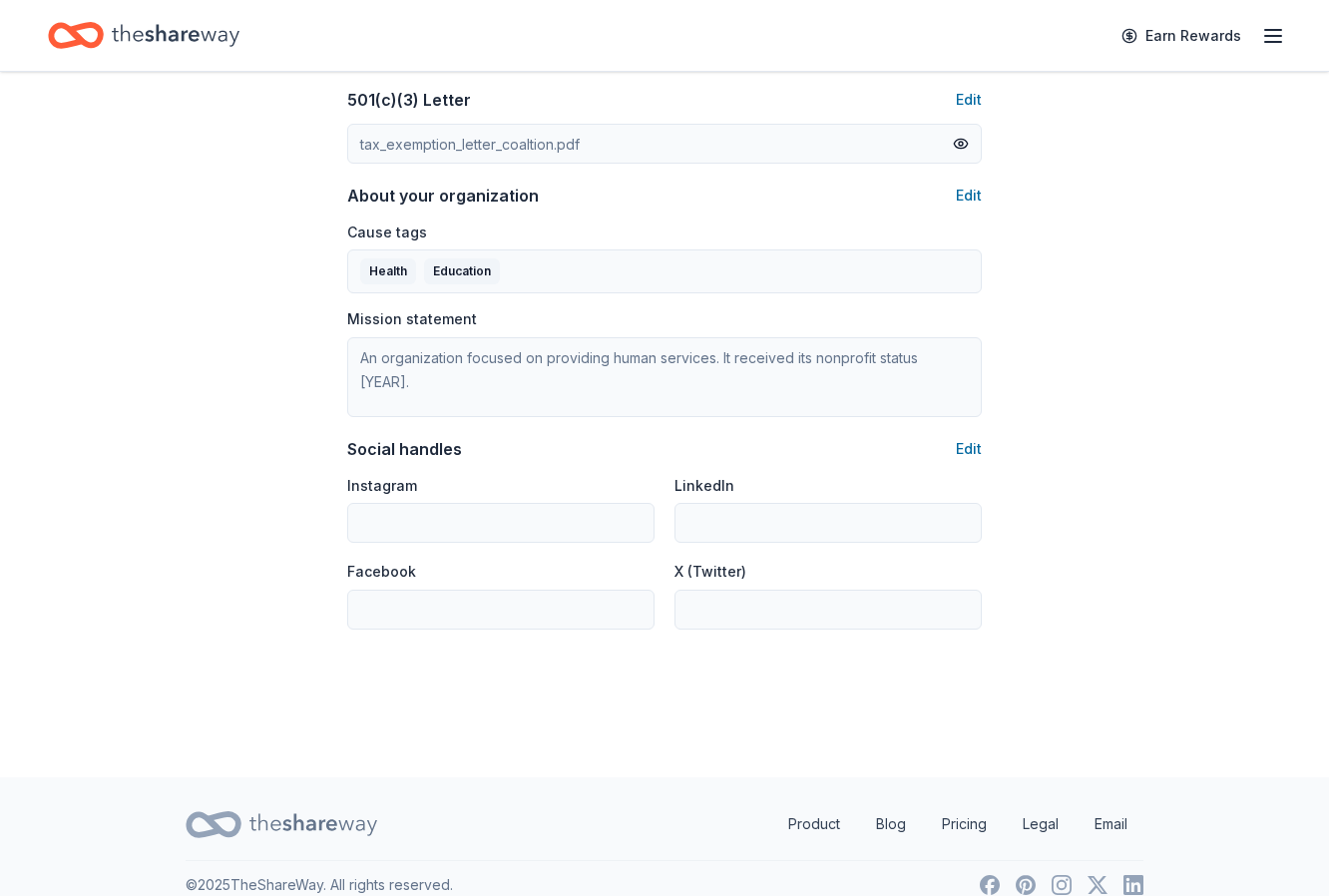 click on "Account About me Profile Edit First name Tara Last name Jones Role Event Coordinator/Planner Phone number 4053121484 Email Edit taraleannjones@gmail.com Password Edit Organization details Organization profile Edit Organization name morton county community Coalition ZIP code 67950 Website www.mortoncountycommunitycoalition.org EIN Edit 92-4017001 501(c)(3) Letter Edit tax_exemption_letter_coaltion.pdf About your organization Edit Cause tags Health Education Mission statement An organization focused on providing human services. It received its nonprofit status in 2023. Social handles Edit Instagram LinkedIn Facebook X (Twitter)" at bounding box center [664, -115] 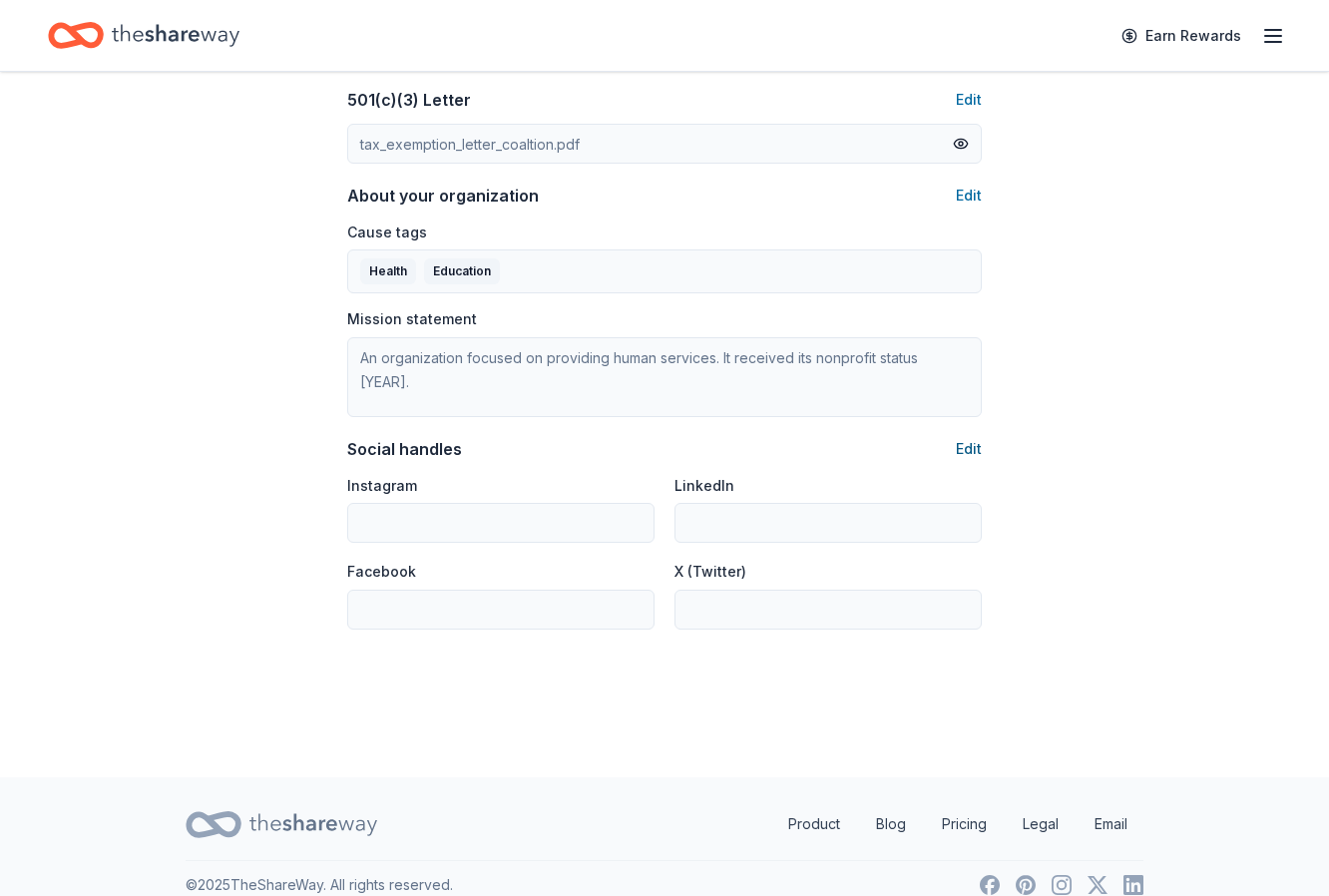 click on "Edit" at bounding box center [969, 449] 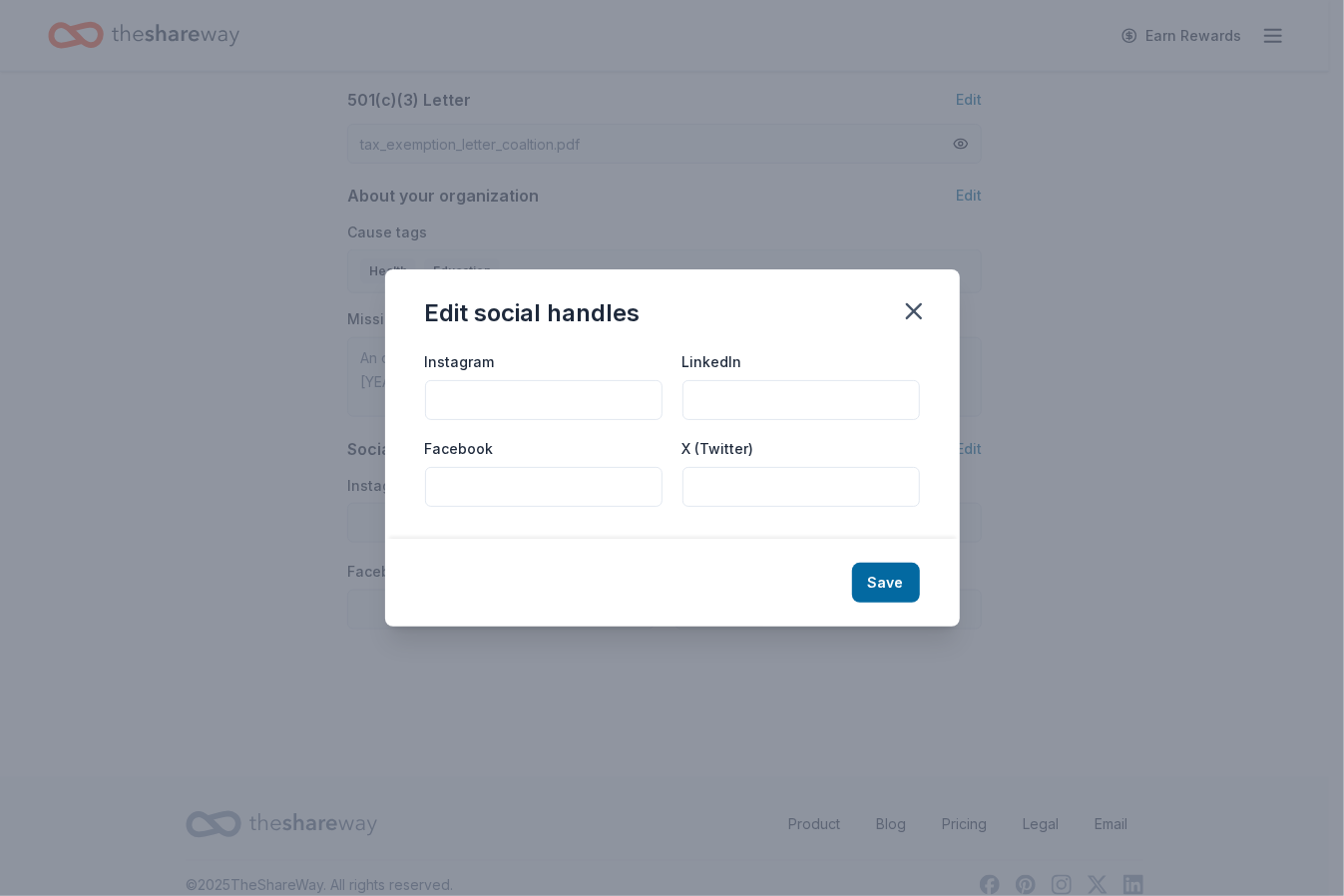 paste on "https://www.linkedin.com/company/morton-county-community-coalition/about" 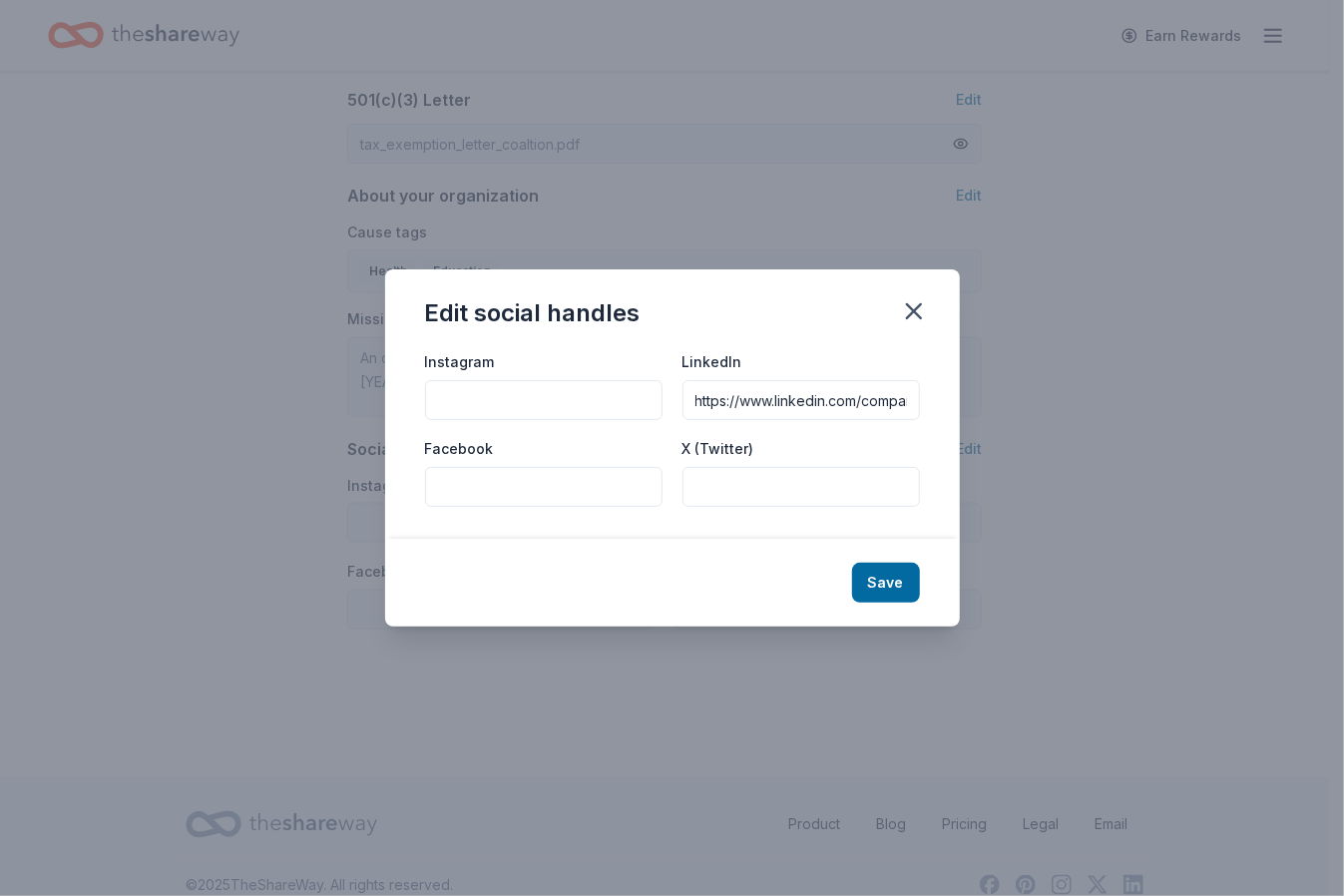 scroll, scrollTop: 0, scrollLeft: 308, axis: horizontal 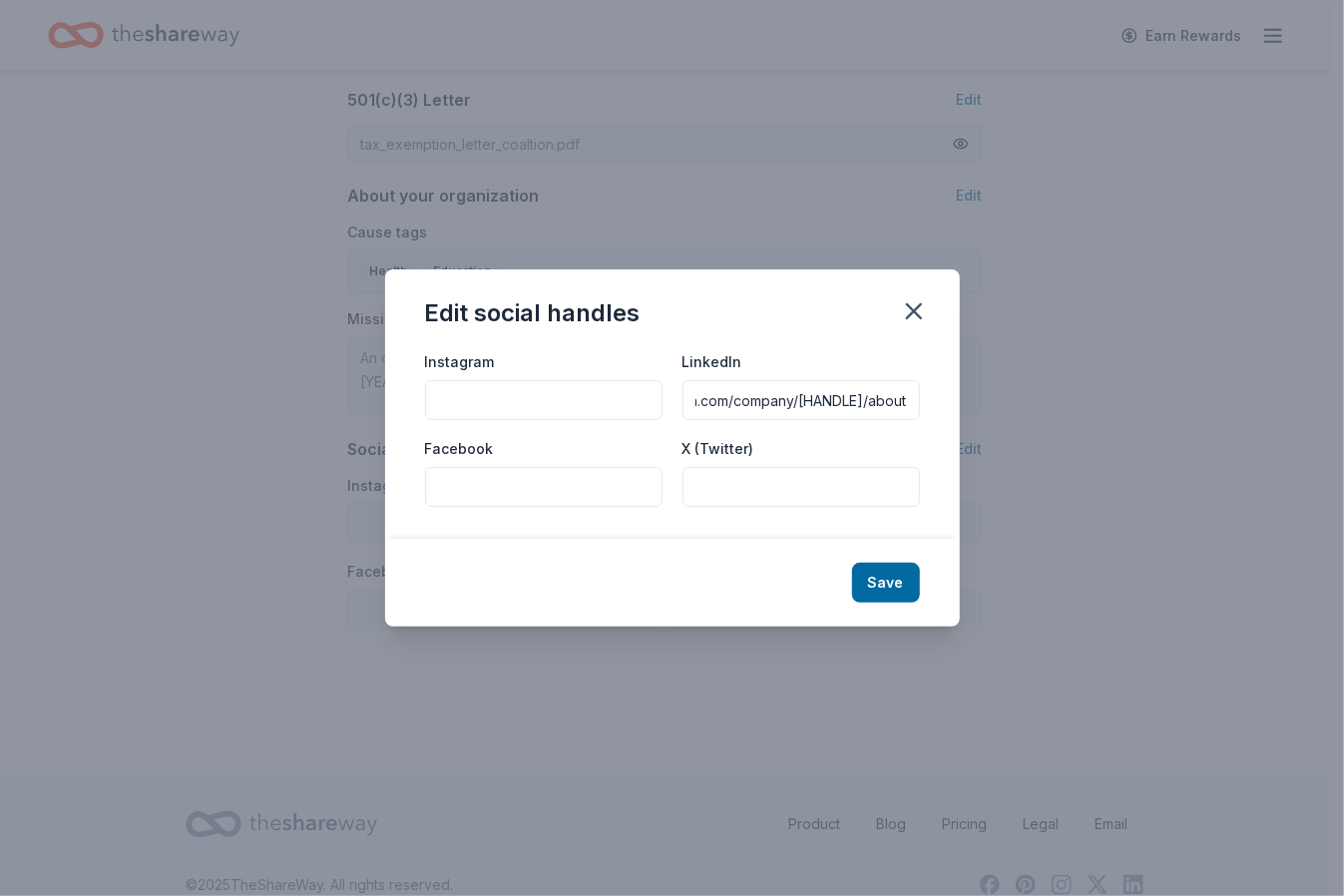 type on "https://www.linkedin.com/company/morton-county-community-coalition/about" 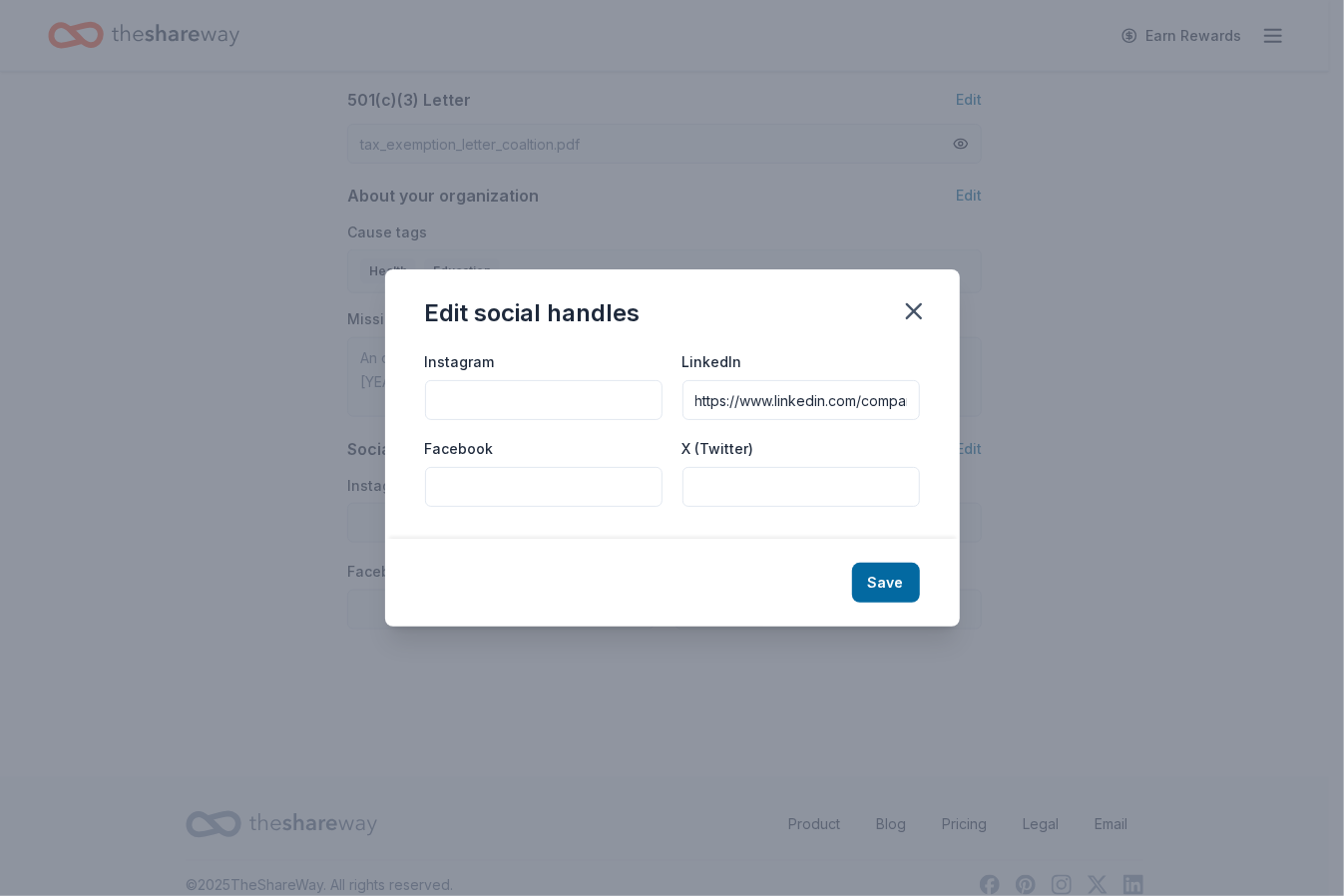 click on "Instagram" at bounding box center (544, 400) 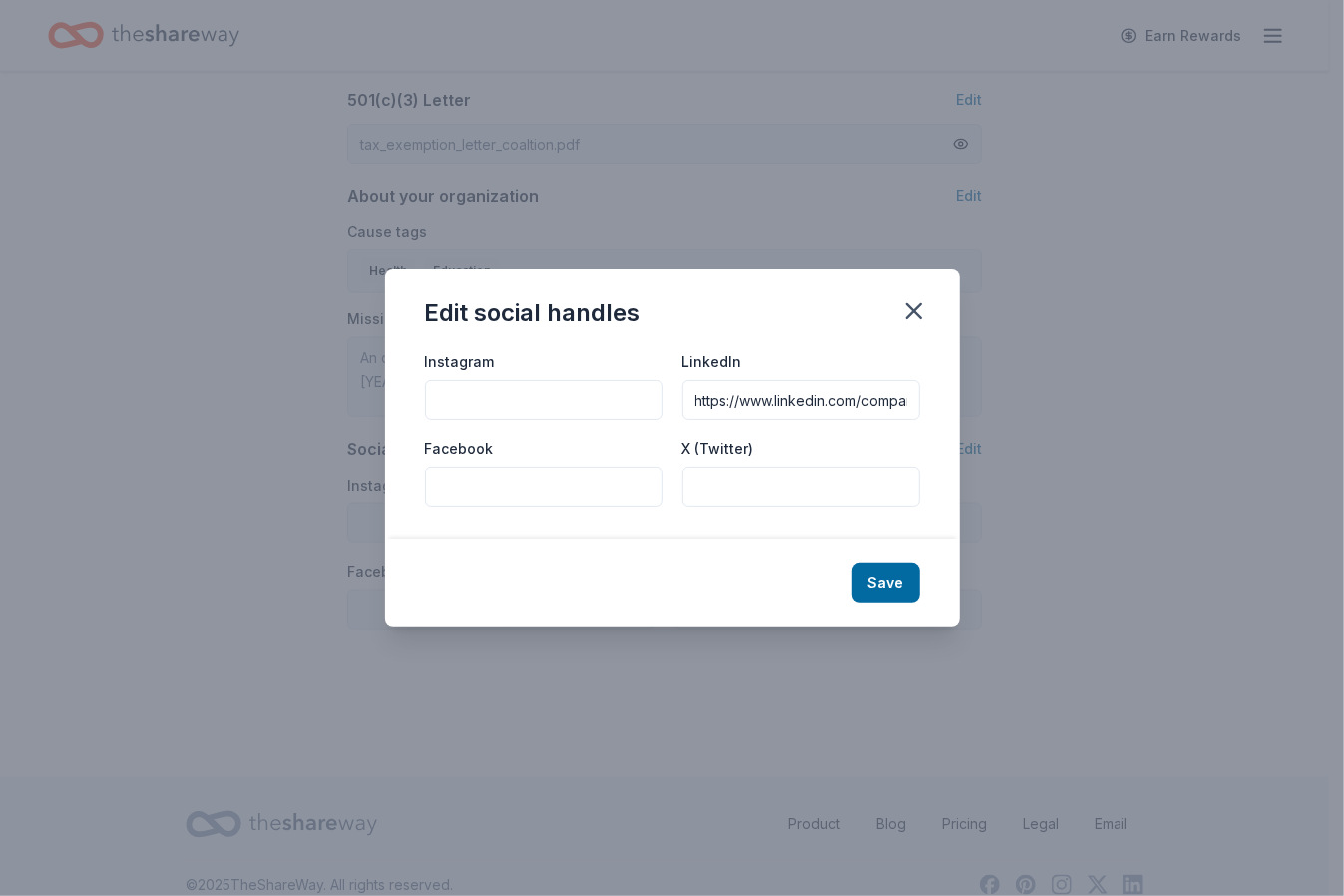 paste on "https://www.instagram.com/mcccmoks/" 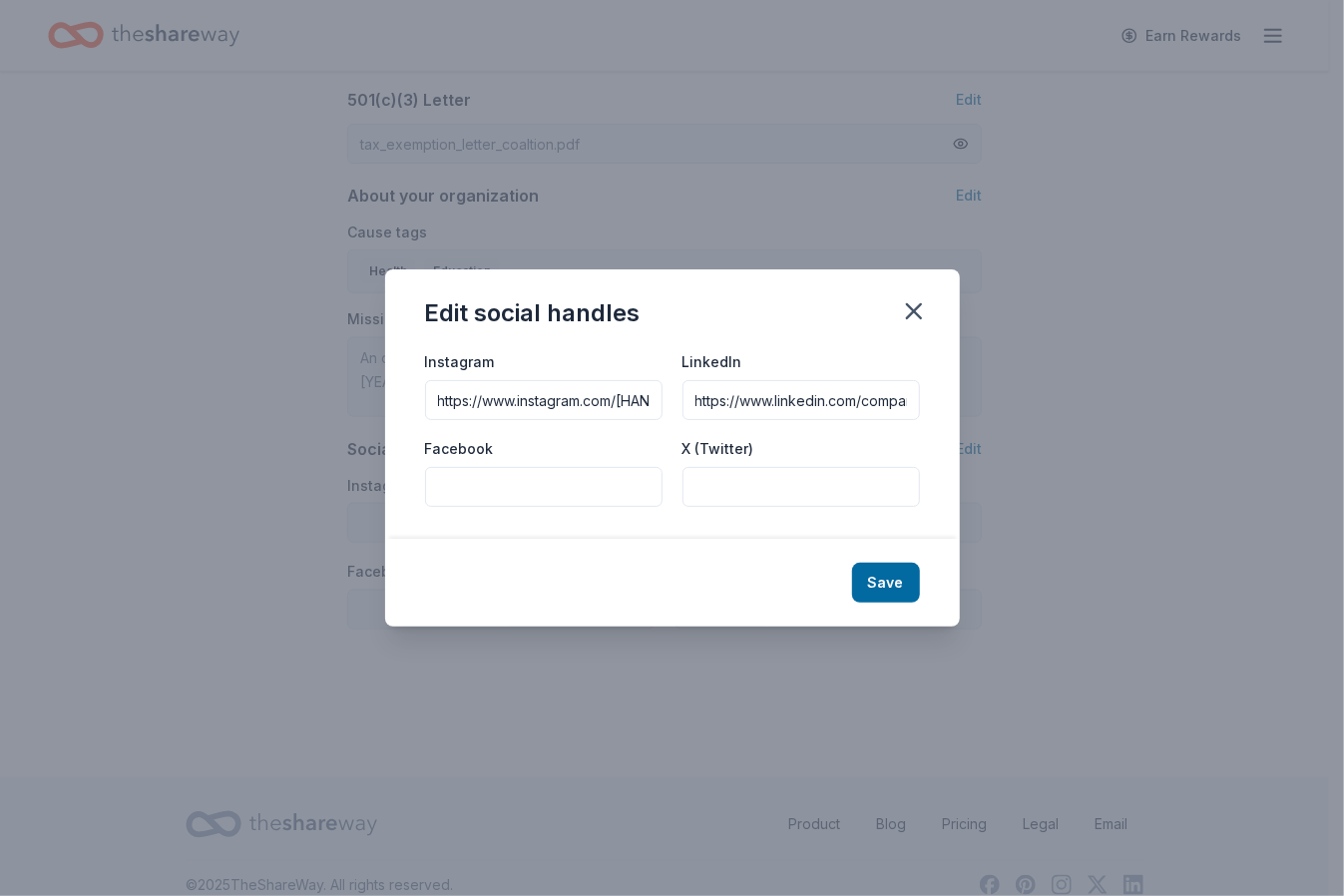 scroll, scrollTop: 0, scrollLeft: 52, axis: horizontal 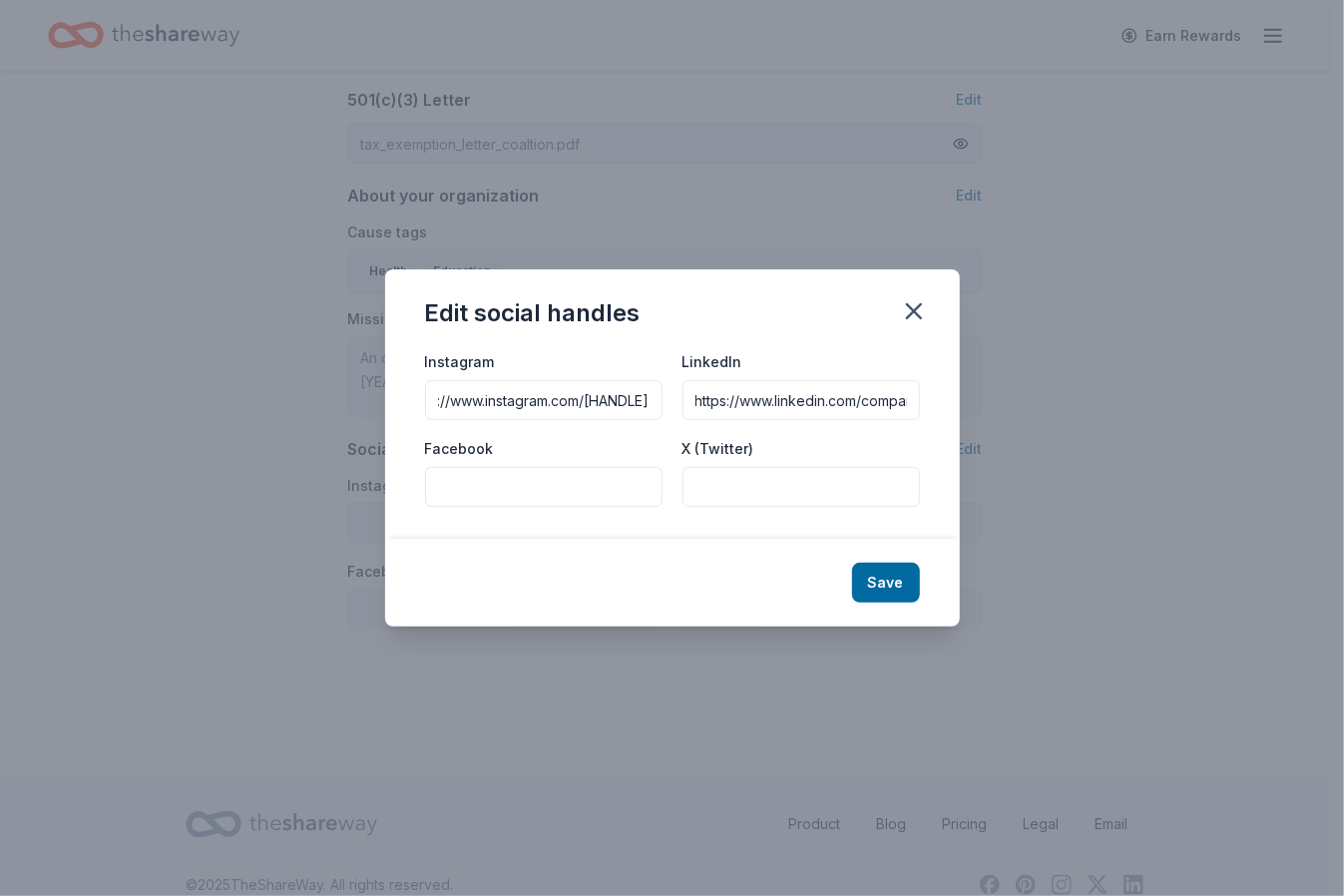 type on "https://www.instagram.com/mcccmoks/" 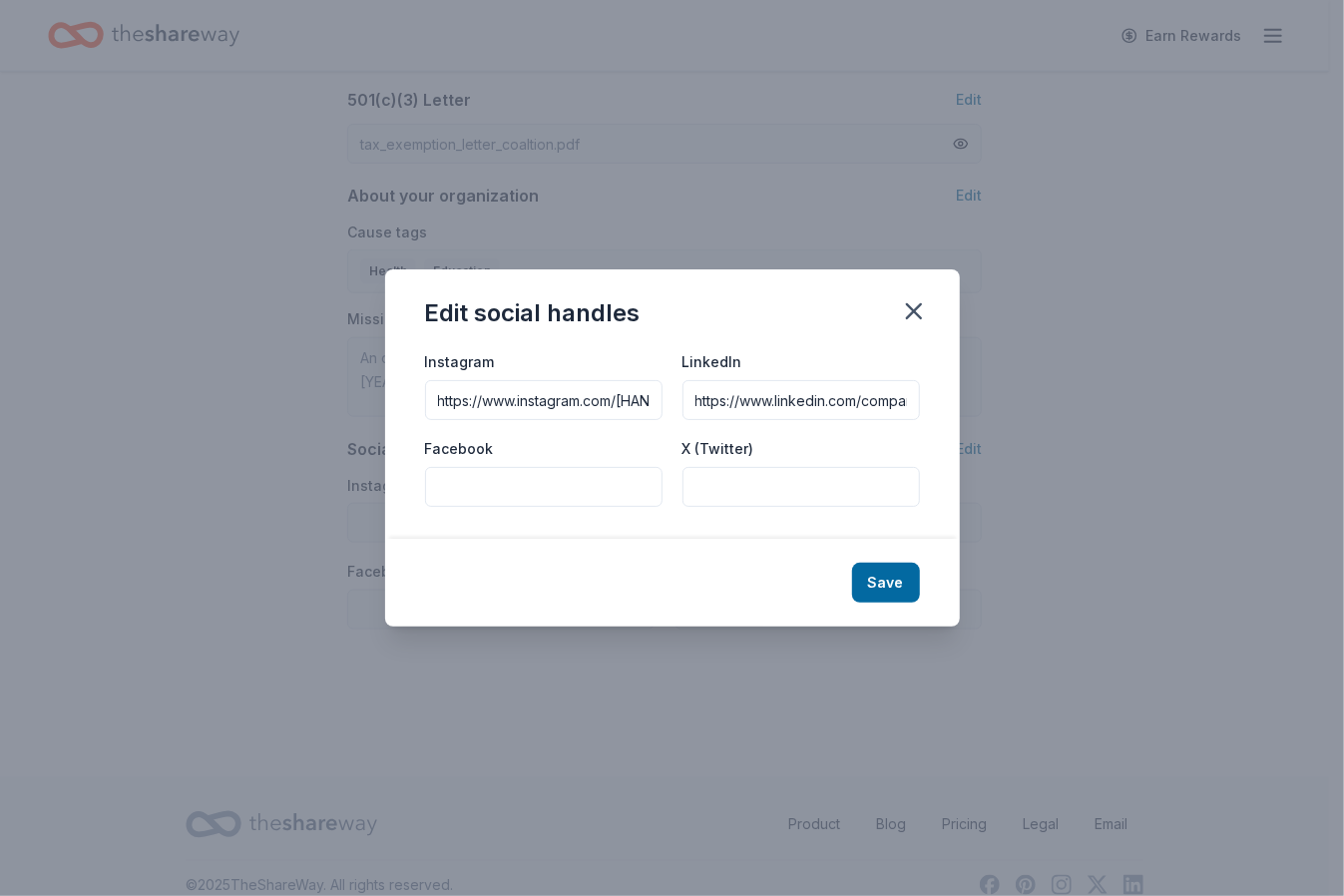 paste on "https://www.facebook.com/Morton.Co.Community.Coalition" 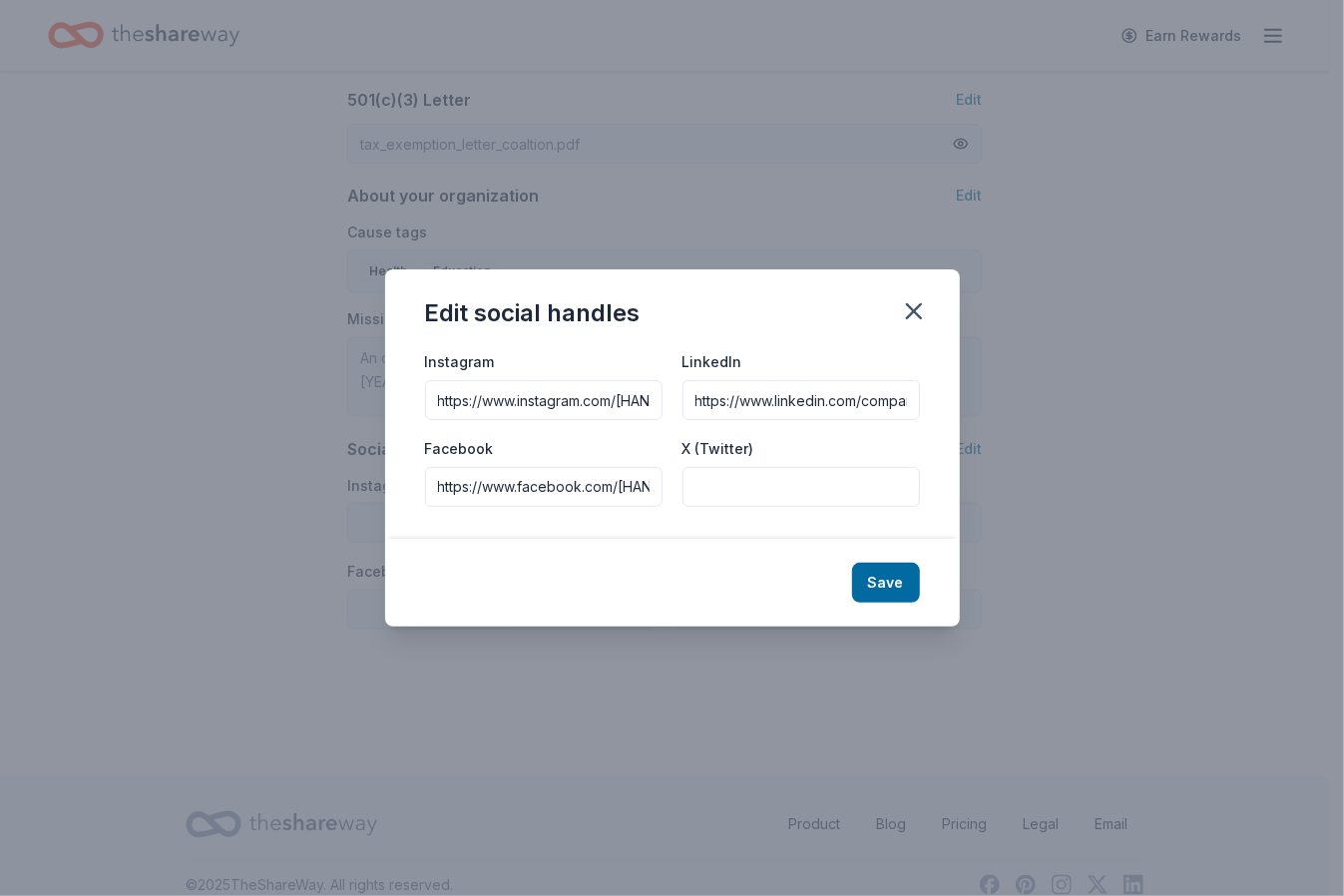 scroll, scrollTop: 0, scrollLeft: 182, axis: horizontal 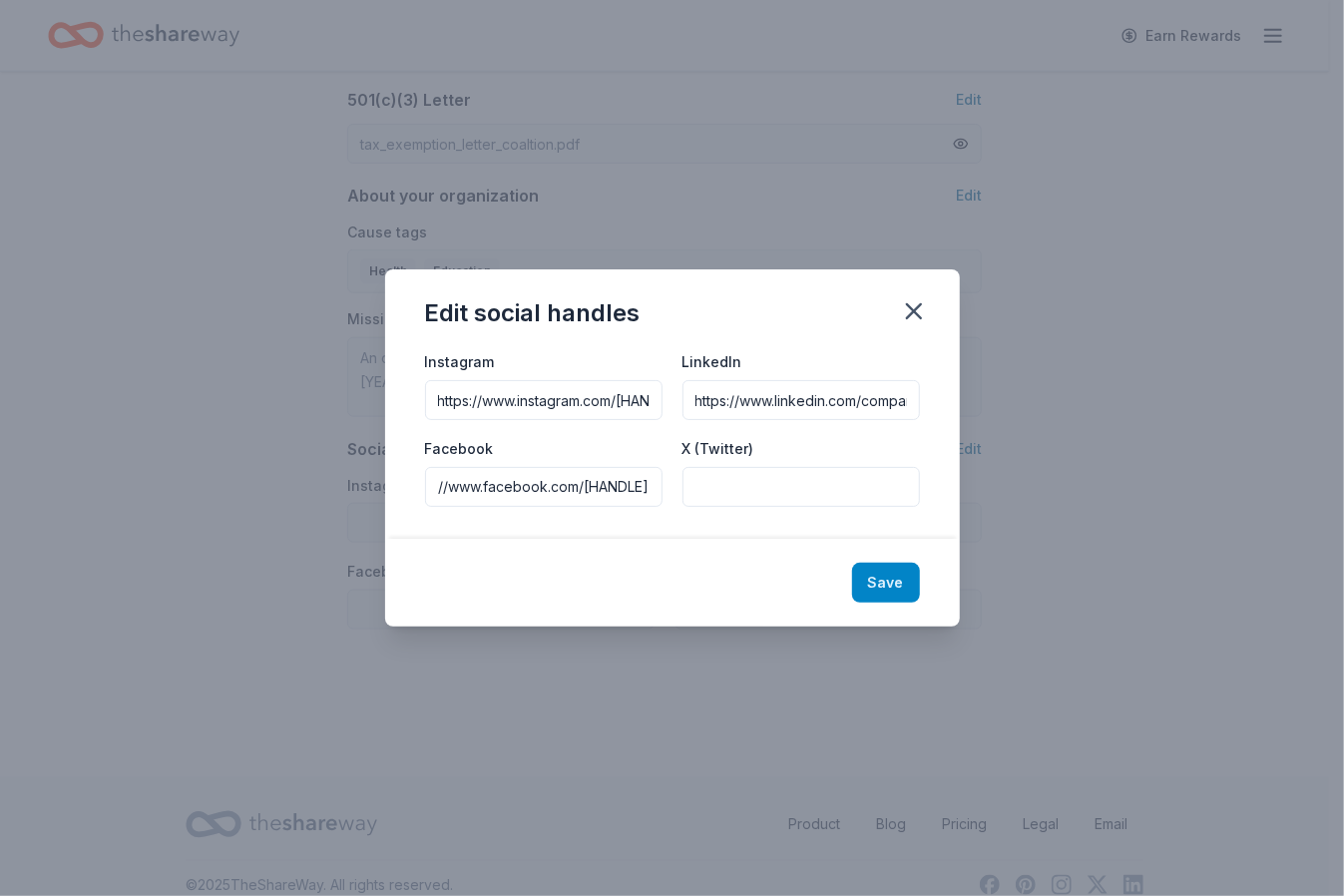 type on "https://www.facebook.com/Morton.Co.Community.Coalition" 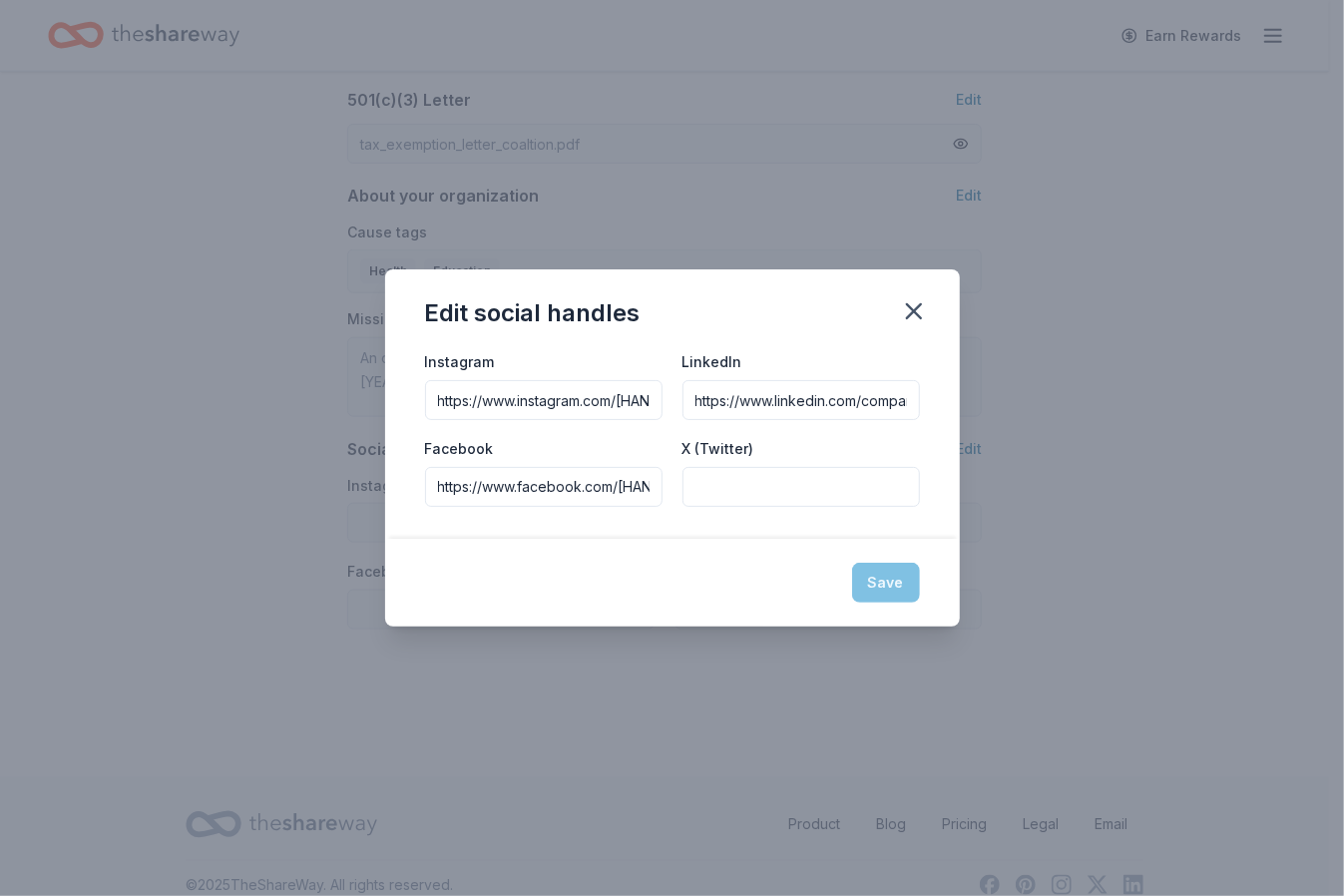 type on "https://www.instagram.com/mcccmoks/" 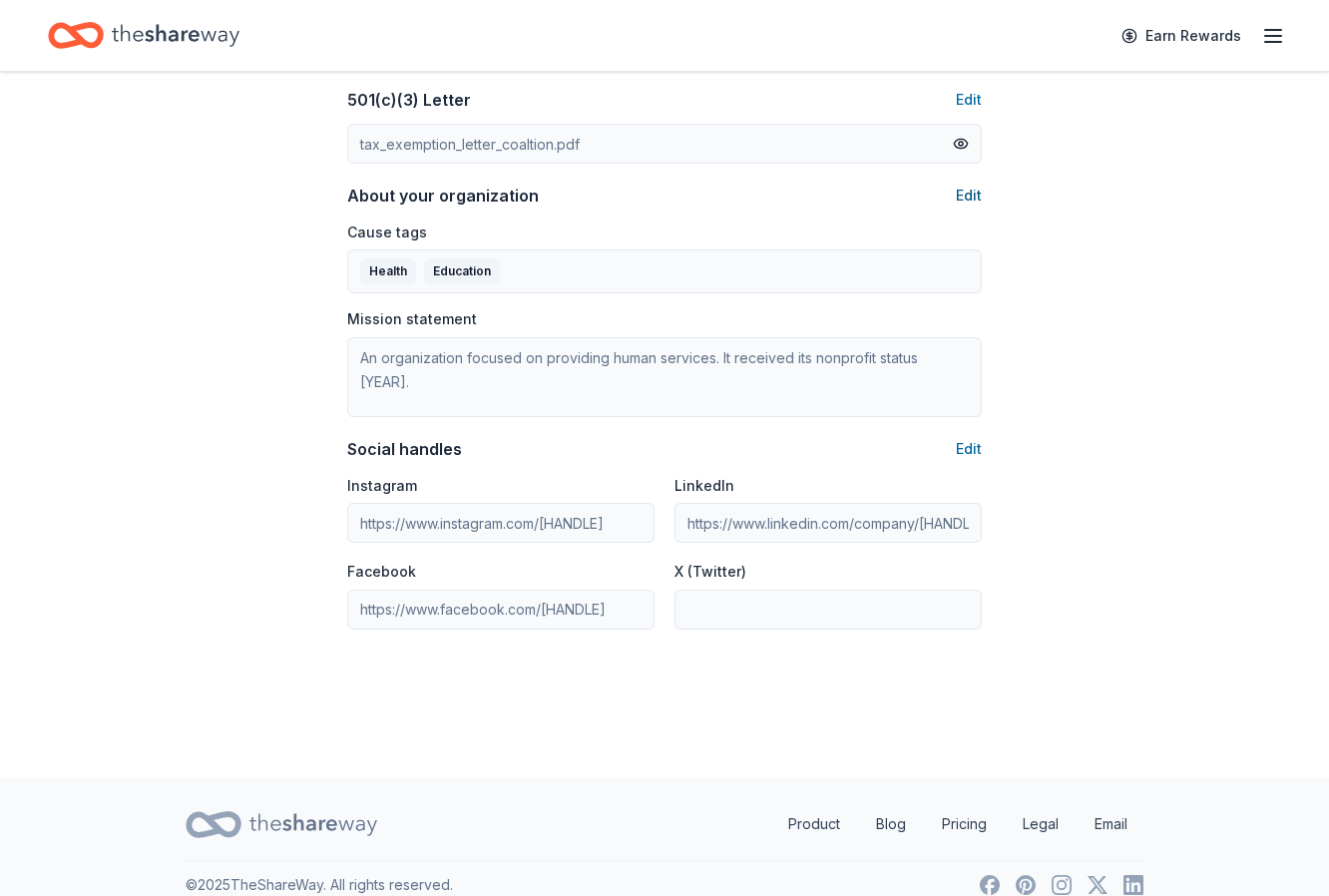 click on "Edit" at bounding box center [969, 196] 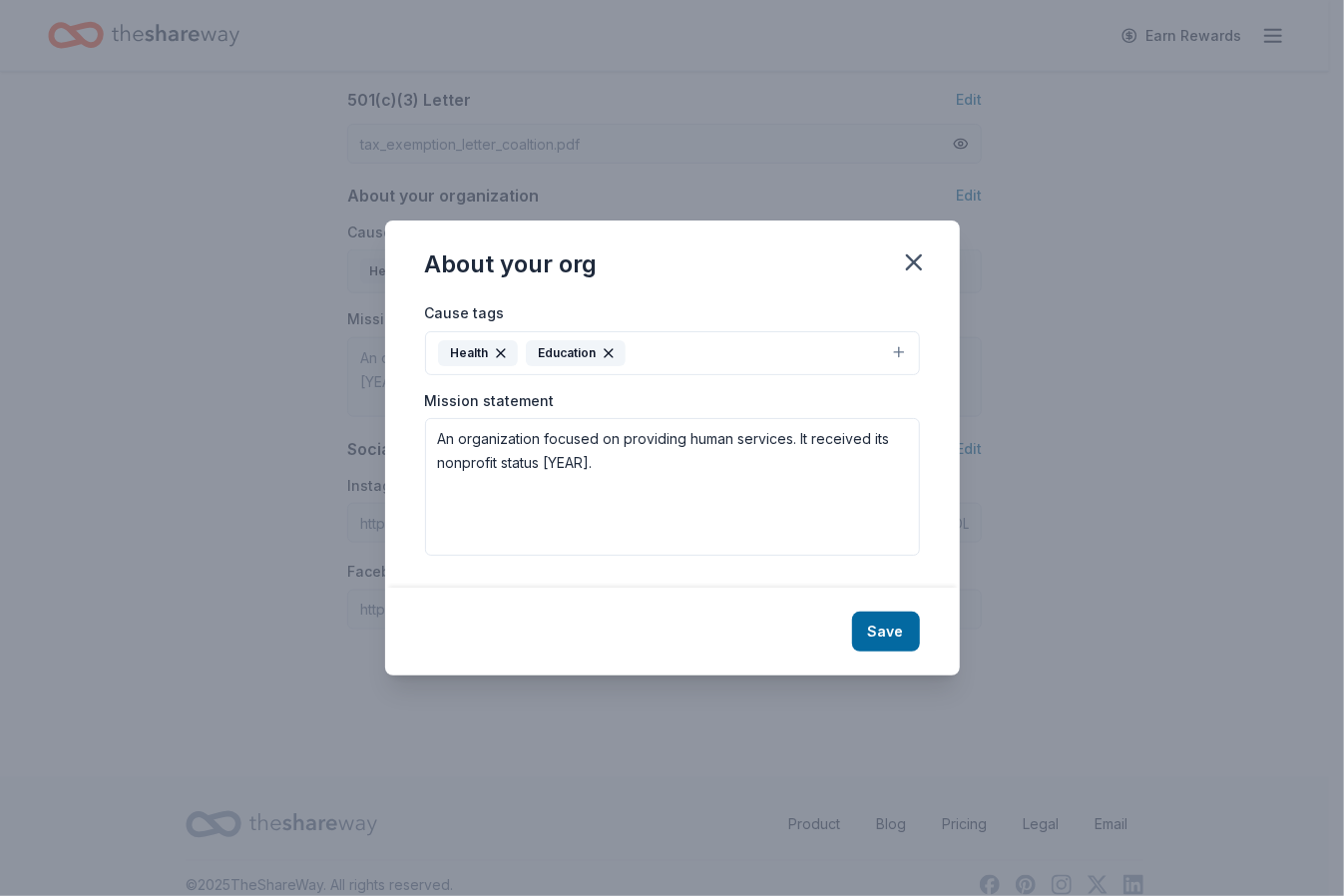click on "Health Education" at bounding box center [672, 353] 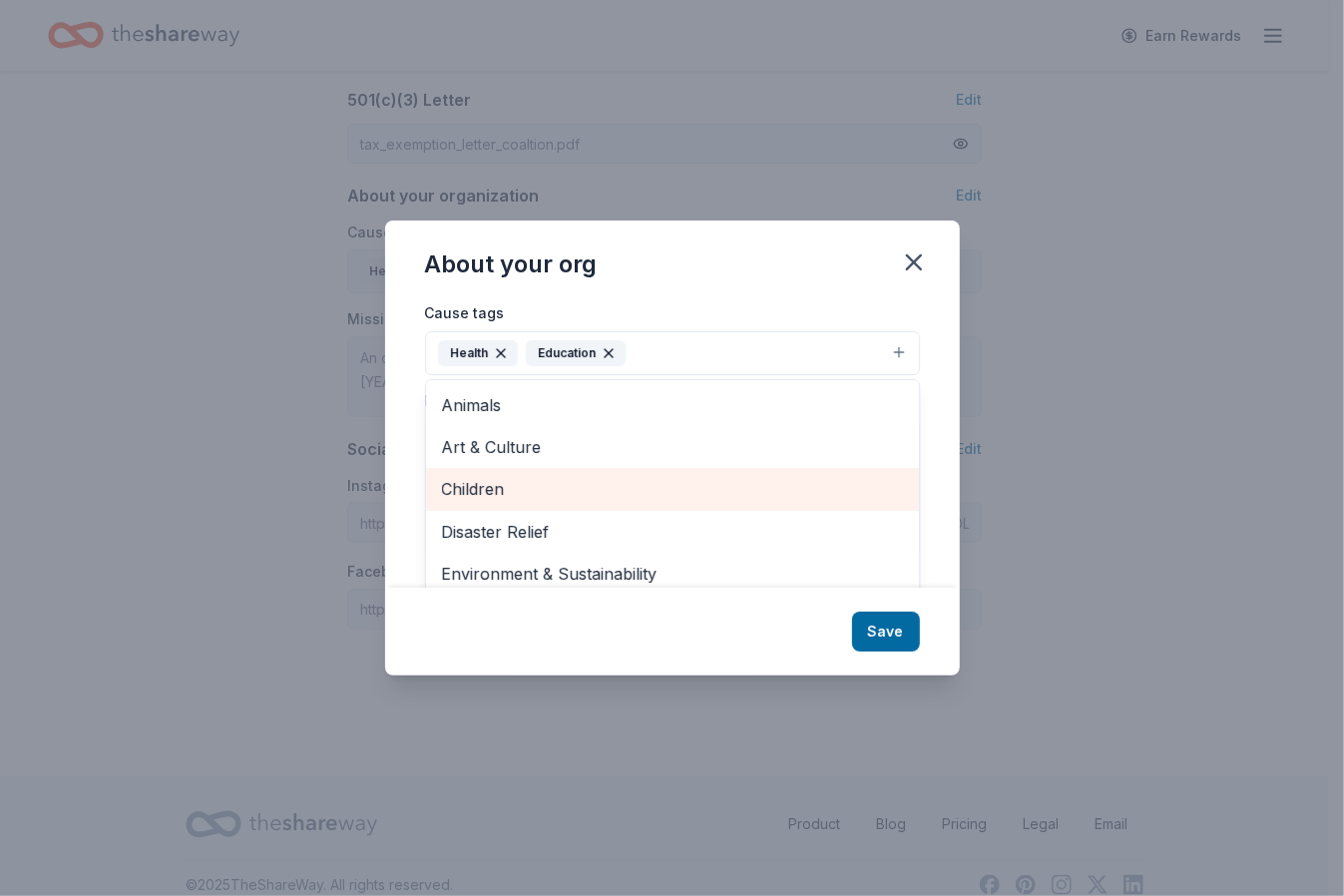 click on "Children" at bounding box center (672, 489) 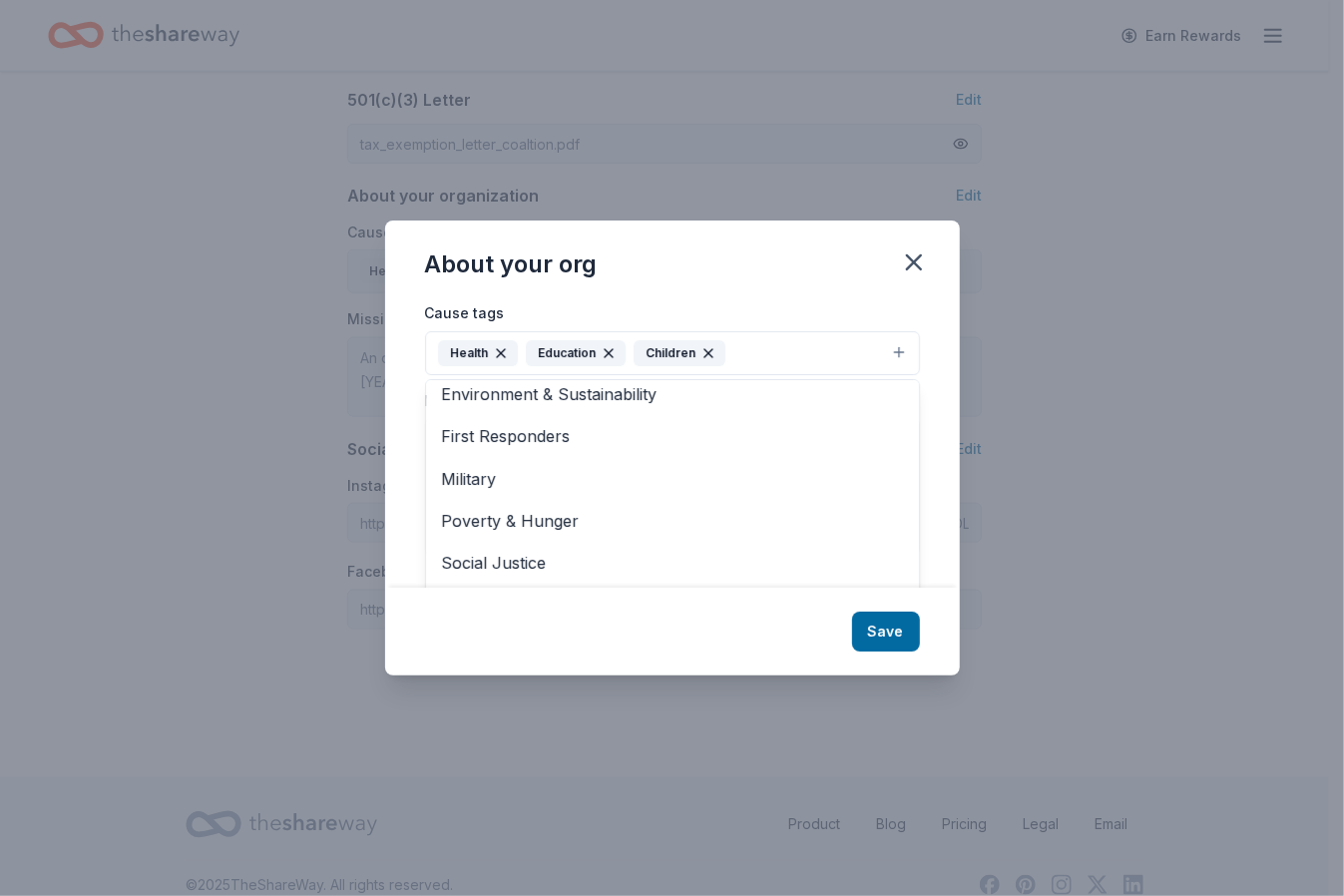 scroll, scrollTop: 150, scrollLeft: 0, axis: vertical 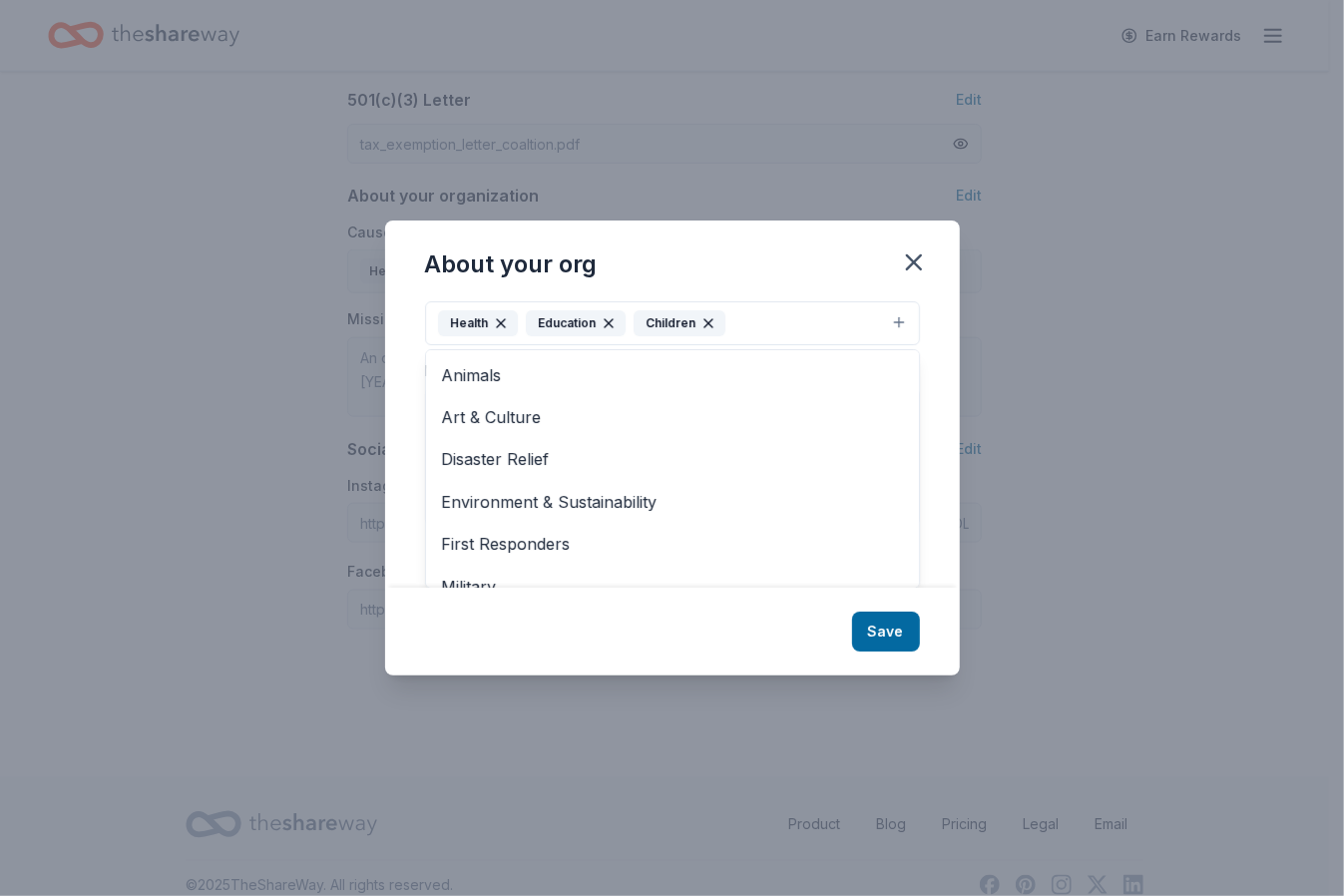 click on "About your org Cause tags Health Education Children Animals Art & Culture Disaster Relief Environment & Sustainability First Responders Military Poverty & Hunger Social Justice Wellness & Fitness Mission statement An organization focused on providing human services. It received its nonprofit status in 2023. Save" at bounding box center [672, 448] 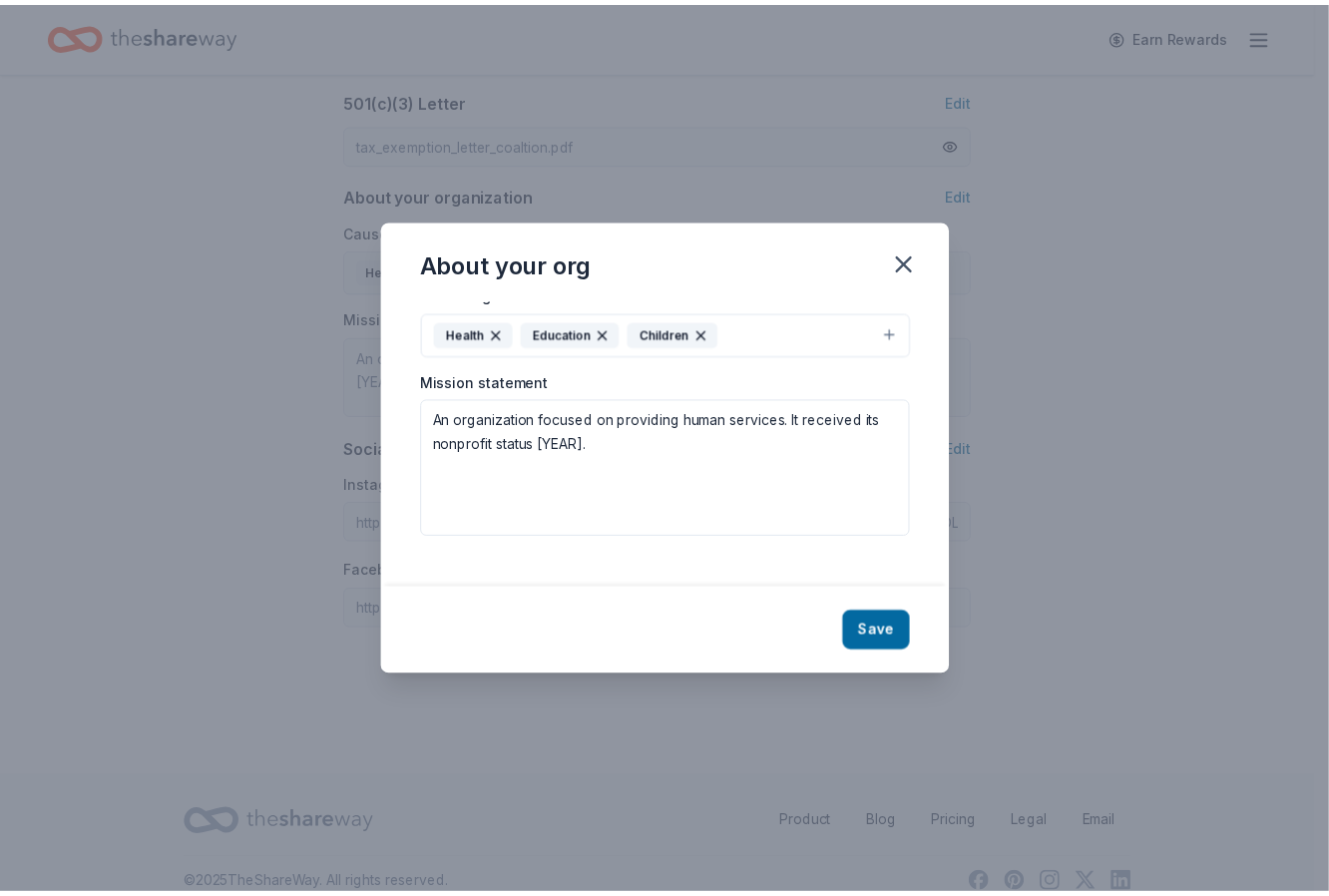 scroll, scrollTop: 0, scrollLeft: 0, axis: both 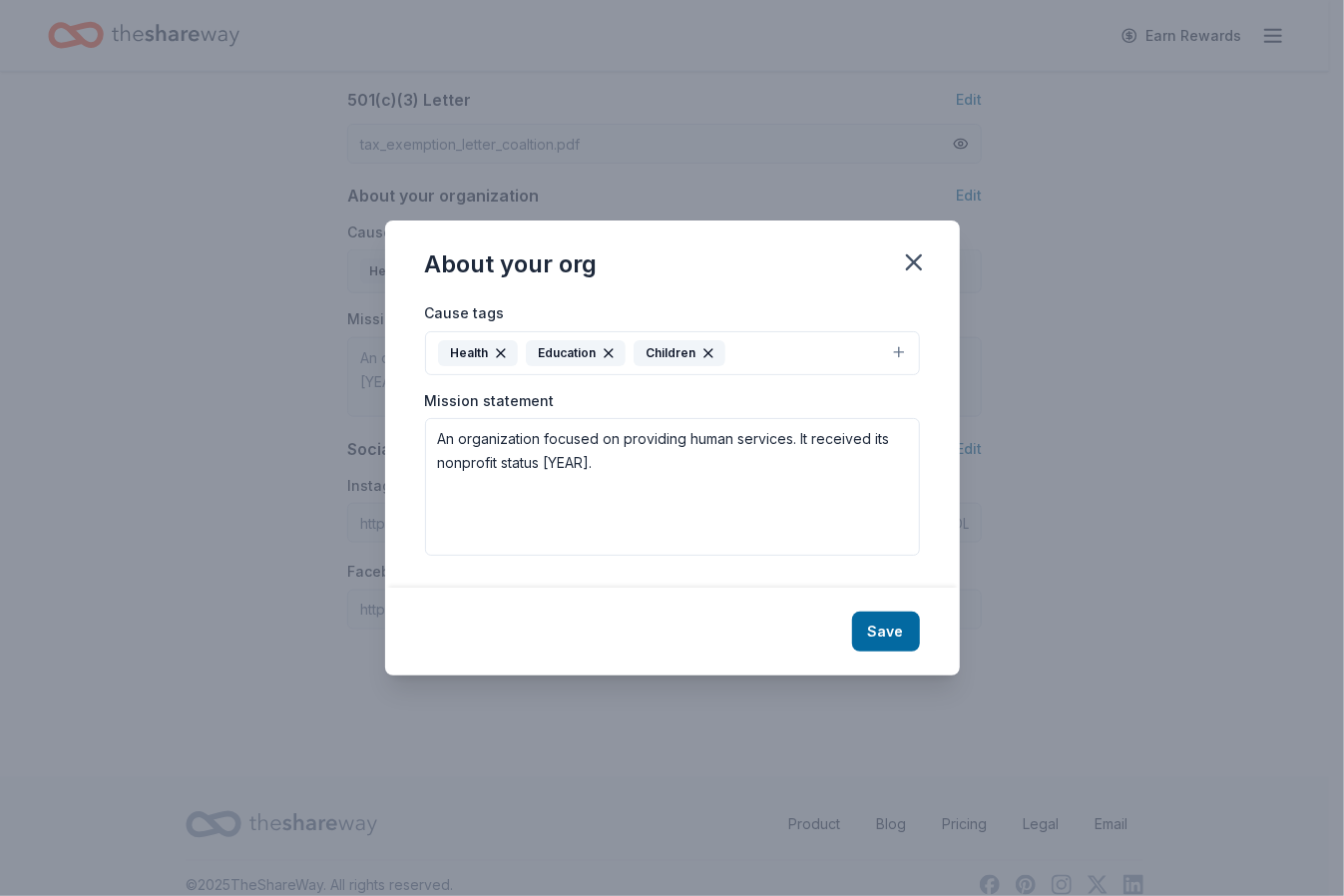 click on "Save" at bounding box center (886, 632) 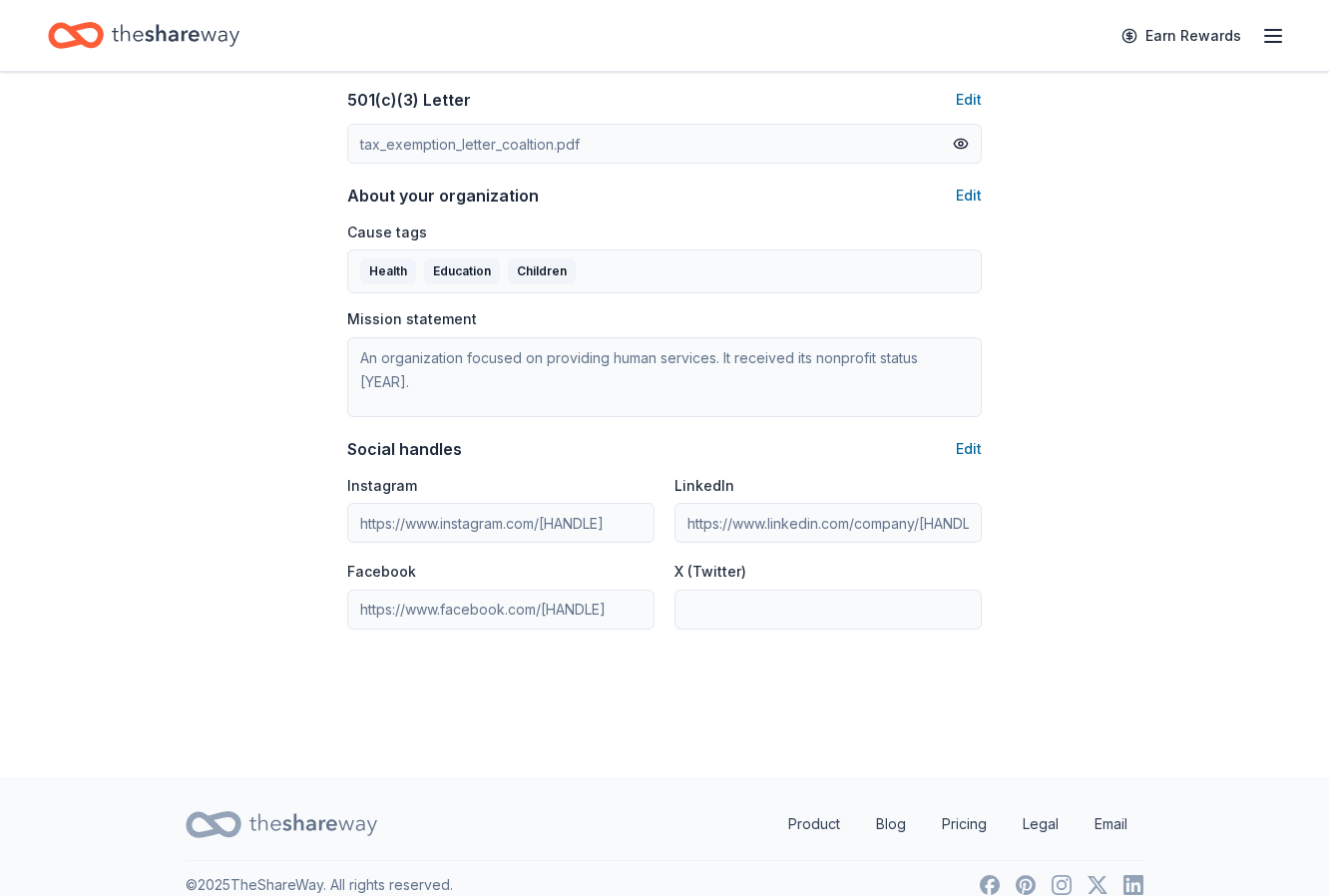 click on "Account About me Profile Edit First name Tara Last name Jones Role Event Coordinator/Planner Phone number 4053121484 Email Edit taraleannjones@gmail.com Password Edit Organization details Organization profile Edit Organization name morton county community Coalition ZIP code 67950 Website www.mortoncountycommunitycoalition.org EIN Edit 92-4017001 501(c)(3) Letter Edit tax_exemption_letter_coaltion.pdf About your organization Edit Cause tags Health Education Children Mission statement An organization focused on providing human services. It received its nonprofit status in 2023. Social handles Edit Instagram https://www.instagram.com/mcccmoks/ LinkedIn https://www.linkedin.com/company/morton-county-community-coalition/about Facebook https://www.facebook.com/Morton.Co.Community.Coalition X (Twitter)" at bounding box center (664, -115) 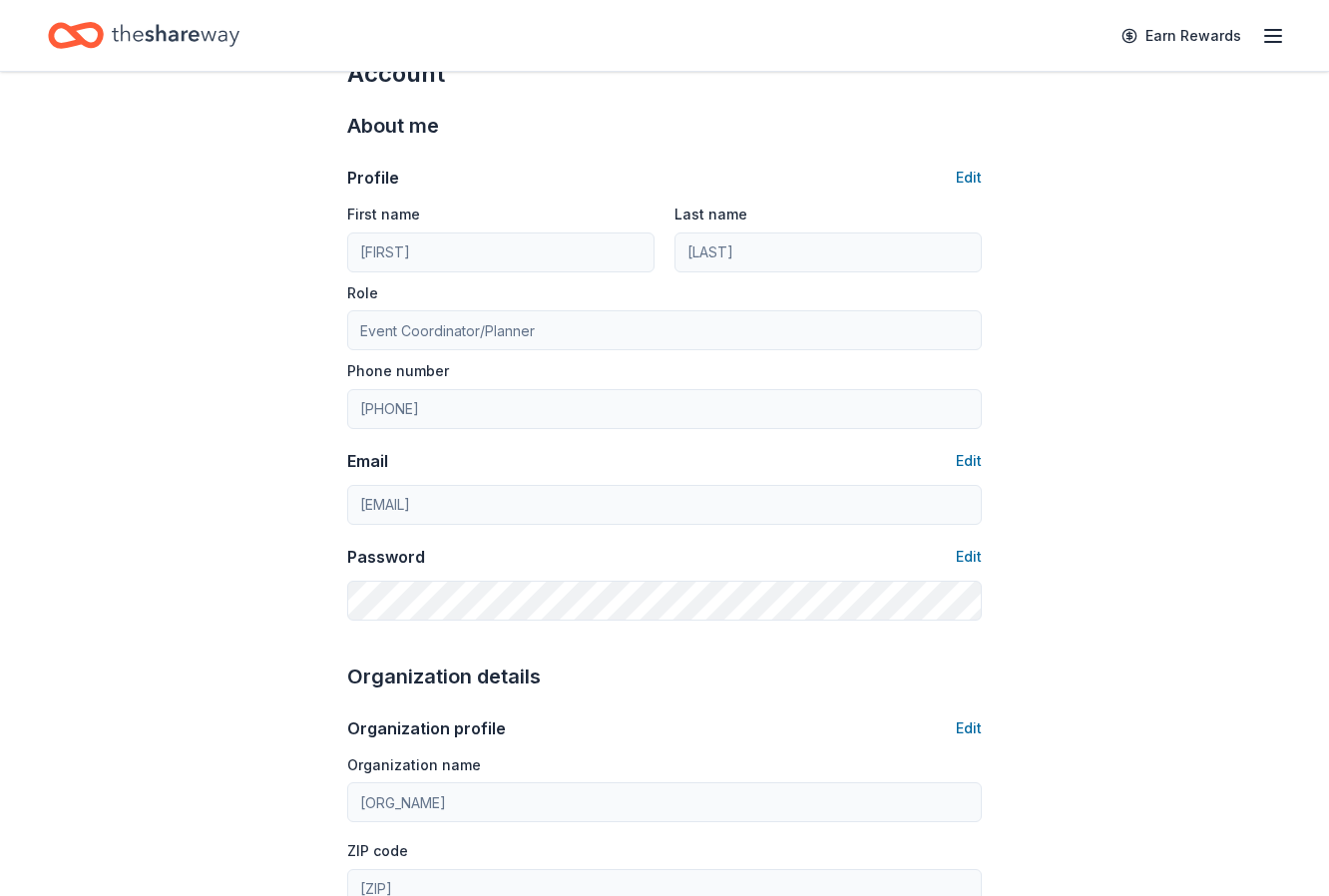 scroll, scrollTop: 0, scrollLeft: 0, axis: both 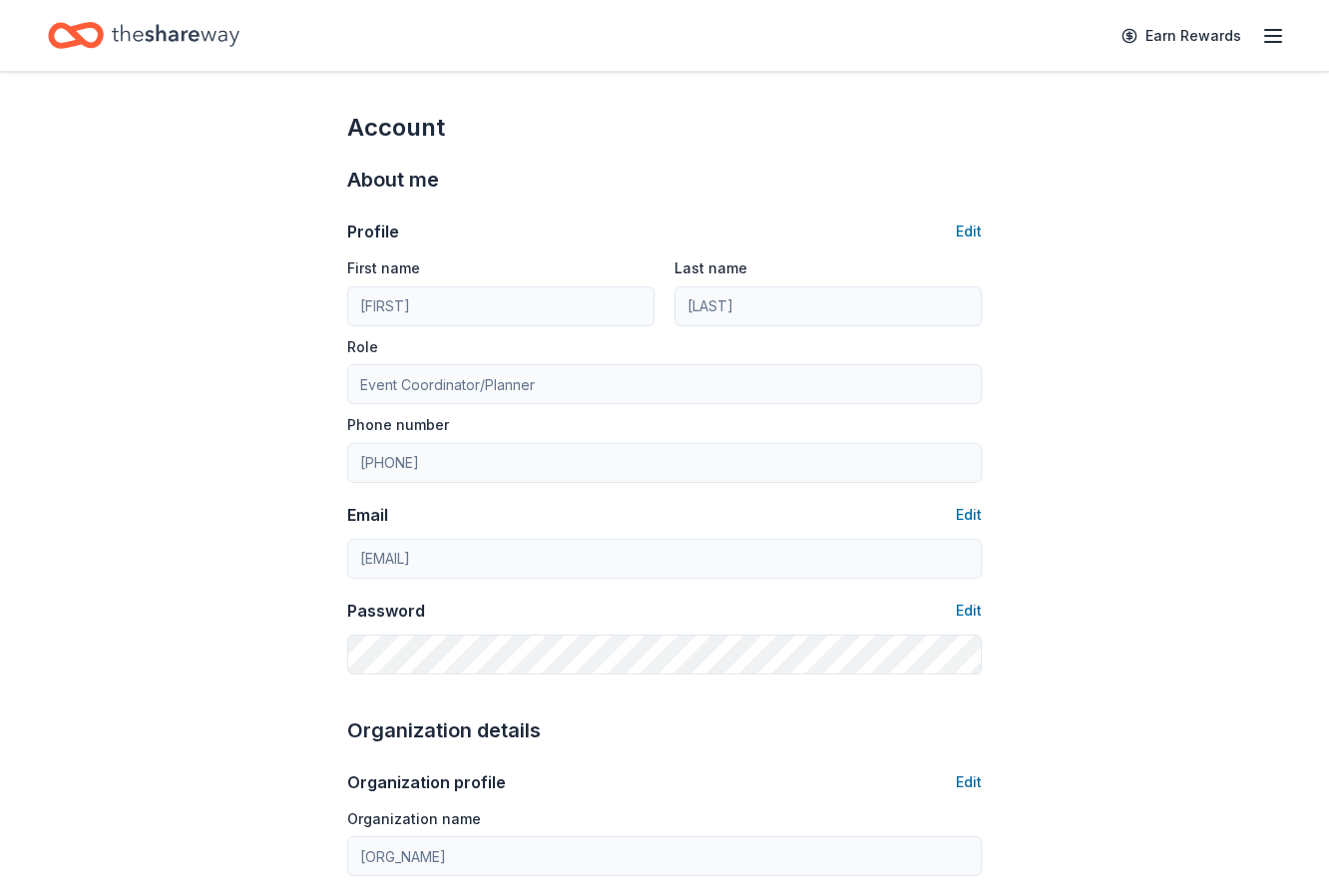 click 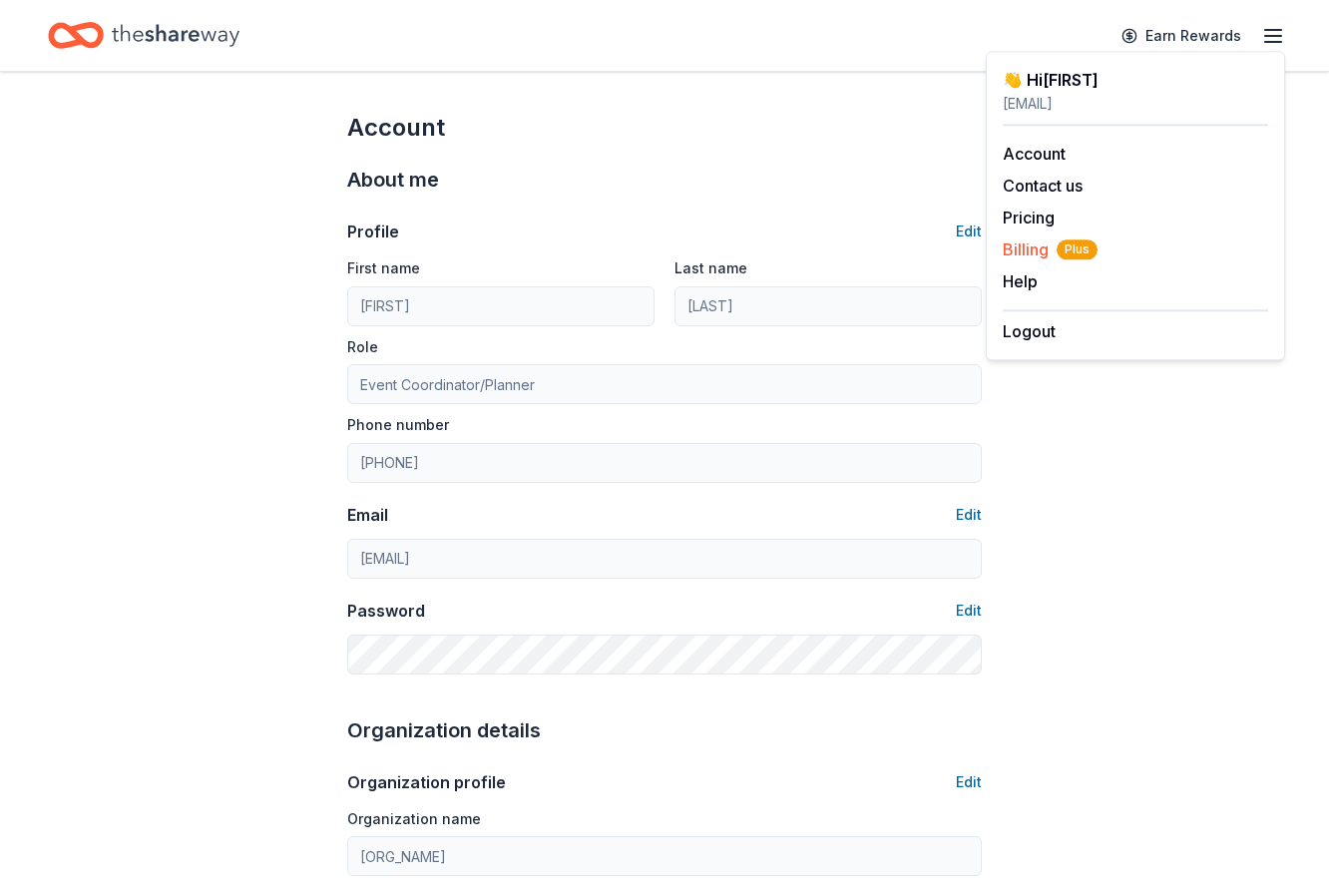 click on "Billing Plus" at bounding box center [1050, 249] 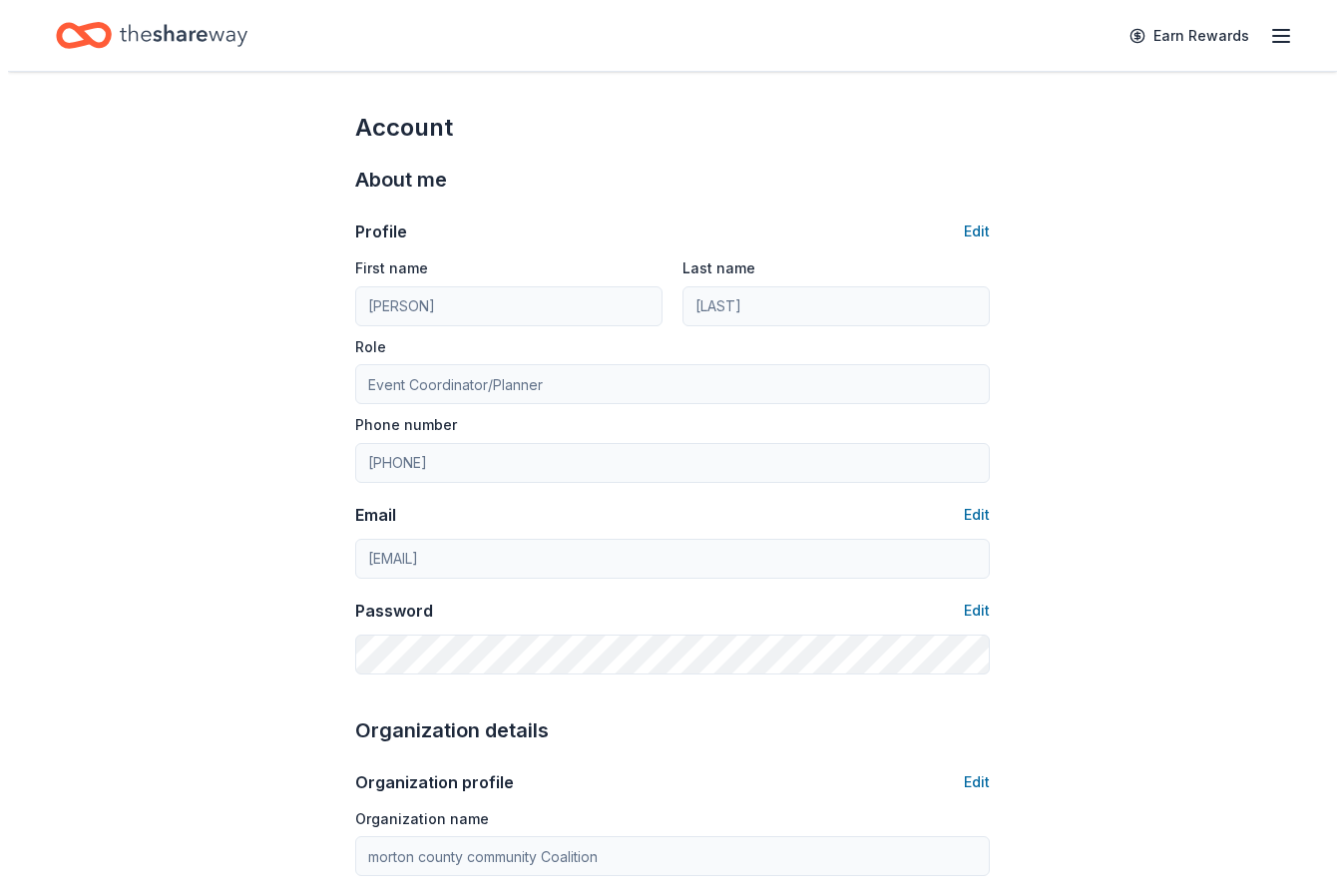 scroll, scrollTop: 0, scrollLeft: 0, axis: both 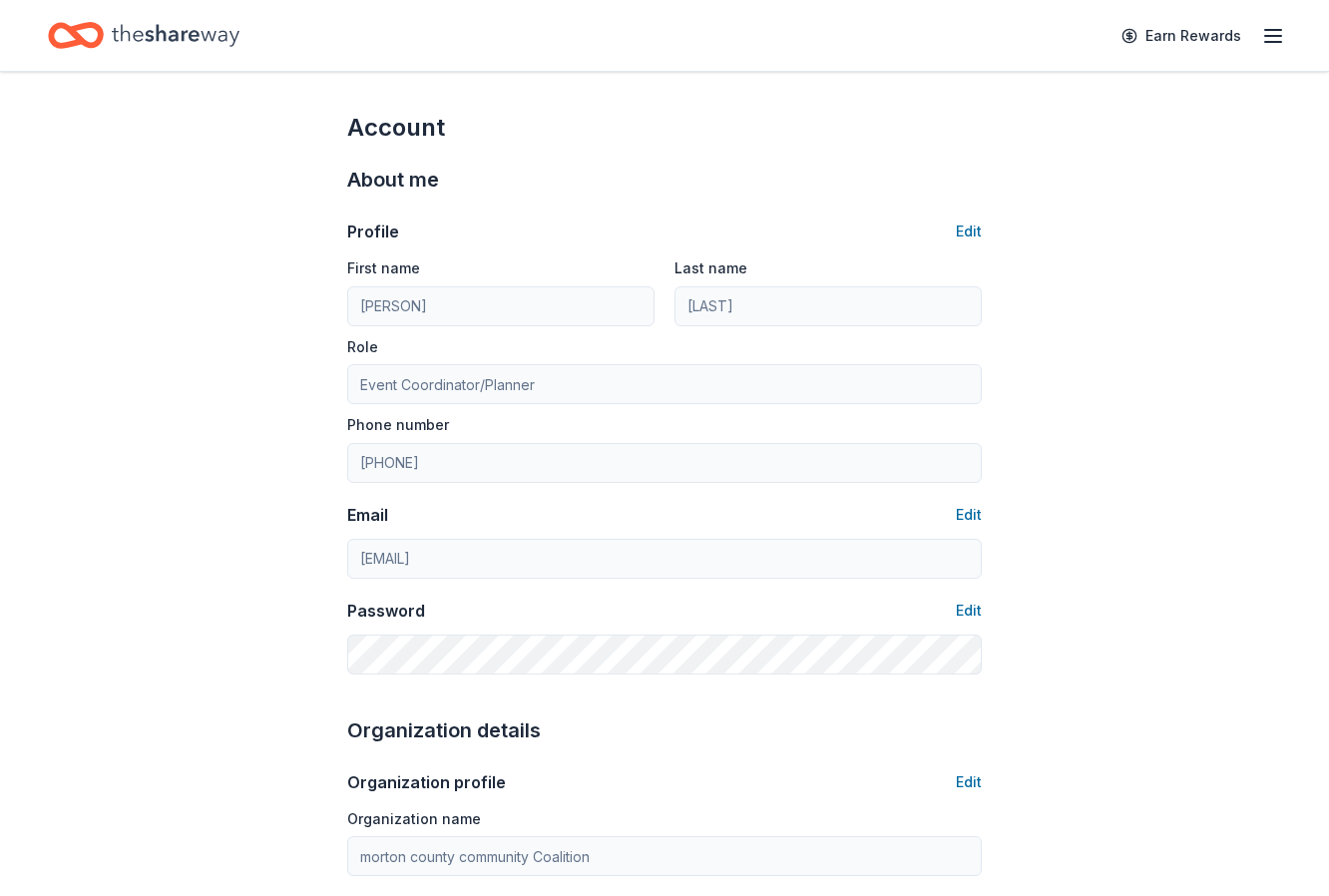 click 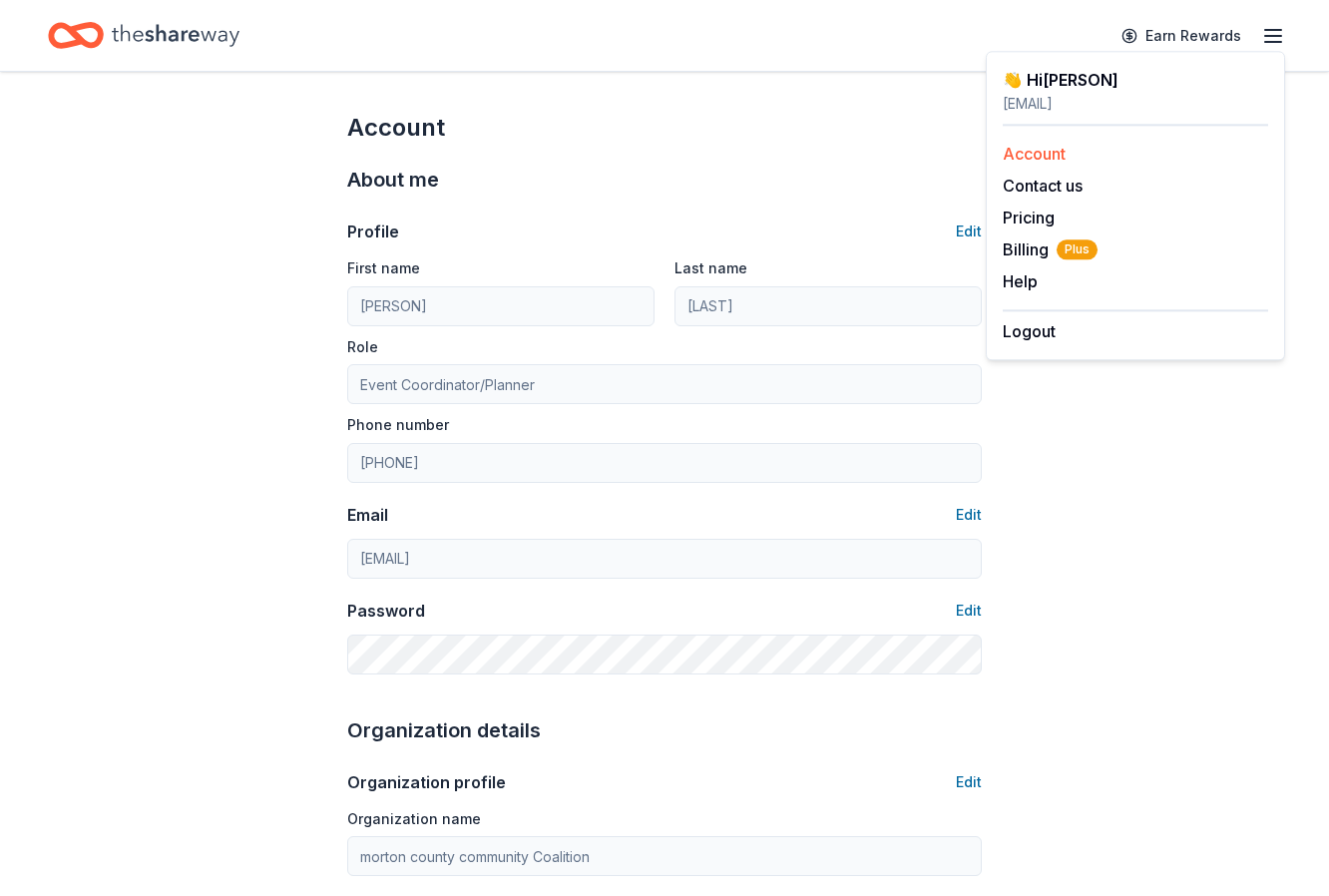 click on "Account" at bounding box center [1135, 154] 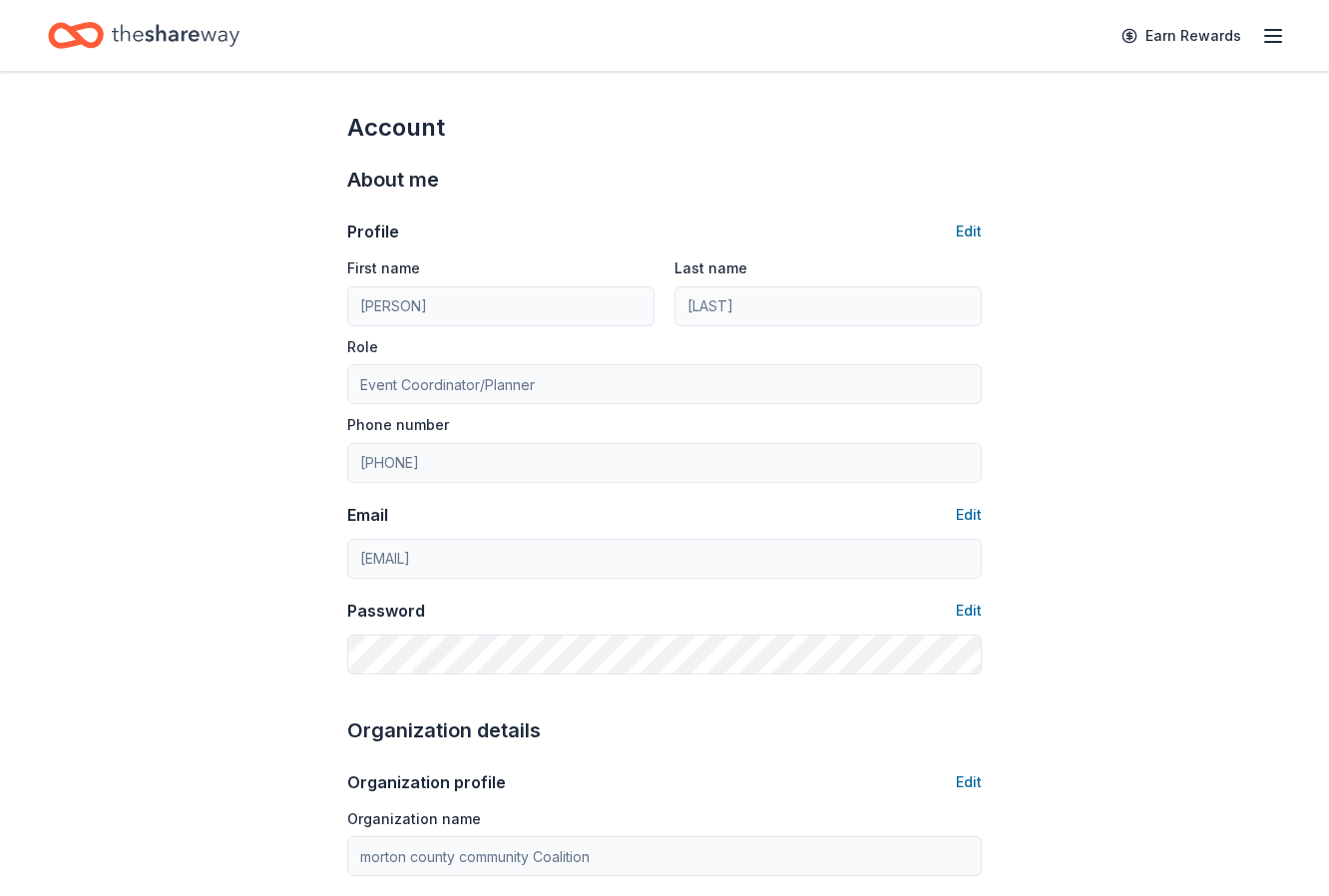 click 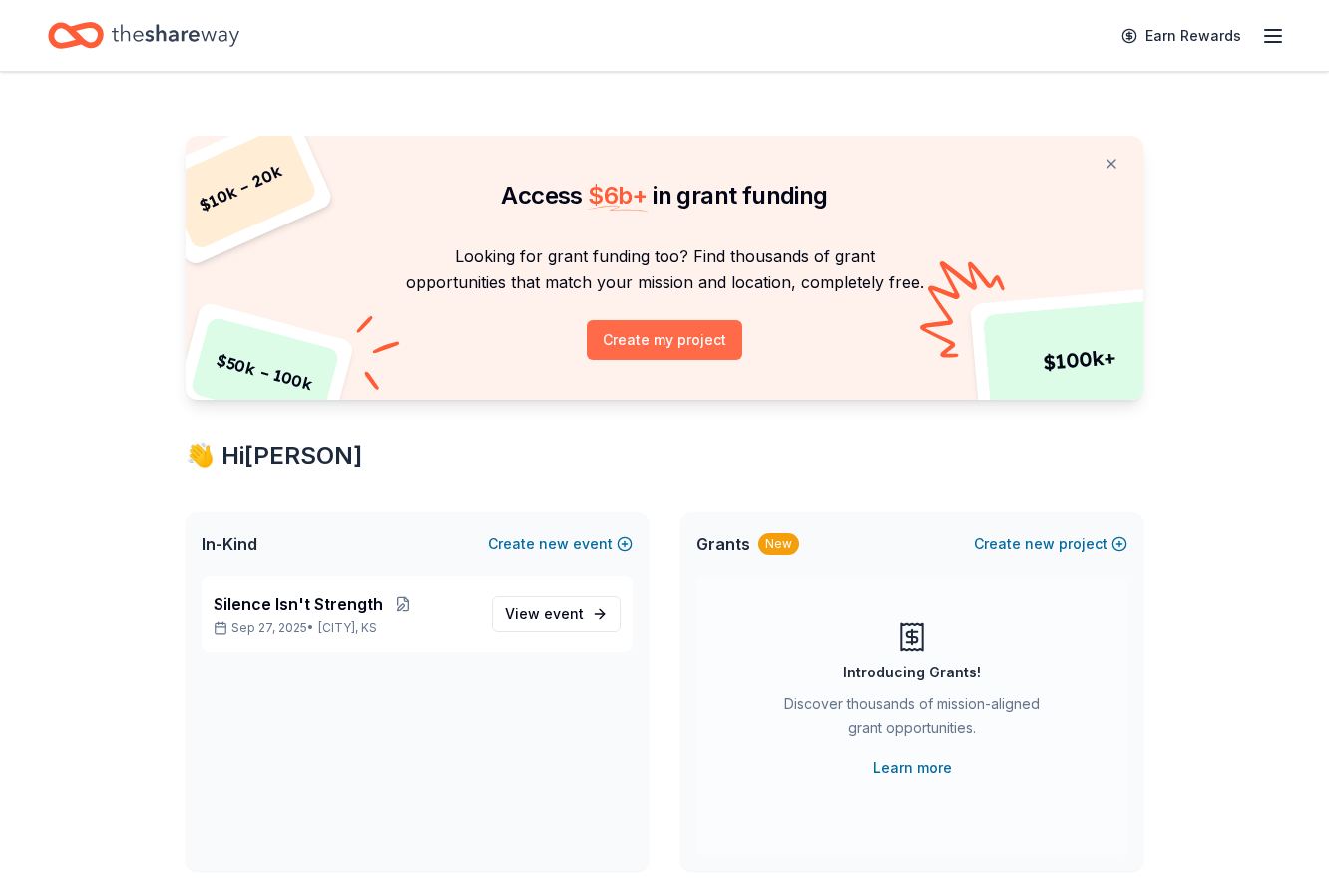 click on "Create my project" at bounding box center [664, 340] 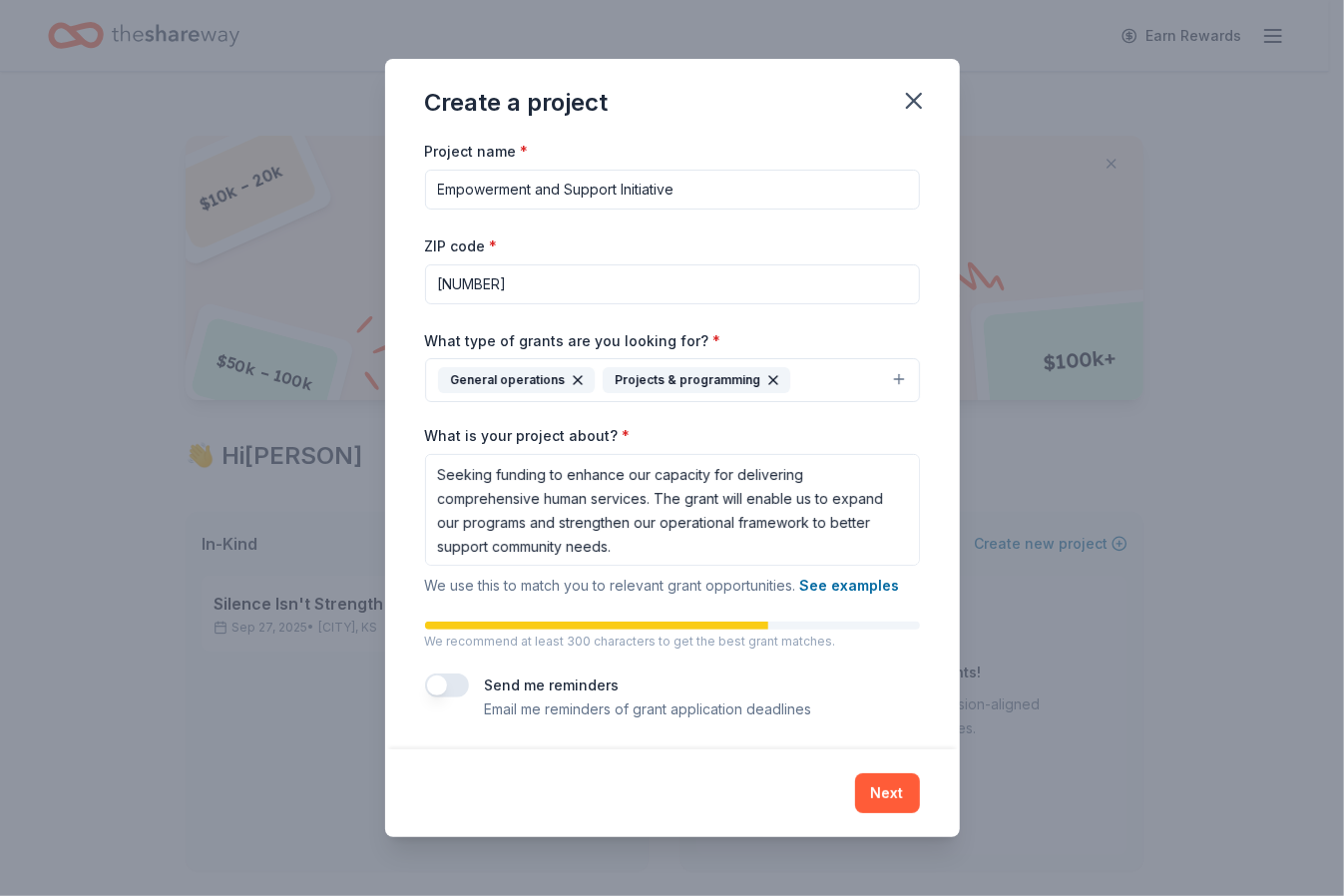 click on "General operations Projects & programming" at bounding box center (672, 380) 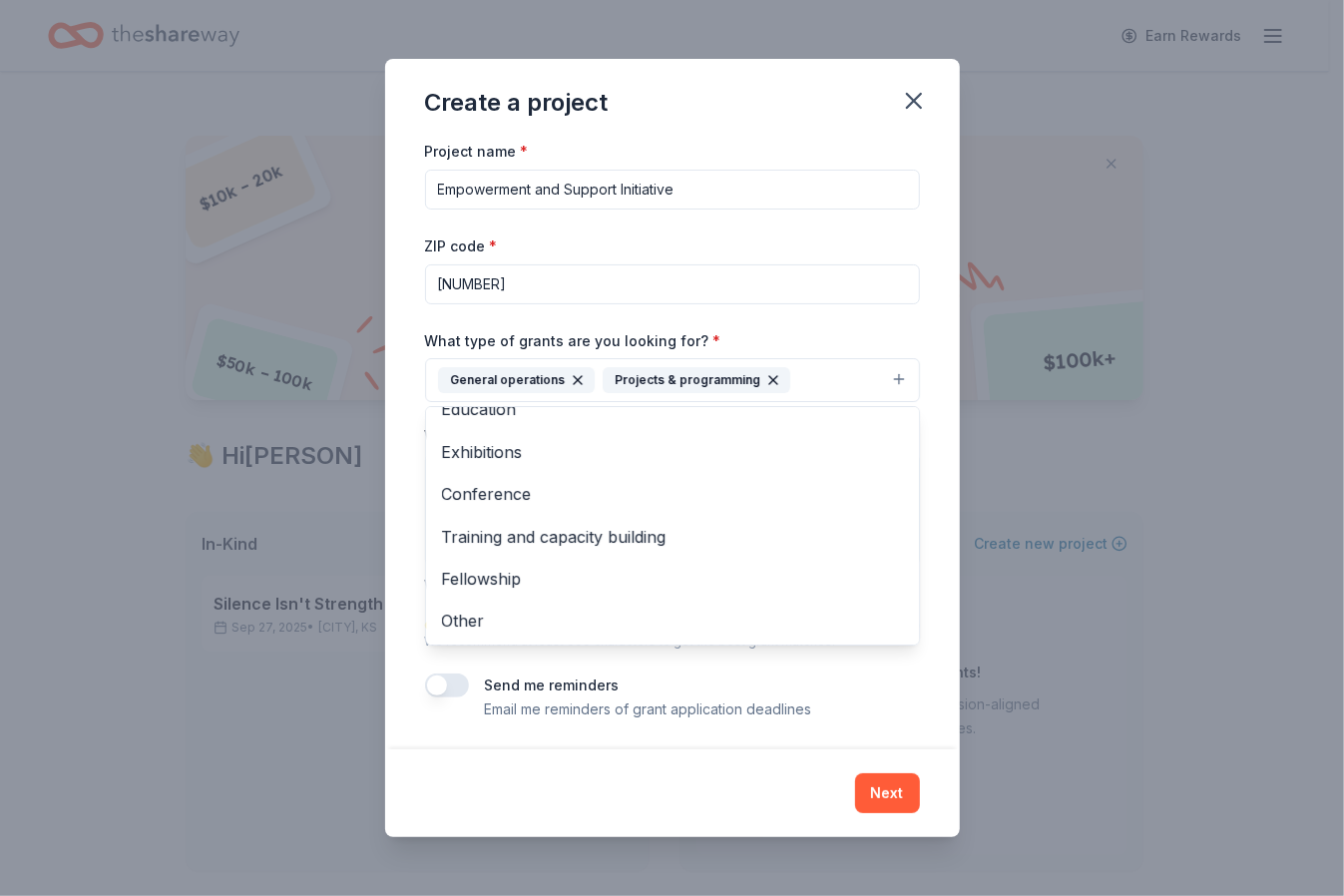 scroll, scrollTop: 150, scrollLeft: 0, axis: vertical 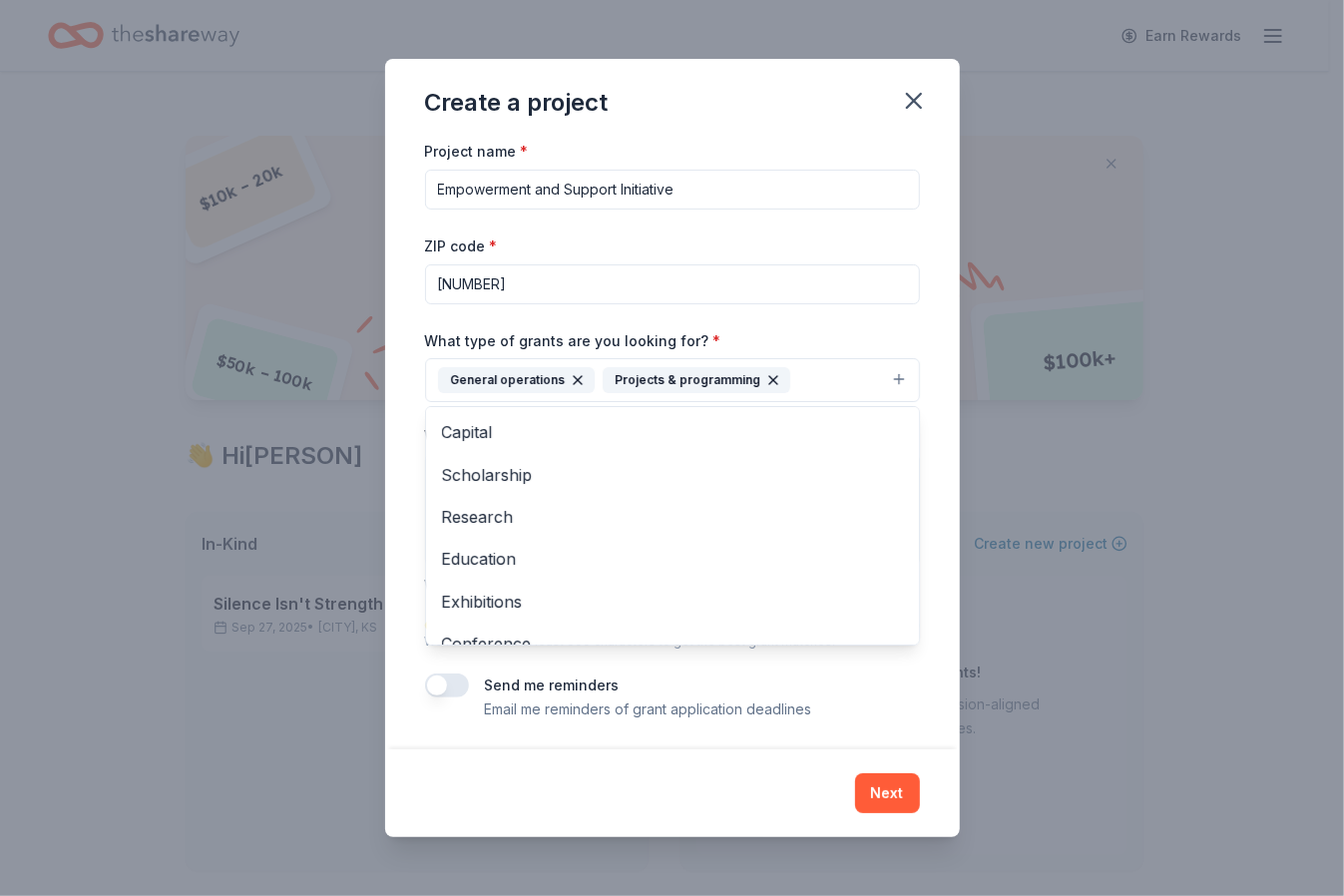 click on "Project name * Empowerment and Support Initiative ZIP code * [ZIP] What type of grants are you looking for? * General operations Projects & programming Capital Scholarship Research Education Exhibitions Conference Training and capacity building Fellowship Other What is your project about? * Seeking funding to enhance our capacity for delivering comprehensive human services. The grant will enable us to expand our programs and strengthen our operational framework to better support community needs. We use this to match you to relevant grant opportunities.   See examples We recommend at least 300 characters to get the best grant matches. Send me reminders Email me reminders of grant application deadlines" at bounding box center (672, 443) 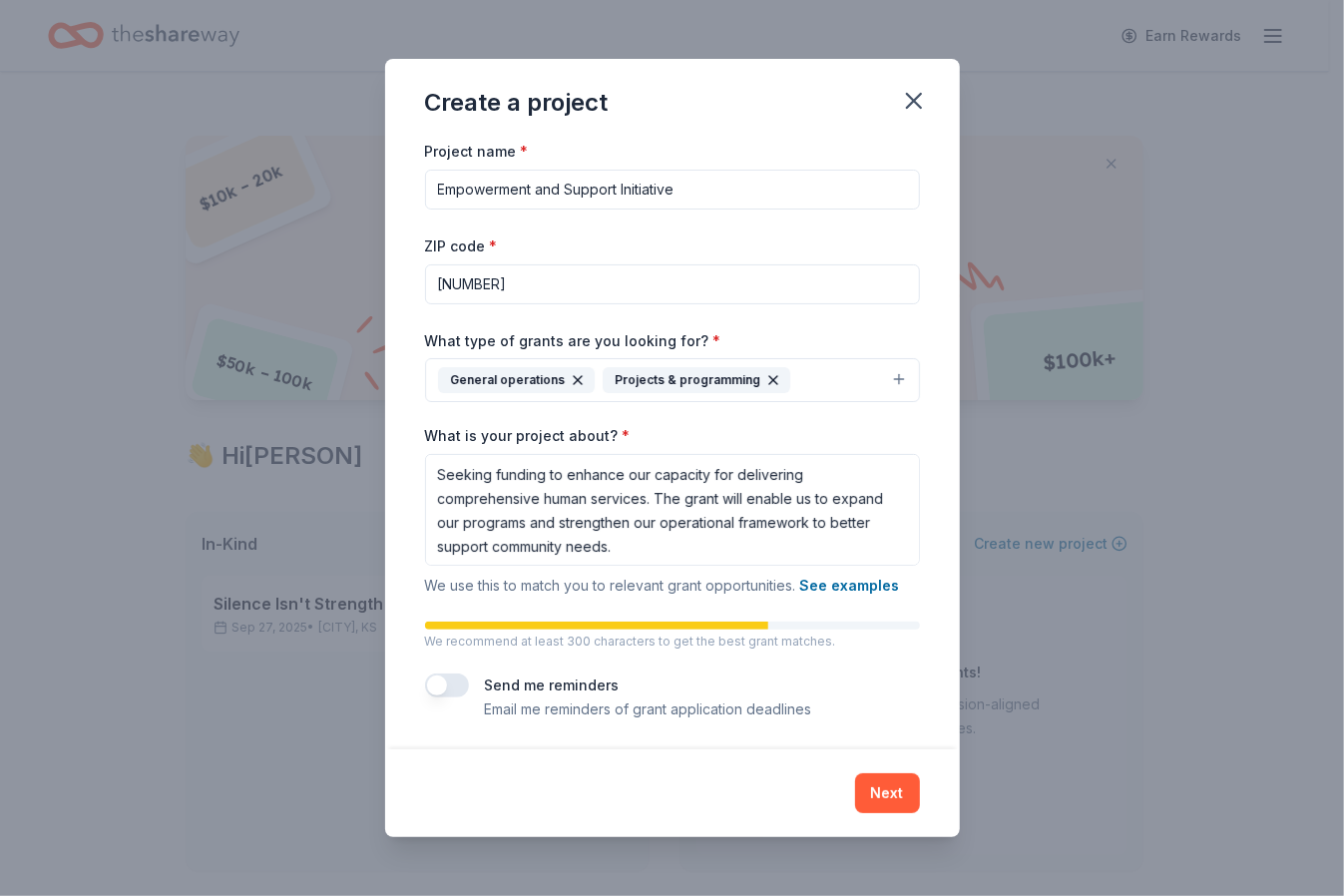 click on "Empowerment and Support Initiative" at bounding box center (672, 190) 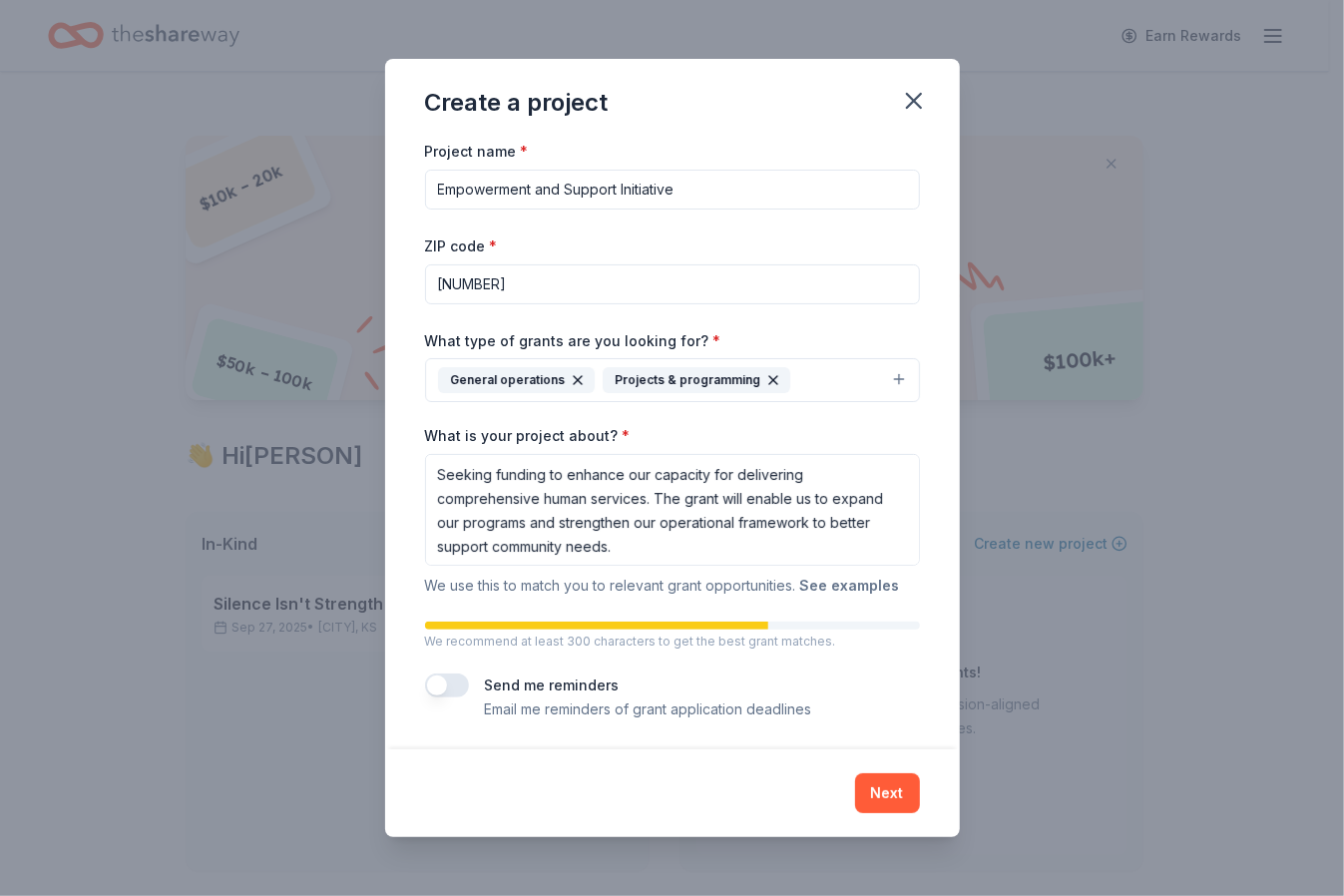 click on "See examples" at bounding box center [850, 586] 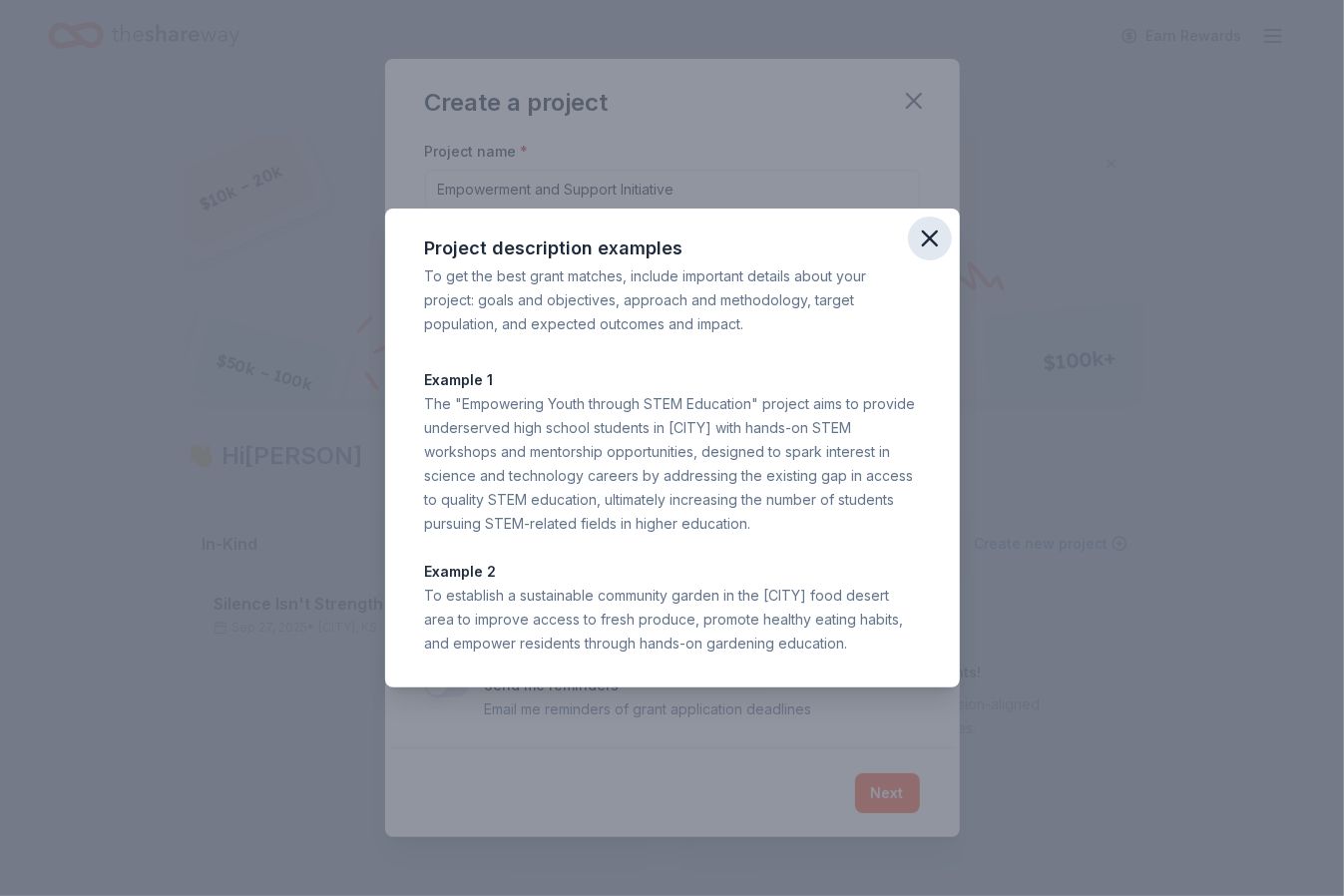 click 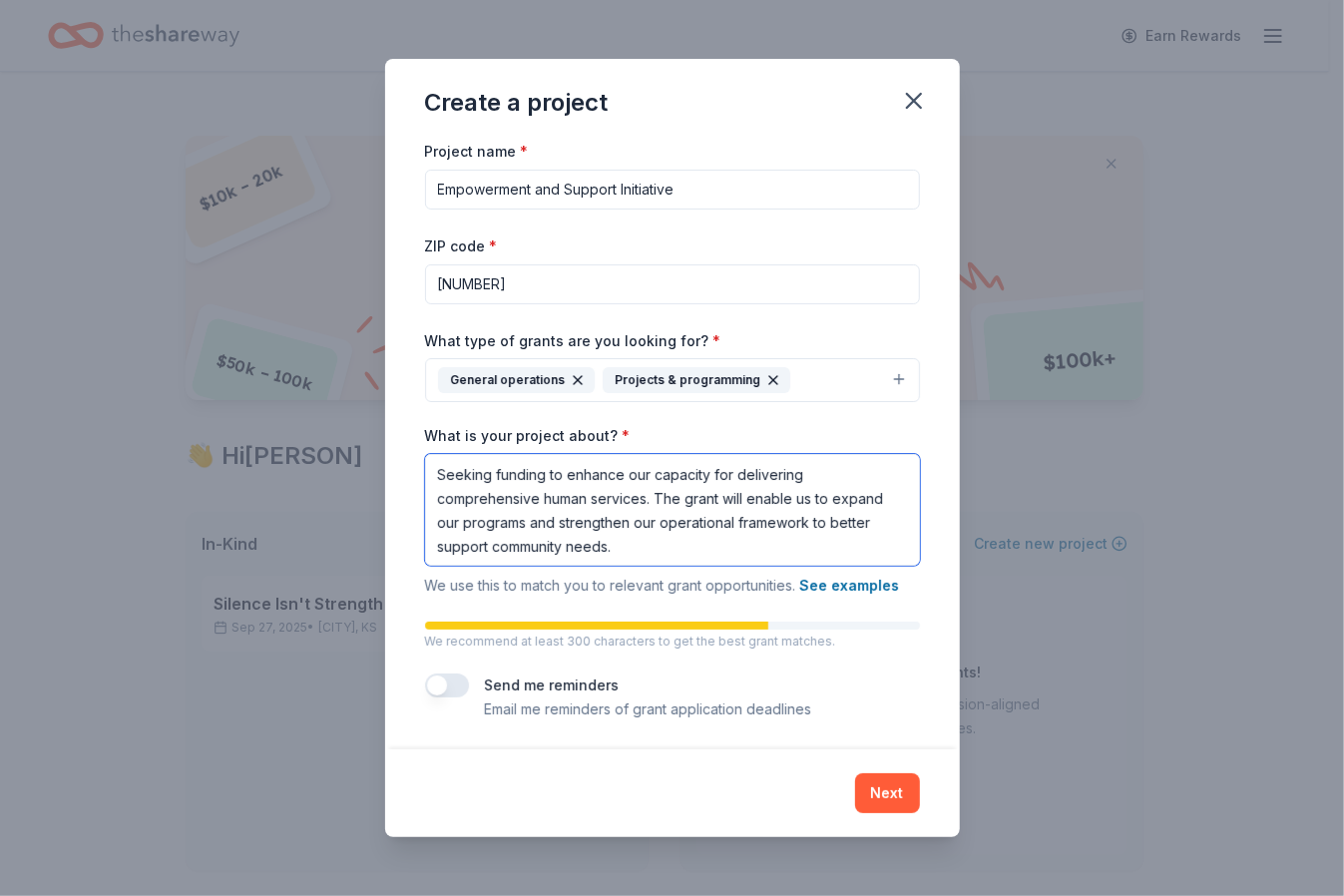 click on "Seeking funding to enhance our capacity for delivering comprehensive human services. The grant will enable us to expand our programs and strengthen our operational framework to better support community needs." at bounding box center (672, 510) 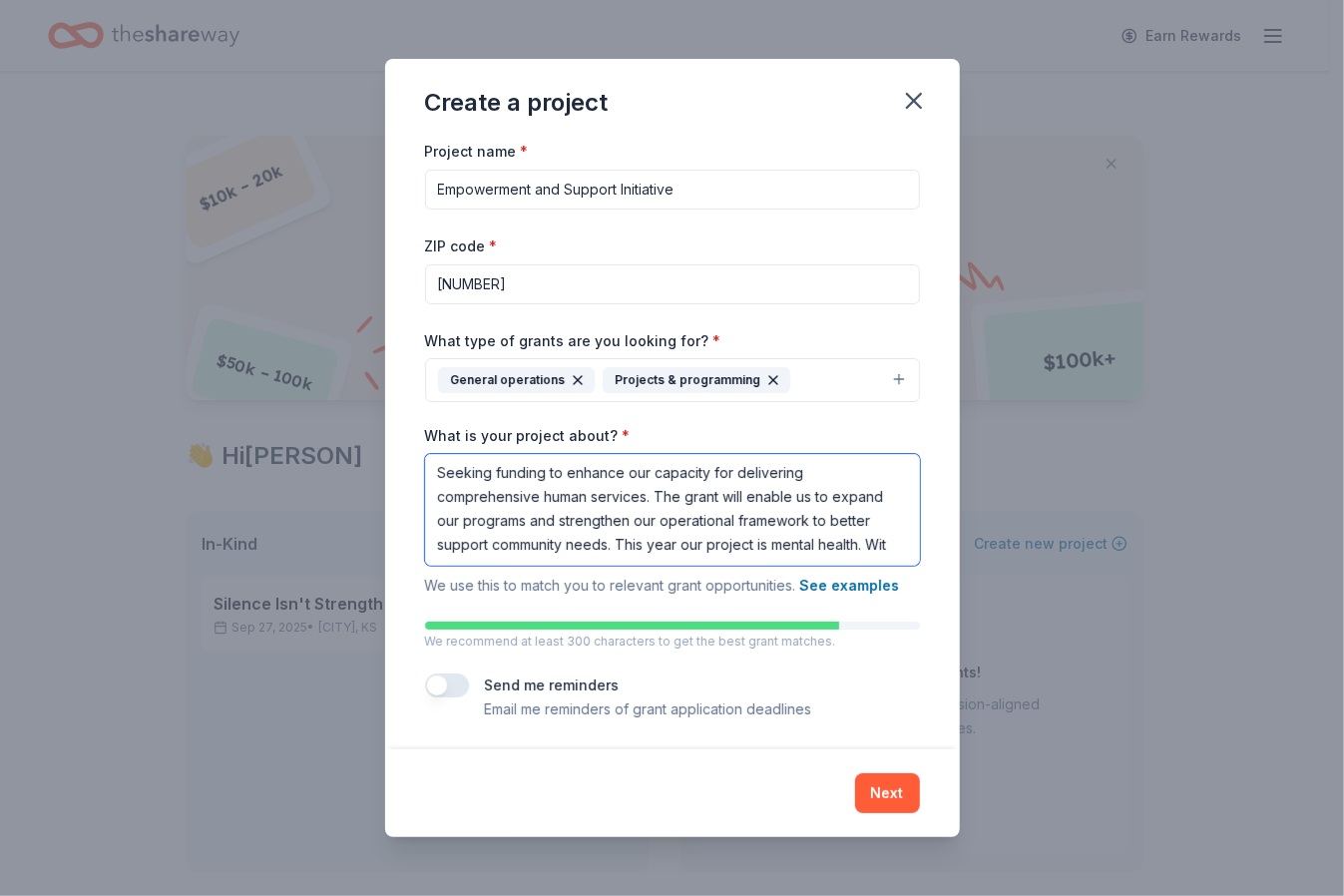 scroll, scrollTop: 1, scrollLeft: 0, axis: vertical 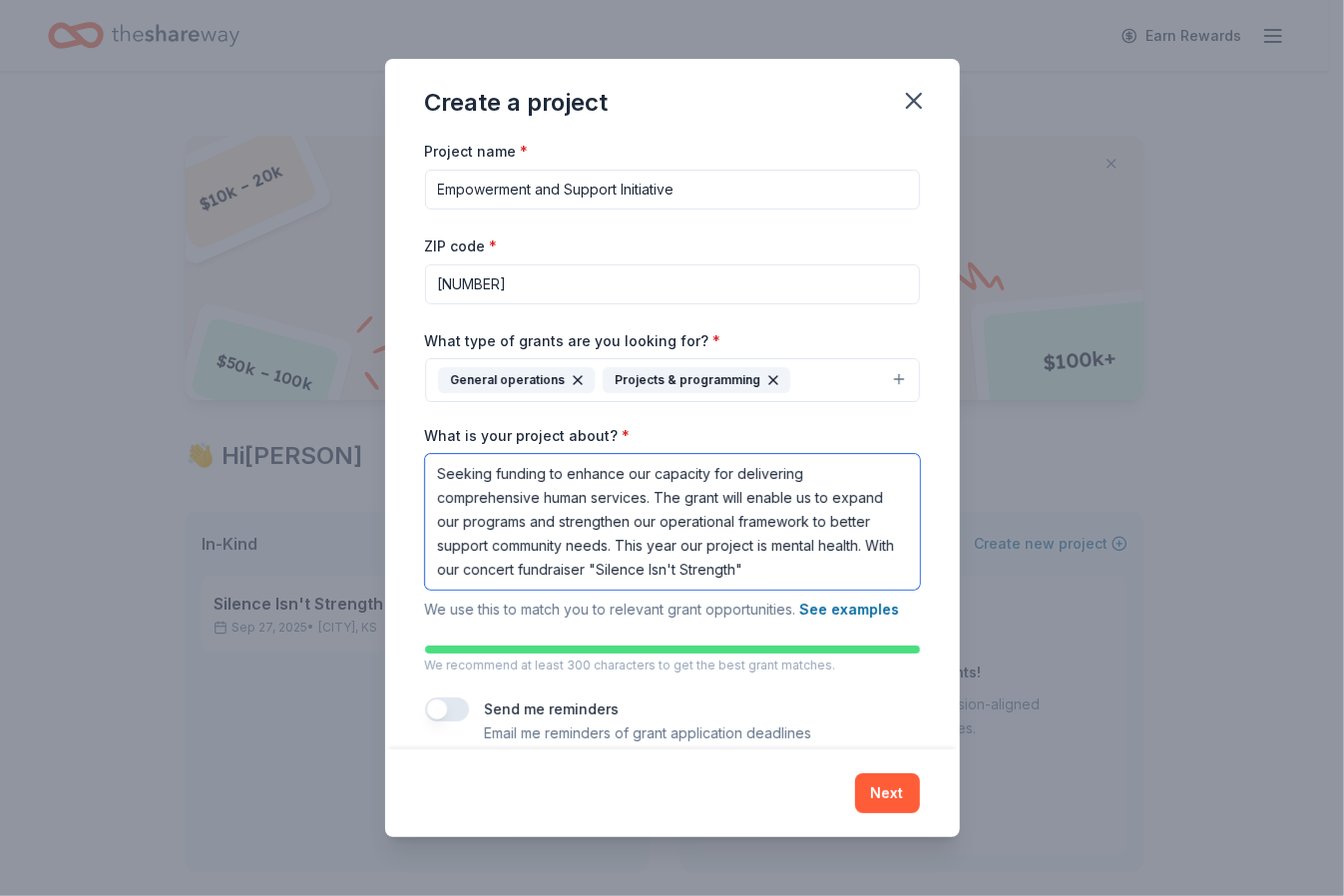 click on "Seeking funding to enhance our capacity for delivering comprehensive human services. The grant will enable us to expand our programs and strengthen our operational framework to better support community needs. This year our project is mental health. With our concert fundraiser "Silence Isn't Strength"" at bounding box center [672, 522] 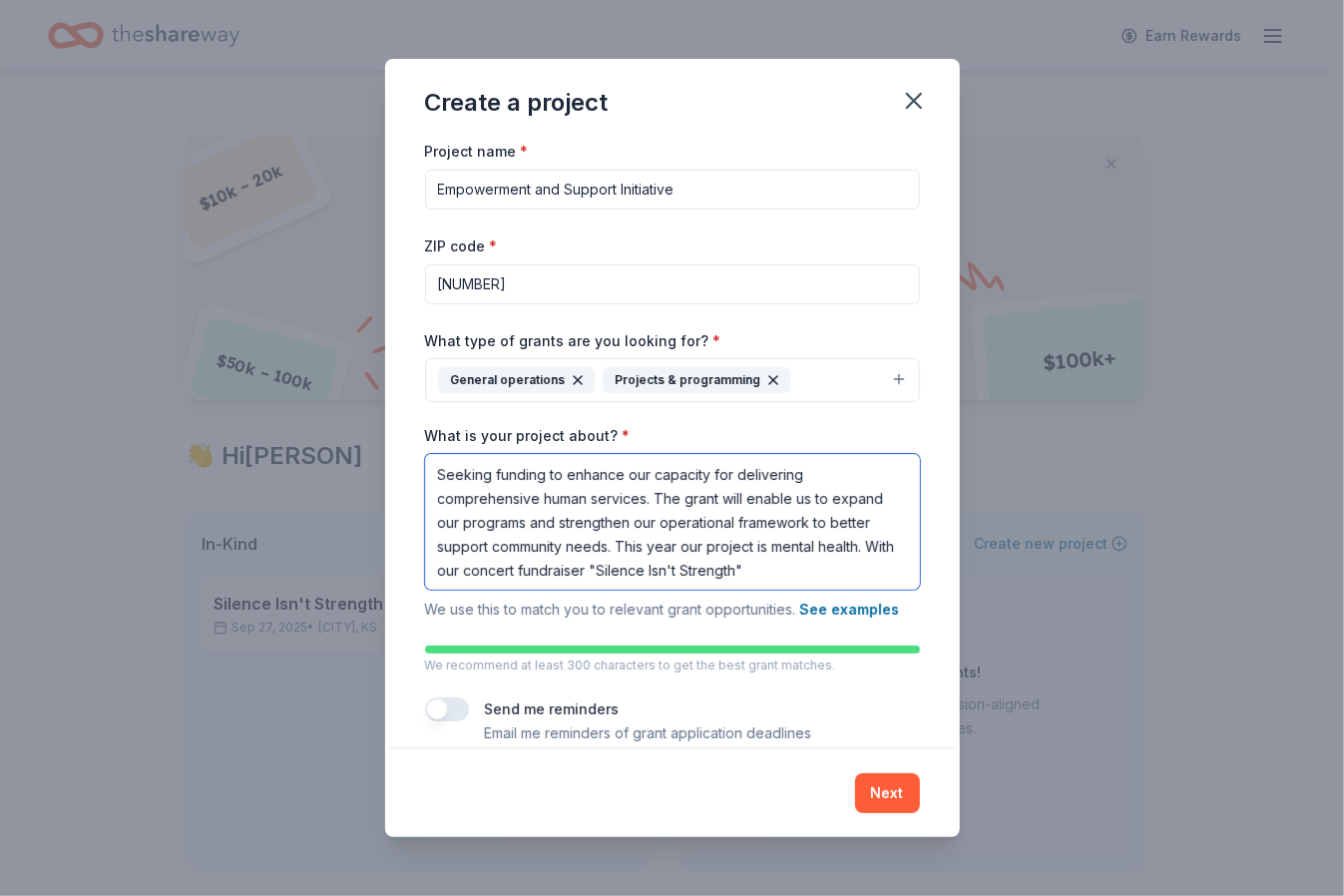 scroll, scrollTop: 0, scrollLeft: 0, axis: both 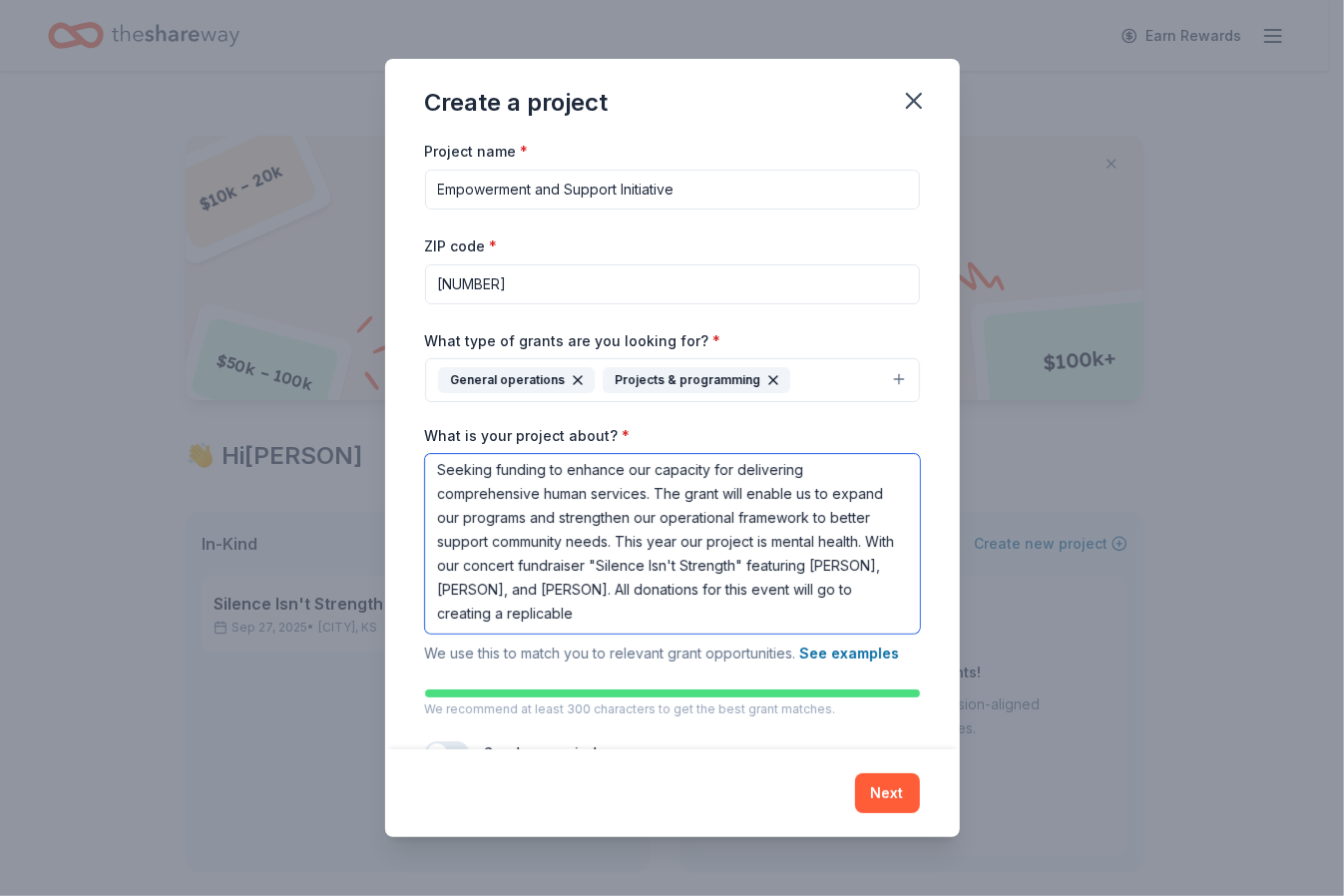 click on "Seeking funding to enhance our capacity for delivering comprehensive human services. The grant will enable us to expand our programs and strengthen our operational framework to better support community needs. This year our project is mental health. With our concert fundraiser "Silence Isn't Strength" featuring [PERSON], [PERSON], and [PERSON]. All donations for this event will go to creating a replicable" at bounding box center (672, 544) 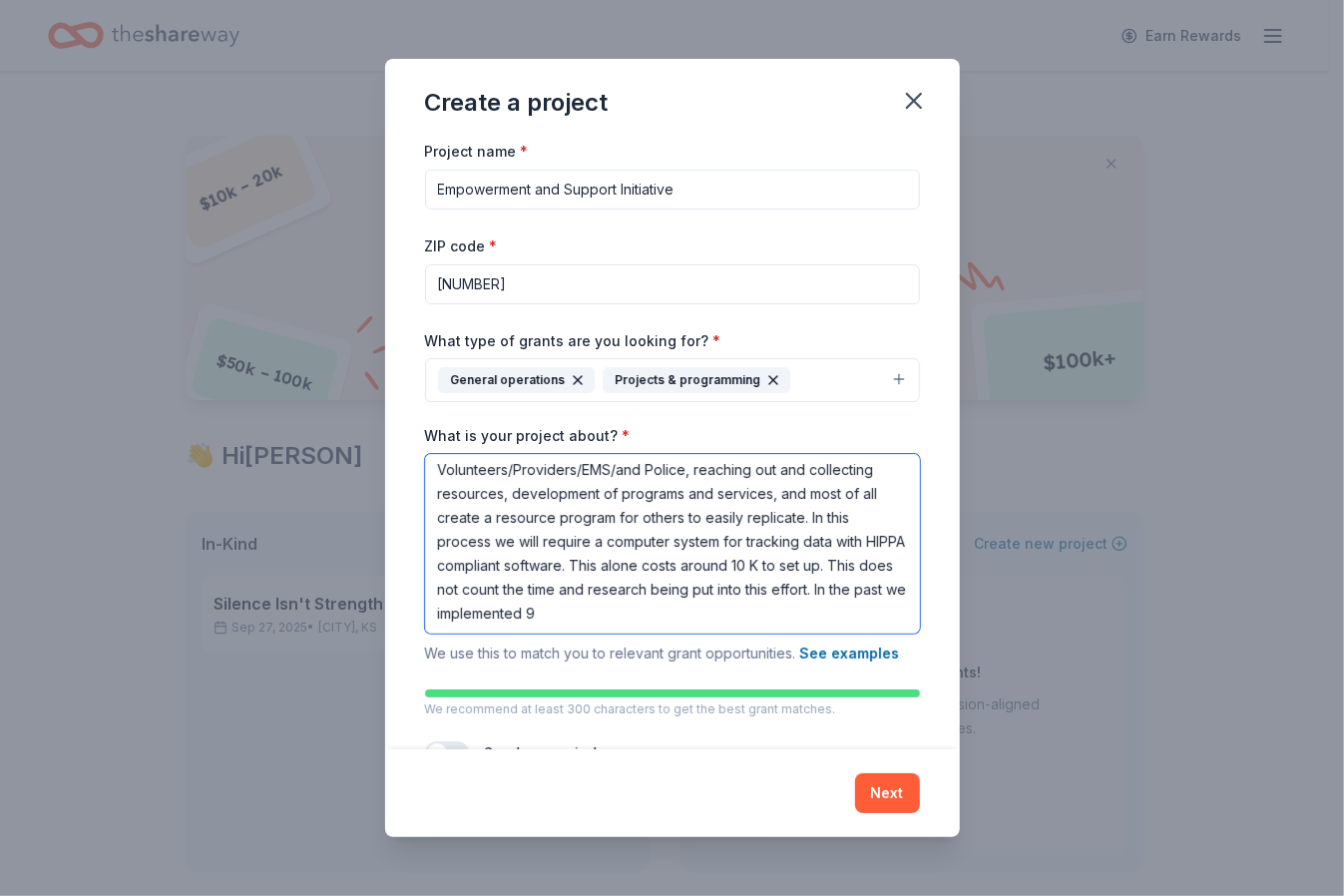 scroll, scrollTop: 185, scrollLeft: 0, axis: vertical 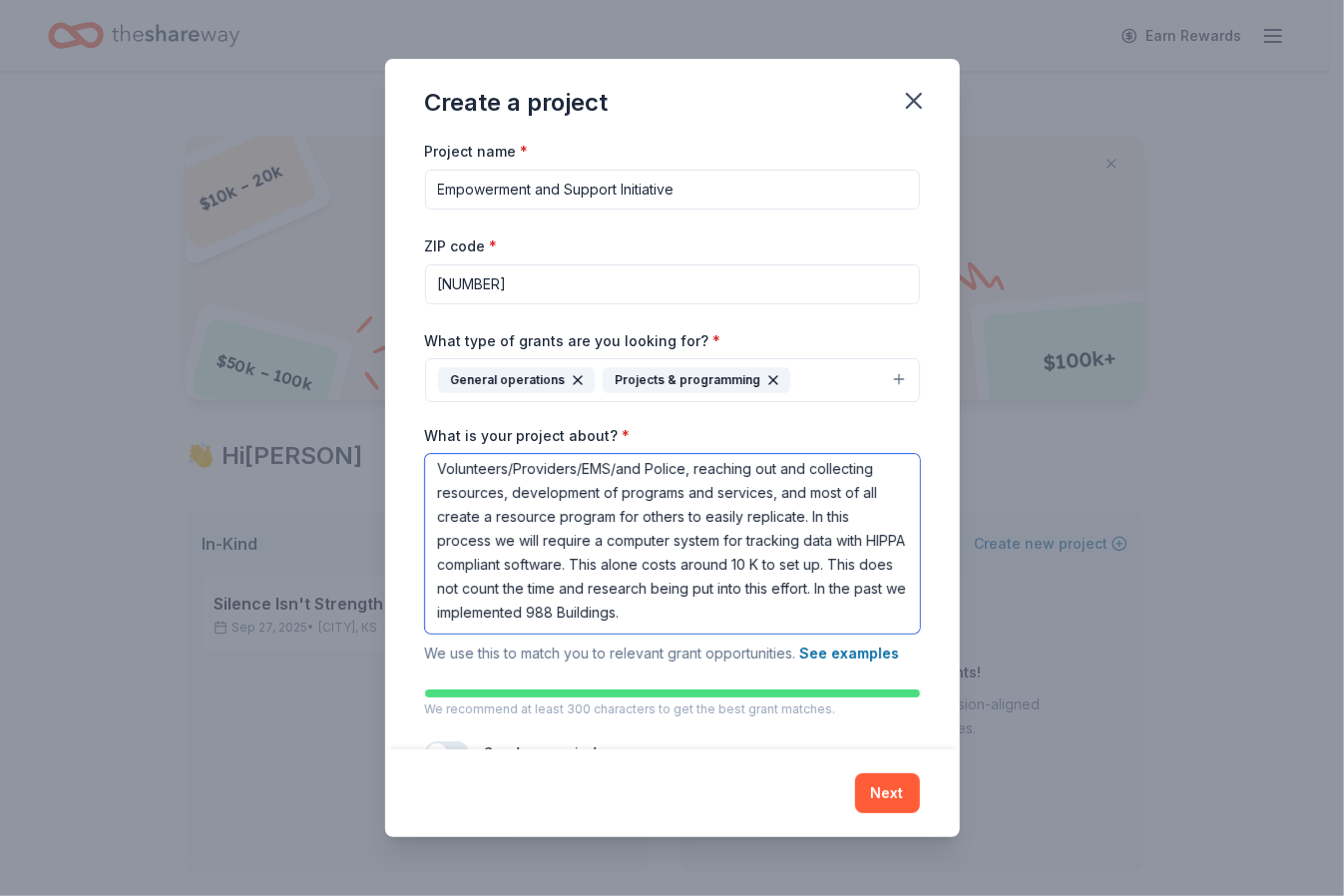 click on "Seeking funding to enhance our capacity for delivering comprehensive human services. The grant will enable us to expand our programs and strengthen our operational framework to better support community needs. This year our project is mental health. With our concert fundraiser "Silence Isn't Strength" featuring [PERSON], [PERSON], and [PERSON]. All donations for this event will go to hiring a part time Social worker, Training at least 25 Volunteers/Providers/EMS/and Police, reaching out and collecting resources, development of programs and services, and most of all create a resource program for others to easily replicate. In this process we will require a computer system for tracking data with HIPPA compliant software. This alone costs around 10 K to set up. This does not count the time and research being put into this effort. In the past we implemented 988 Buildings." at bounding box center [672, 544] 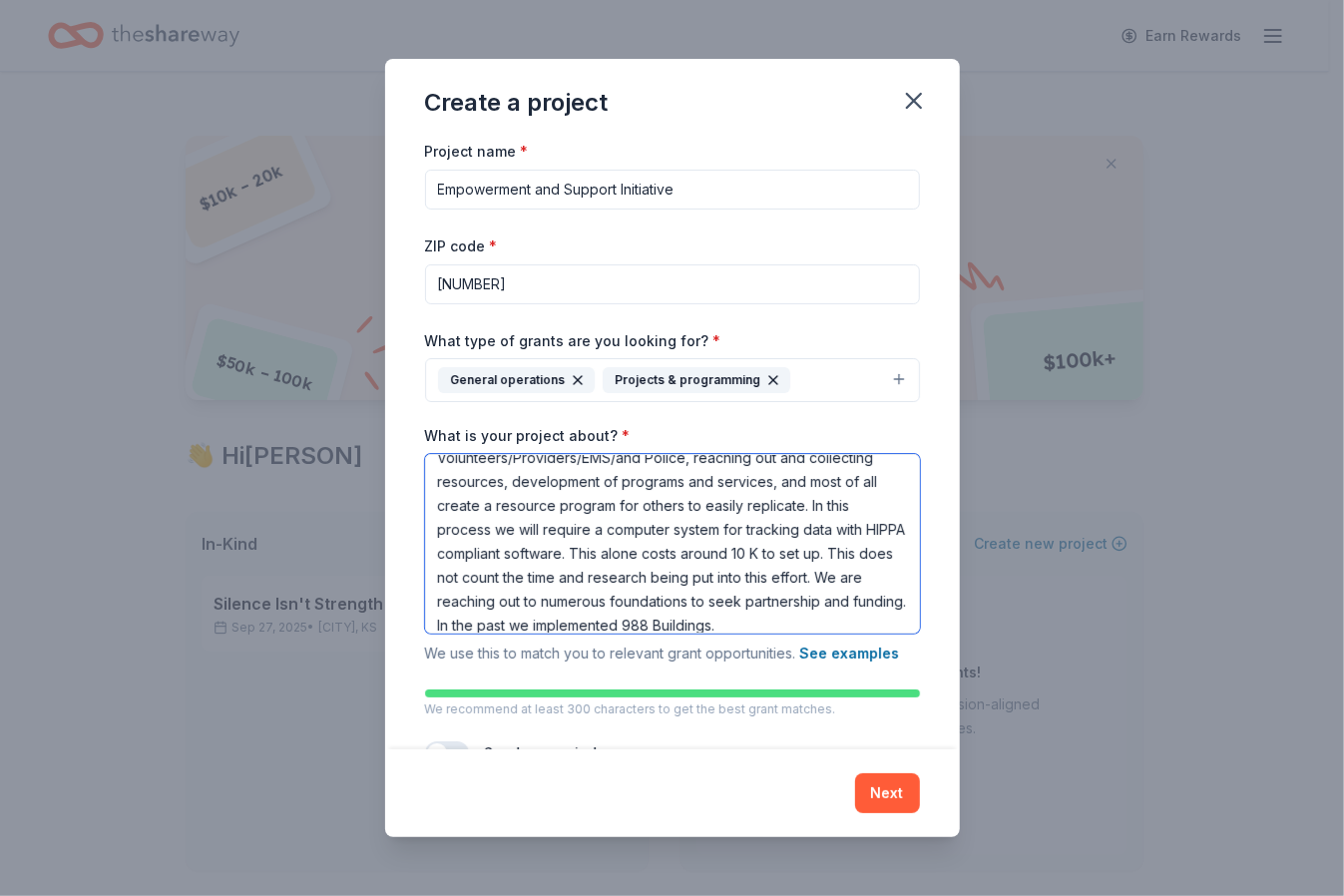 click on "Seeking funding to enhance our capacity for delivering comprehensive human services. The grant will enable us to expand our programs and strengthen our operational framework to better support community needs. This year our project is mental health. With our concert fundraiser "Silence Isn't Strength" featuring [PERSON], [PERSON], and [PERSON]. All donations for this event will go to hiring a part time Social worker, Training at least 25 Volunteers/Providers/EMS/and Police, reaching out and collecting resources, development of programs and services, and most of all create a resource program for others to easily replicate. In this process we will require a computer system for tracking data with HIPPA compliant software. This alone costs around 10 K to set up. This does not count the time and research being put into this effort. We are reaching out to numerous foundations to seek partnership and funding. In the past we implemented 988 Buildings." at bounding box center [672, 544] 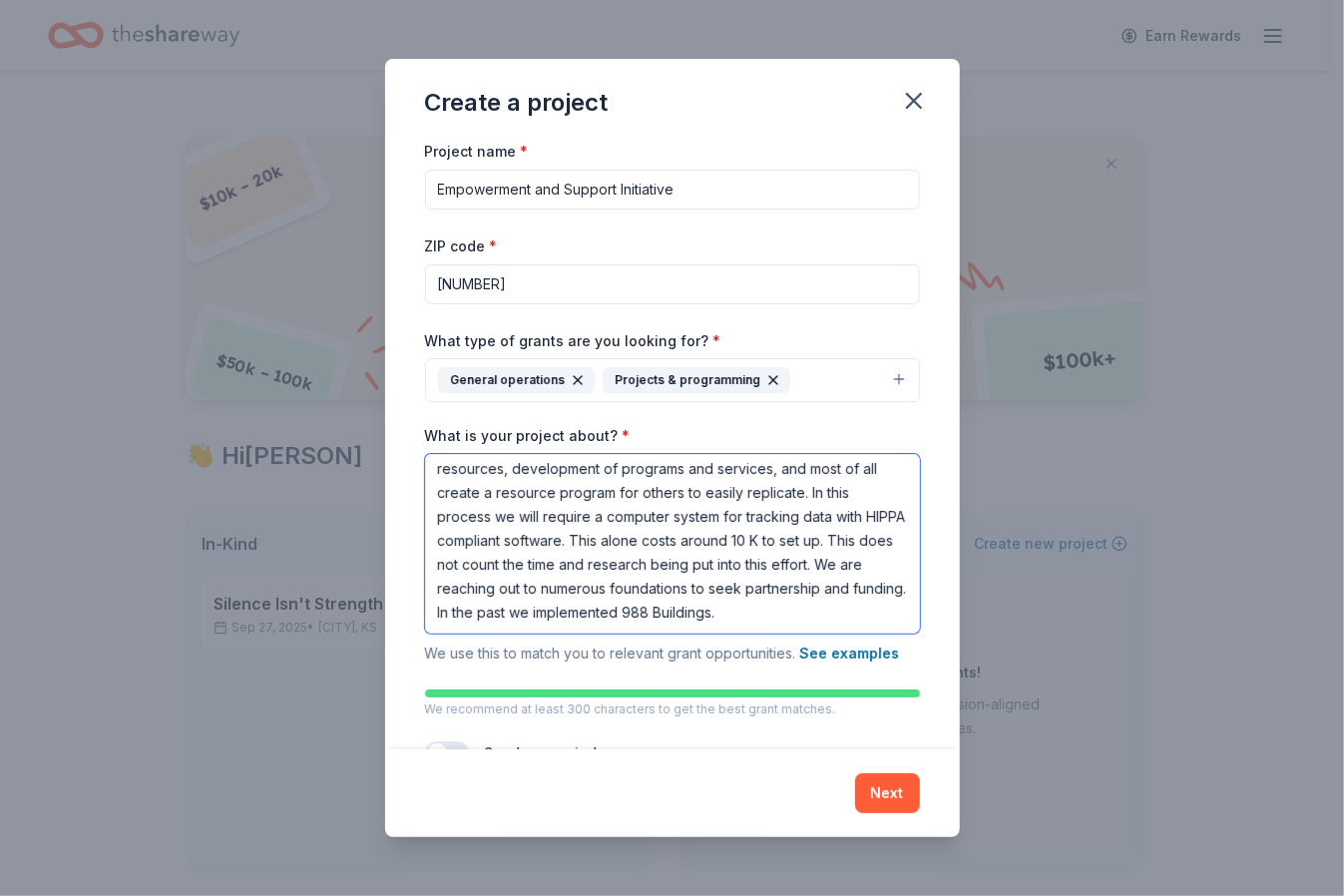 click on "Seeking funding to enhance our capacity for delivering comprehensive human services. The grant will enable us to expand our programs and strengthen our operational framework to better support community needs. This year our project is mental health. With our concert fundraiser "Silence Isn't Strength" featuring [PERSON], [PERSON], and [PERSON]. All donations for this event will go to hiring a part time Social worker, Training at least 25 Volunteers/Providers/EMS/and Police, reaching out and collecting resources, development of programs and services, and most of all create a resource program for others to easily replicate. In this process we will require a computer system for tracking data with HIPPA compliant software. This alone costs around 10 K to set up. This does not count the time and research being put into this effort. We are reaching out to numerous foundations to seek partnership and funding. In the past we implemented 988 Buildings." at bounding box center [672, 544] 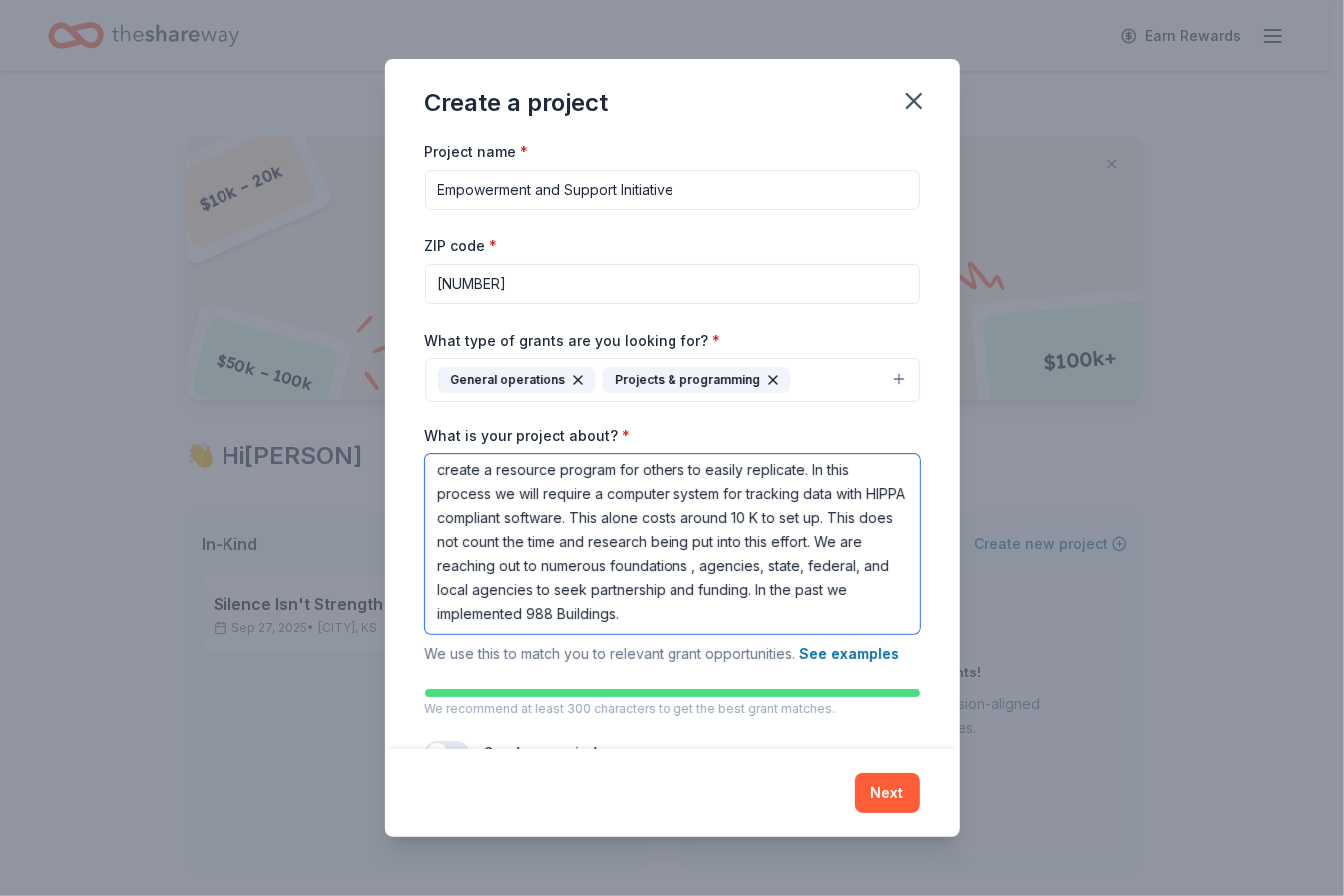 click on "Seeking funding to enhance our capacity for delivering comprehensive human services. The grant will enable us to expand our programs and strengthen our operational framework to better support community needs. This year our project is mental health. With our concert fundraiser "Silence Isn't Strength" featuring [PERSON], [PERSON], and [PERSON]. All donations for this event will go to hiring a part time Social worker, Training at least 25 Volunteers/Providers/EMS/and Police, reaching out and collecting resources, development of programs and services, and most of all create a resource program for others to easily replicate. In this process we will require a computer system for tracking data with HIPPA compliant software. This alone costs around 10 K to set up. This does not count the time and research being put into this effort. We are reaching out to numerous foundations , agencies, state, federal, and local agencies to seek partnership and funding. In the past we implemented 988 Buildings." at bounding box center [672, 544] 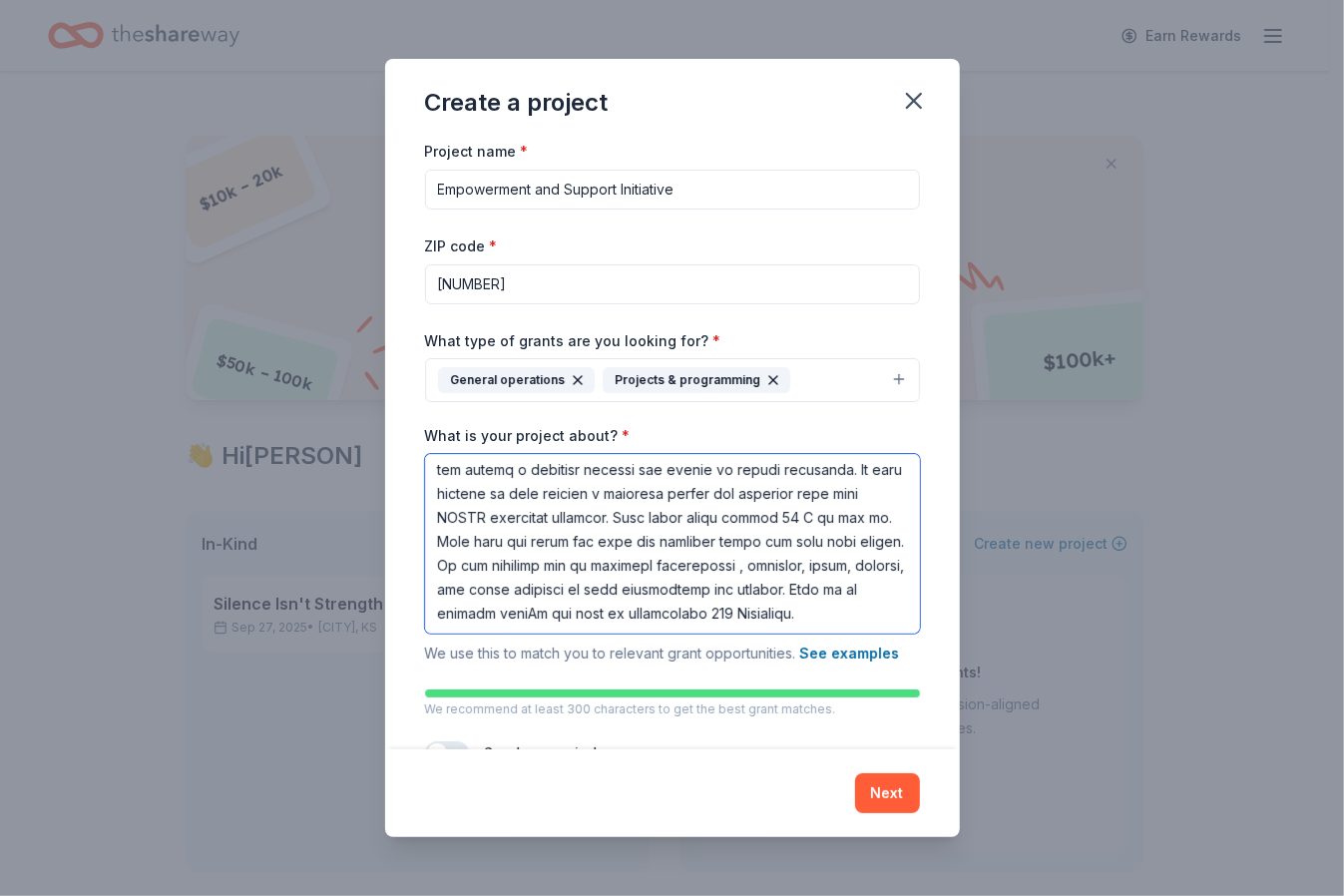 scroll, scrollTop: 232, scrollLeft: 0, axis: vertical 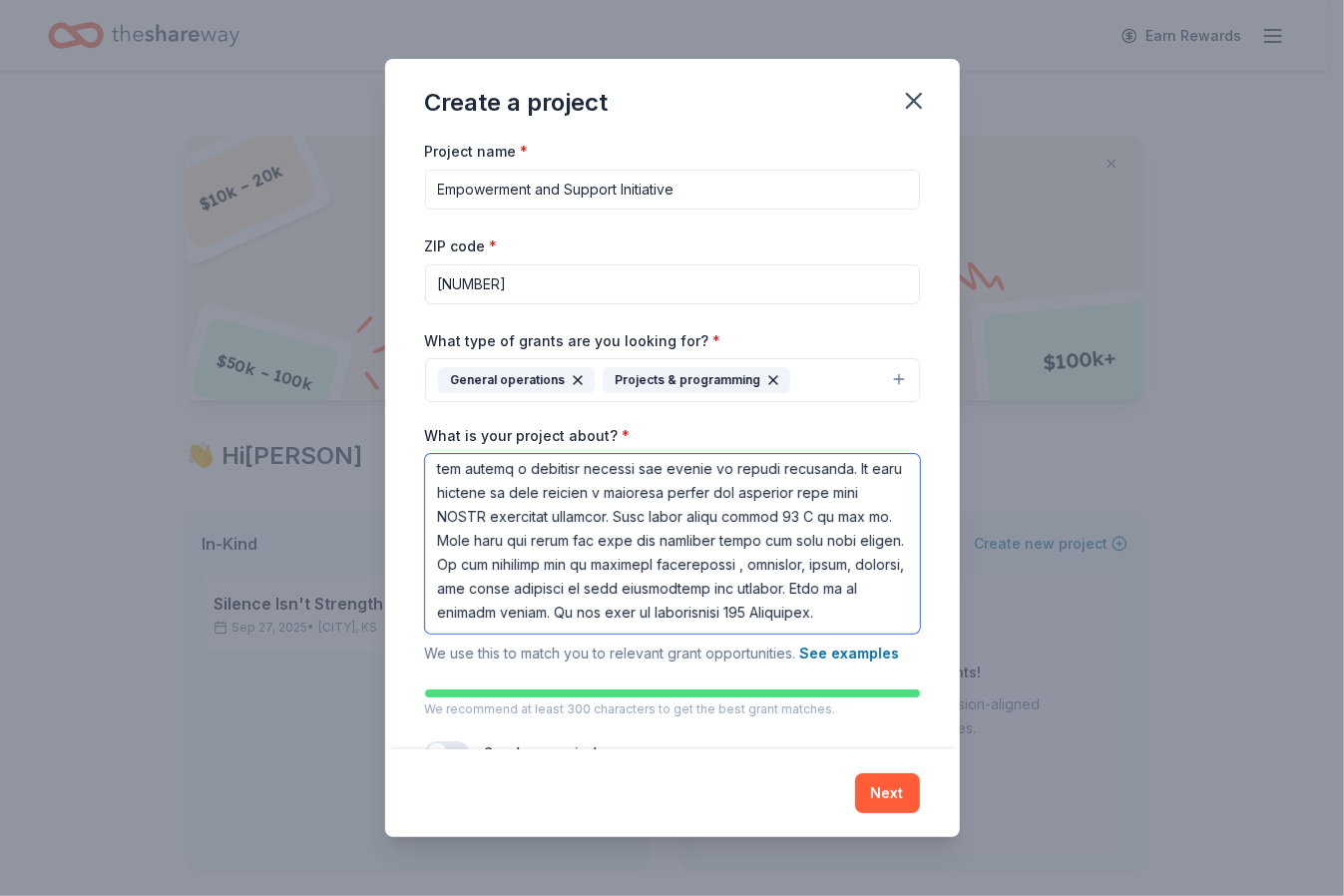 click on "What is your project about? *" at bounding box center (672, 544) 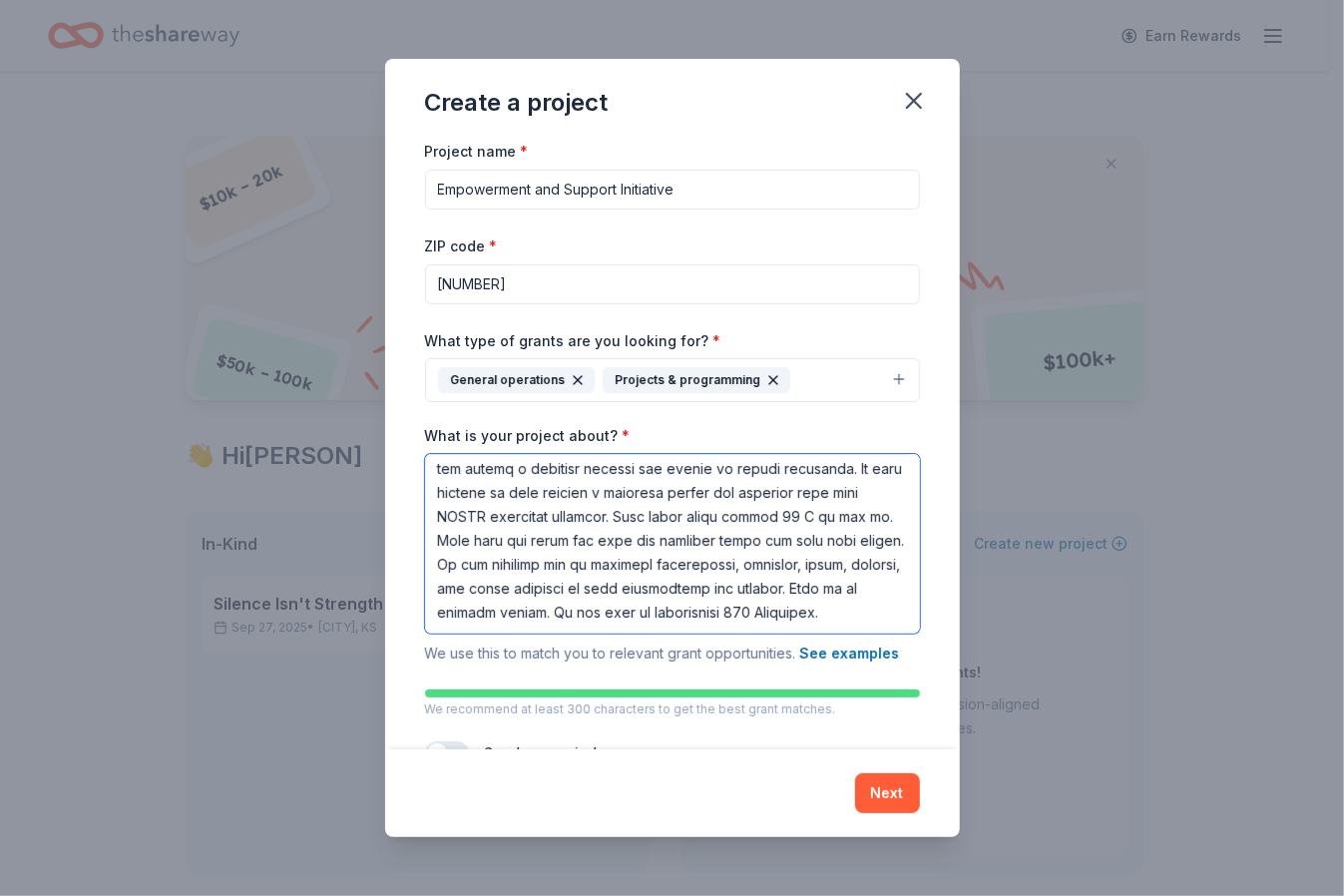 click on "What is your project about? *" at bounding box center (672, 544) 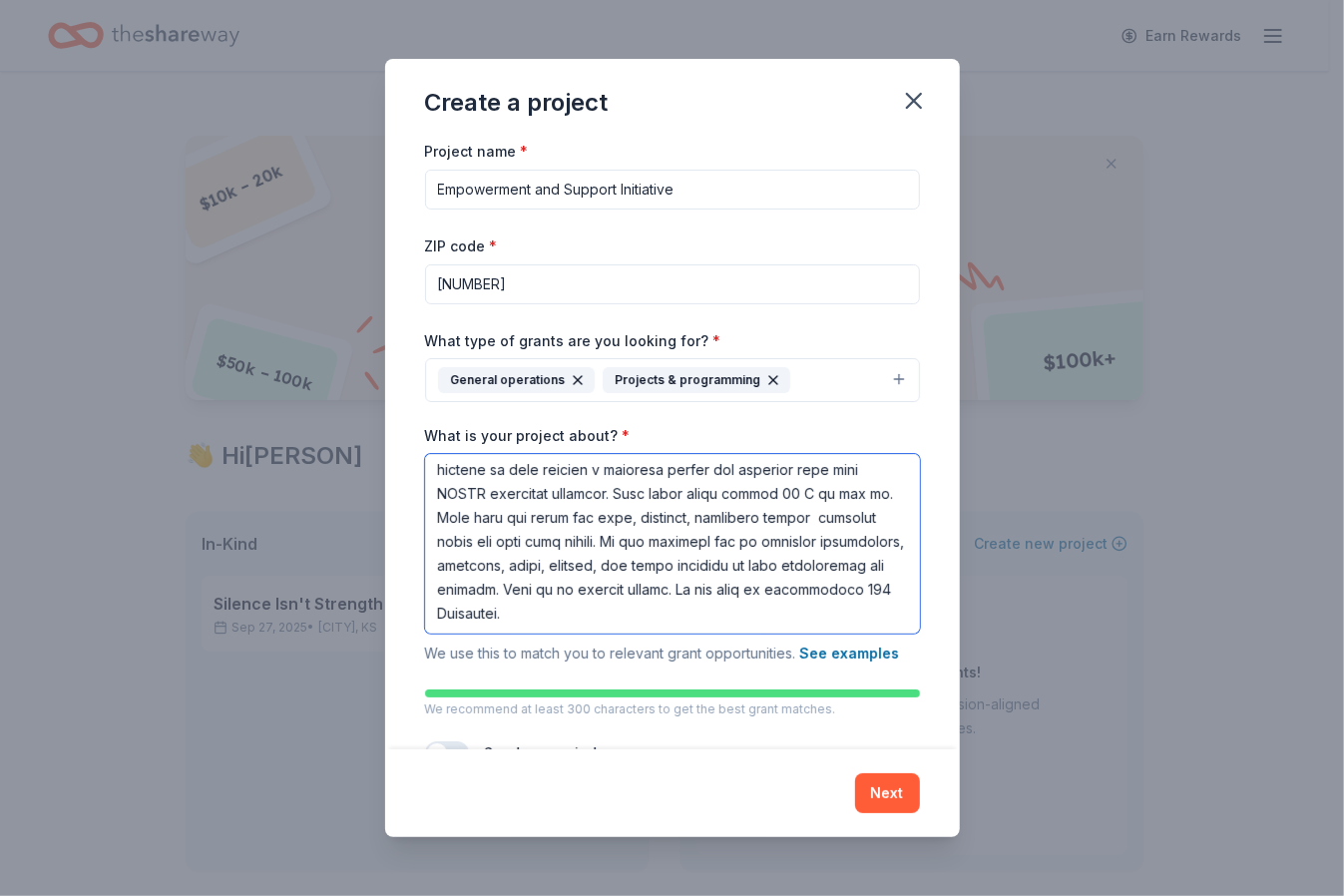click on "What is your project about? *" at bounding box center (672, 544) 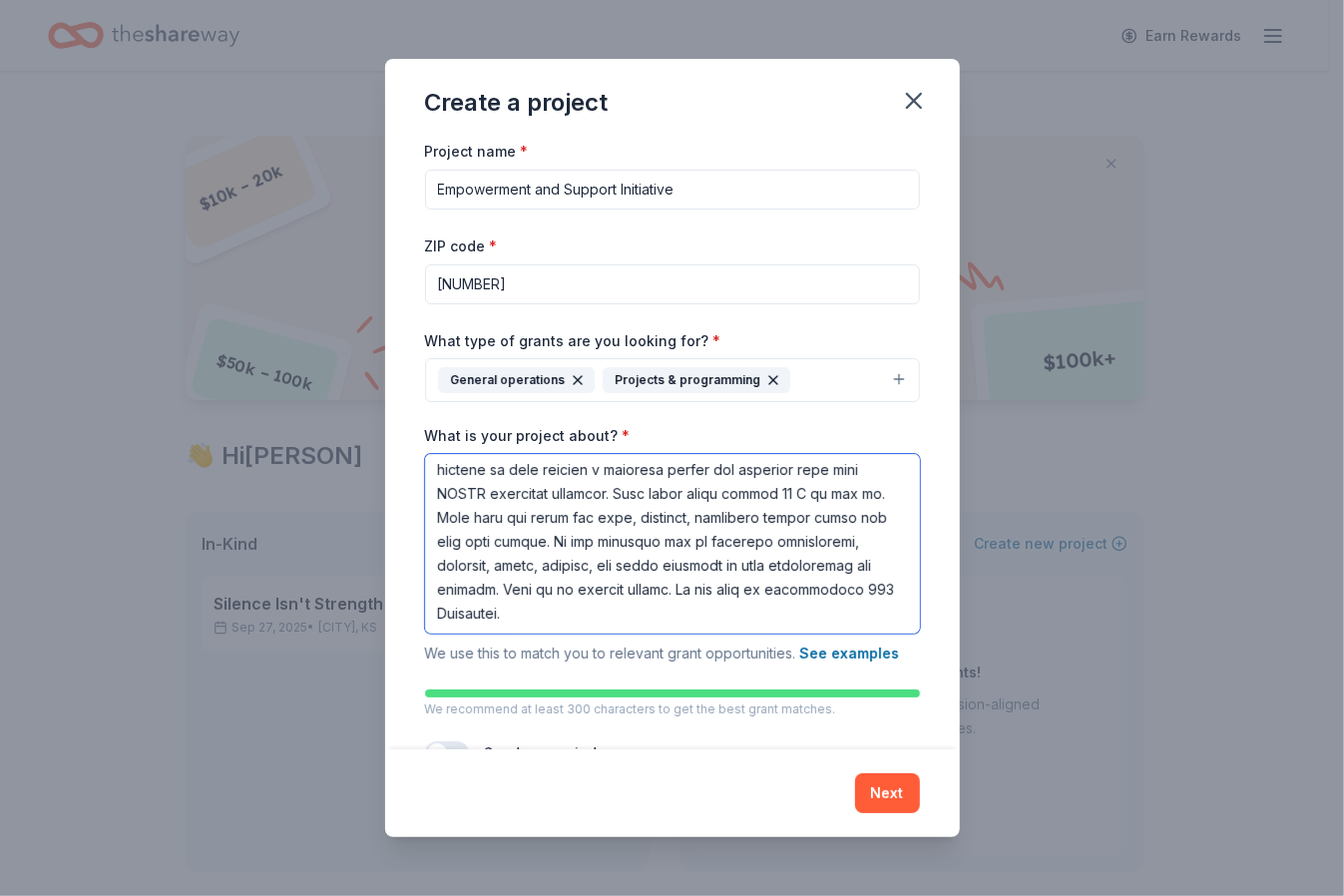 click on "What is your project about? *" at bounding box center (672, 544) 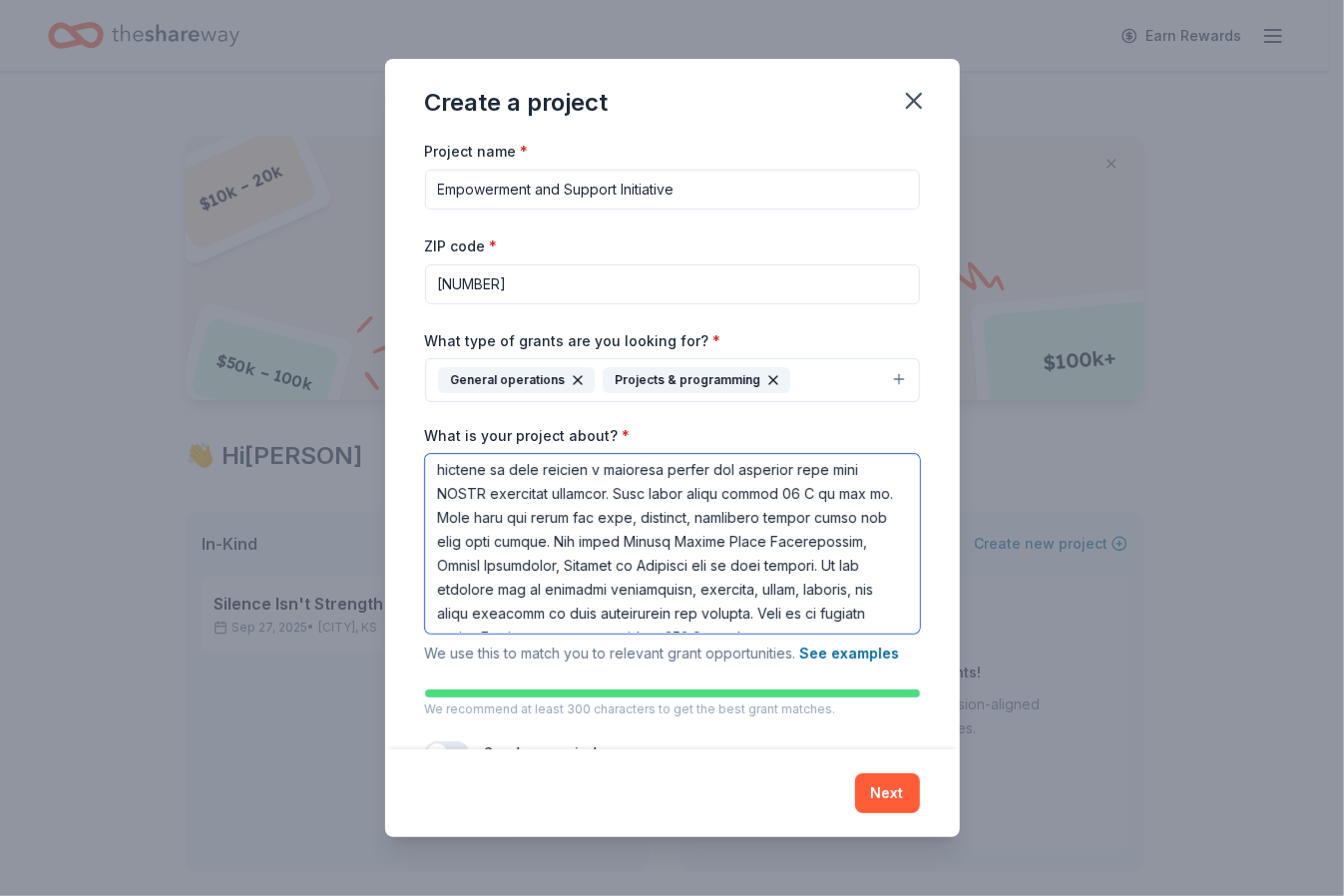 click on "What is your project about? *" at bounding box center [672, 544] 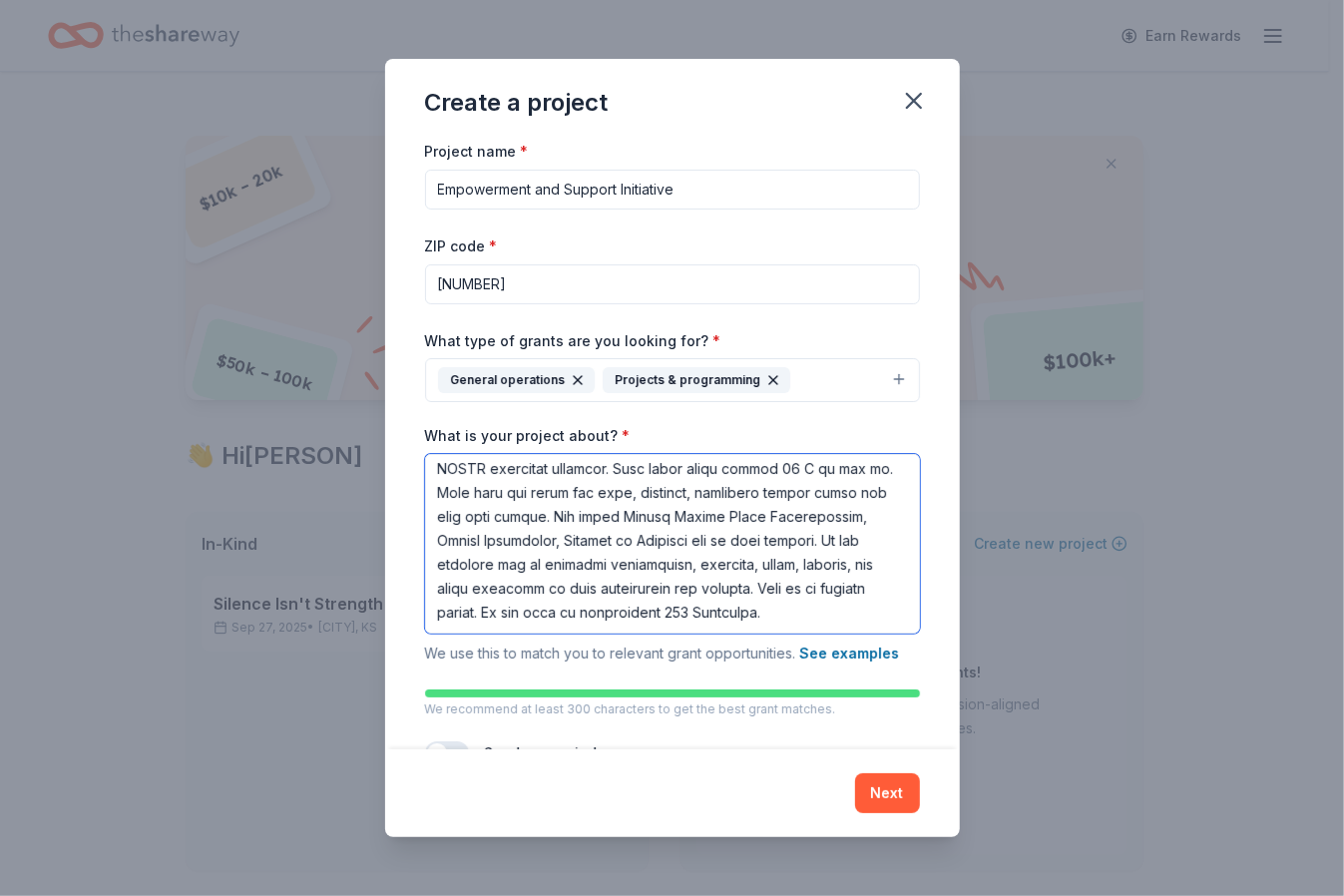 click on "What is your project about? *" at bounding box center (672, 544) 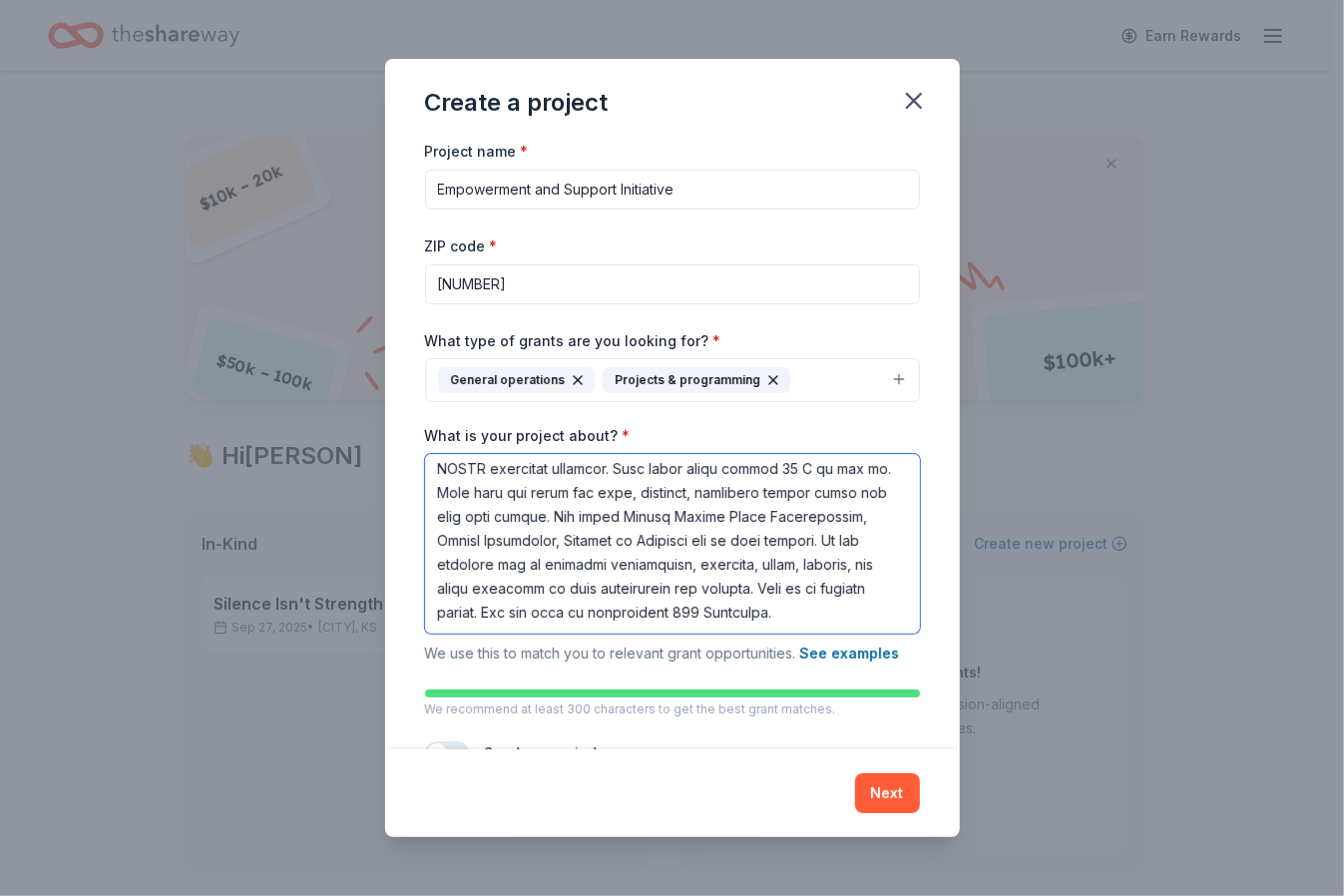 click on "What is your project about? *" at bounding box center [672, 544] 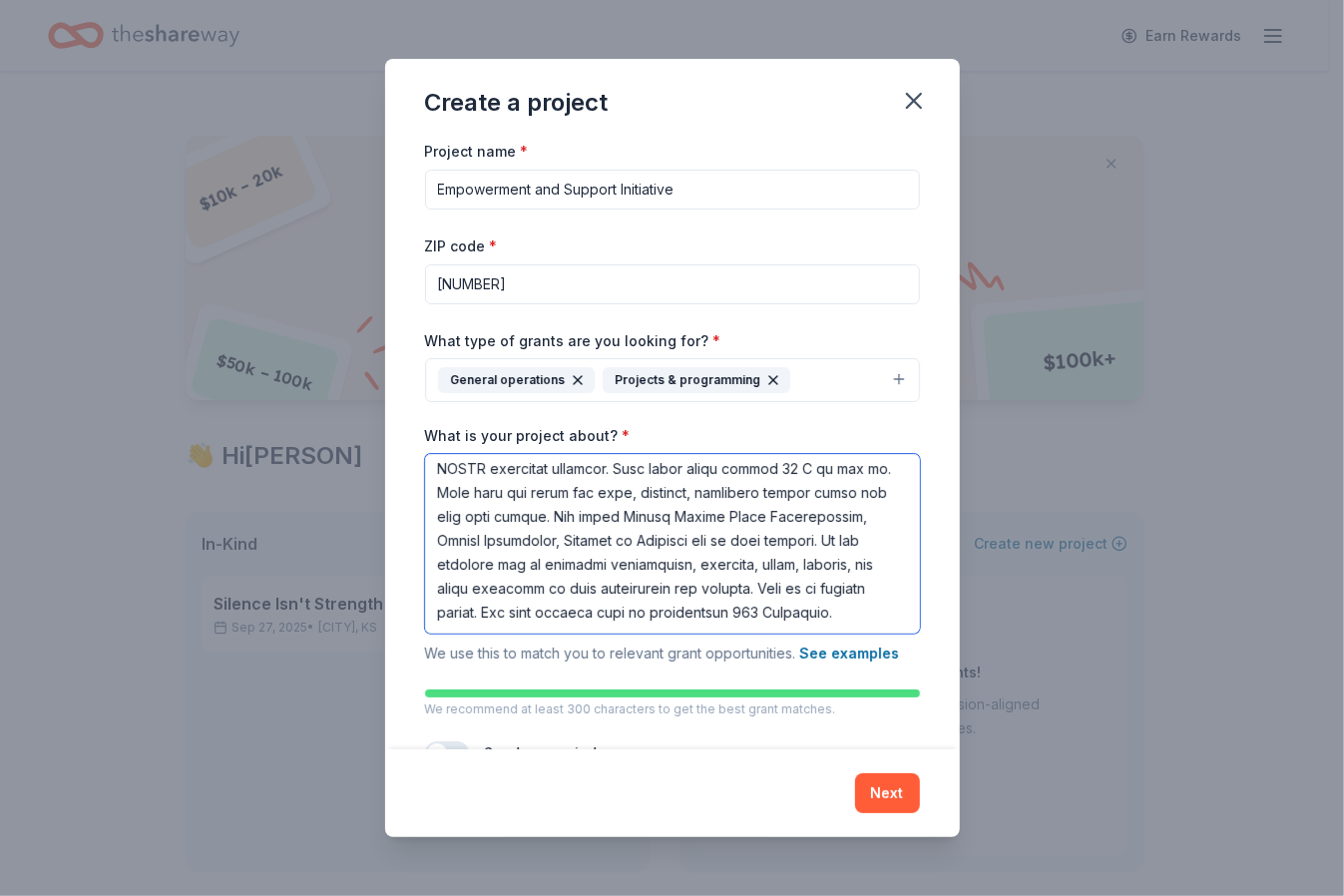 click on "What is your project about? *" at bounding box center (672, 544) 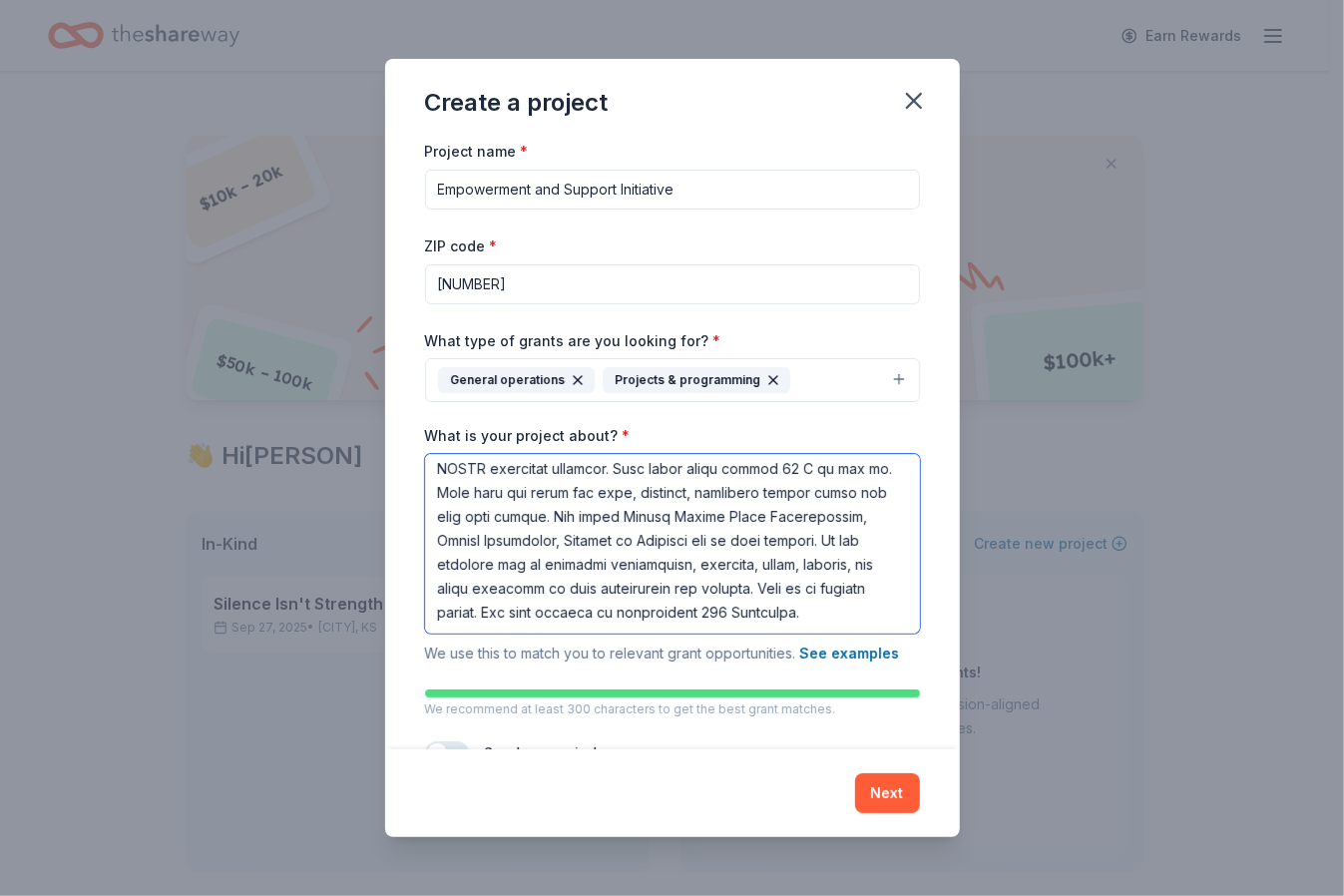 click on "What is your project about? *" at bounding box center (672, 544) 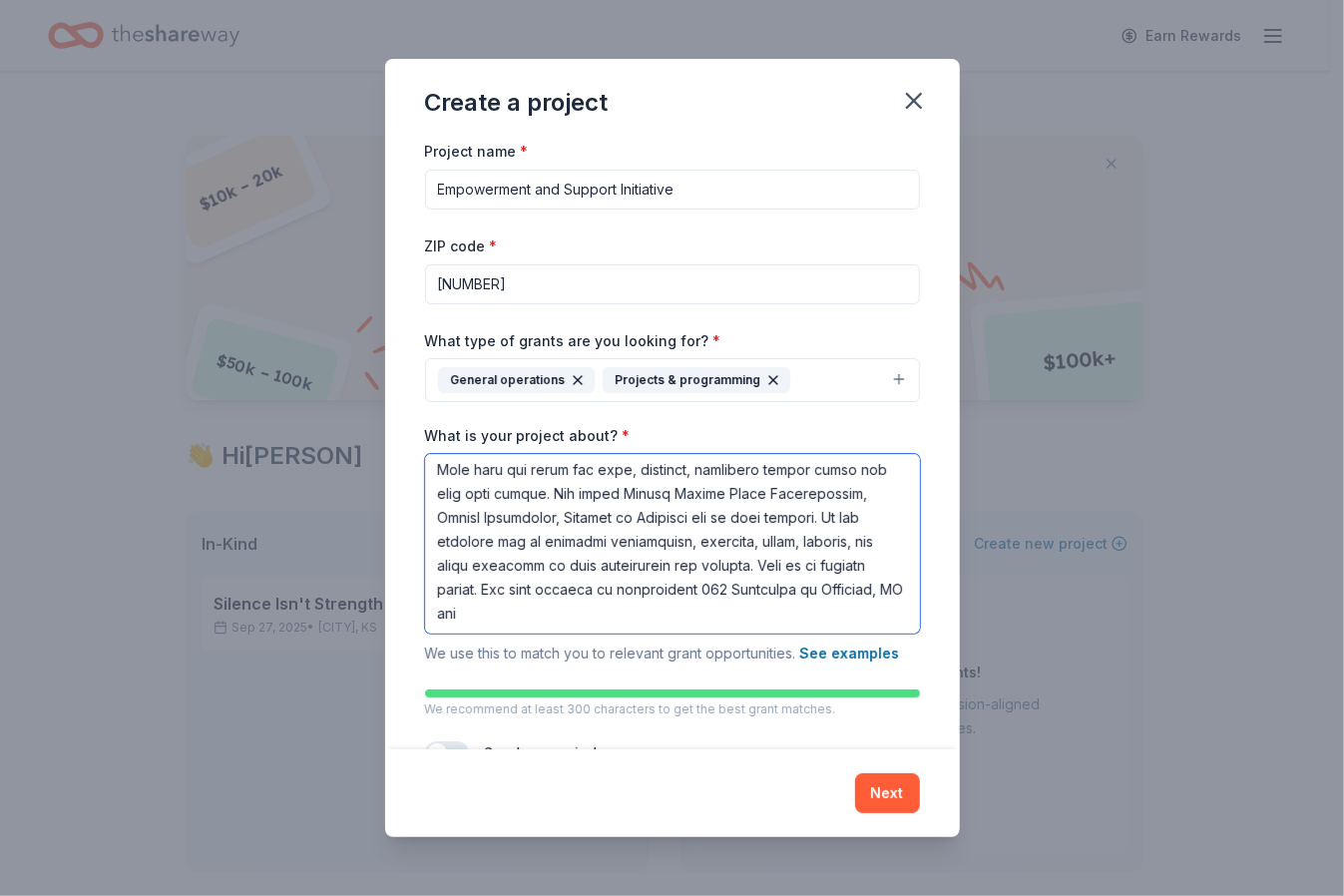 click on "What is your project about? *" at bounding box center [672, 544] 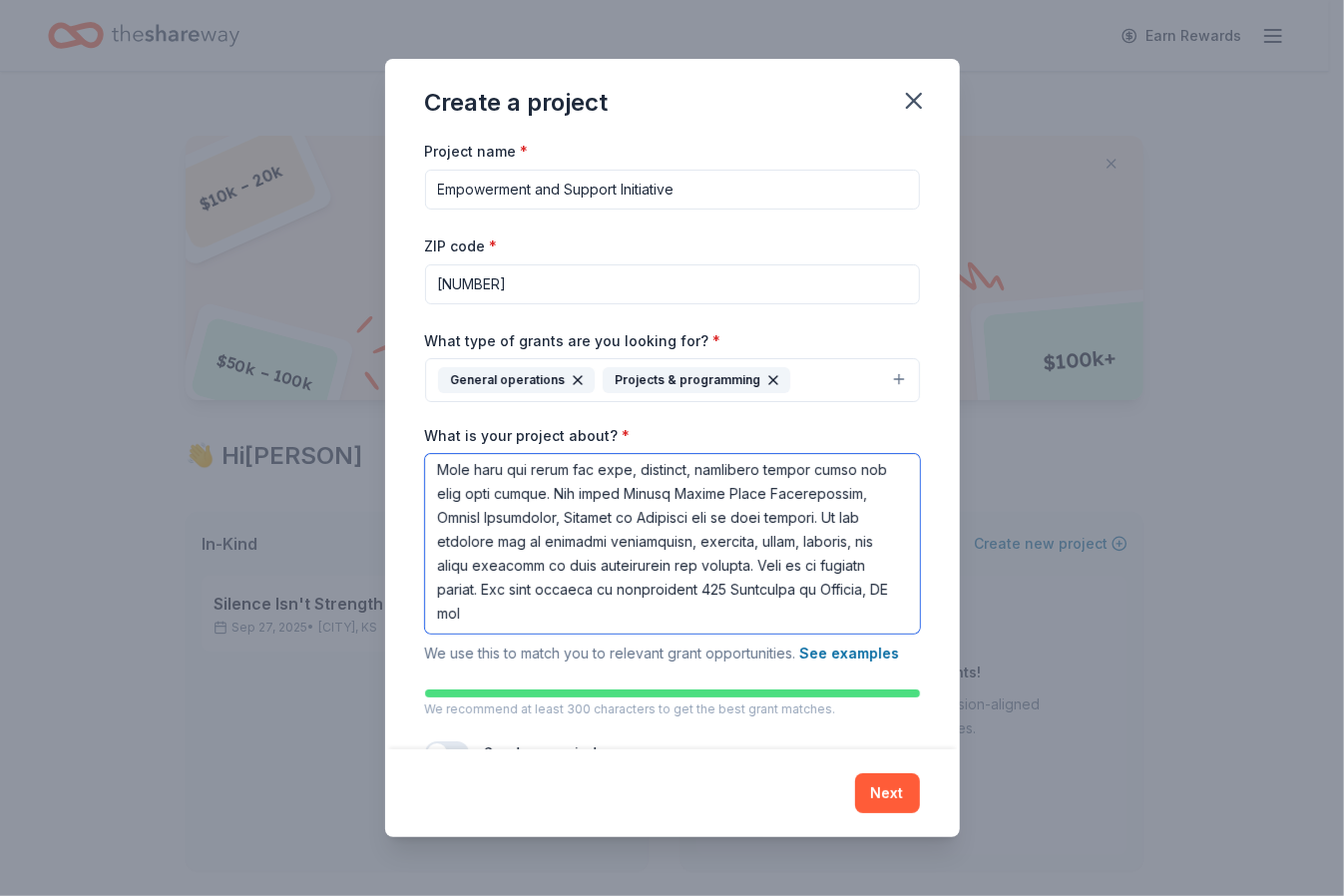 click on "What is your project about? *" at bounding box center [672, 544] 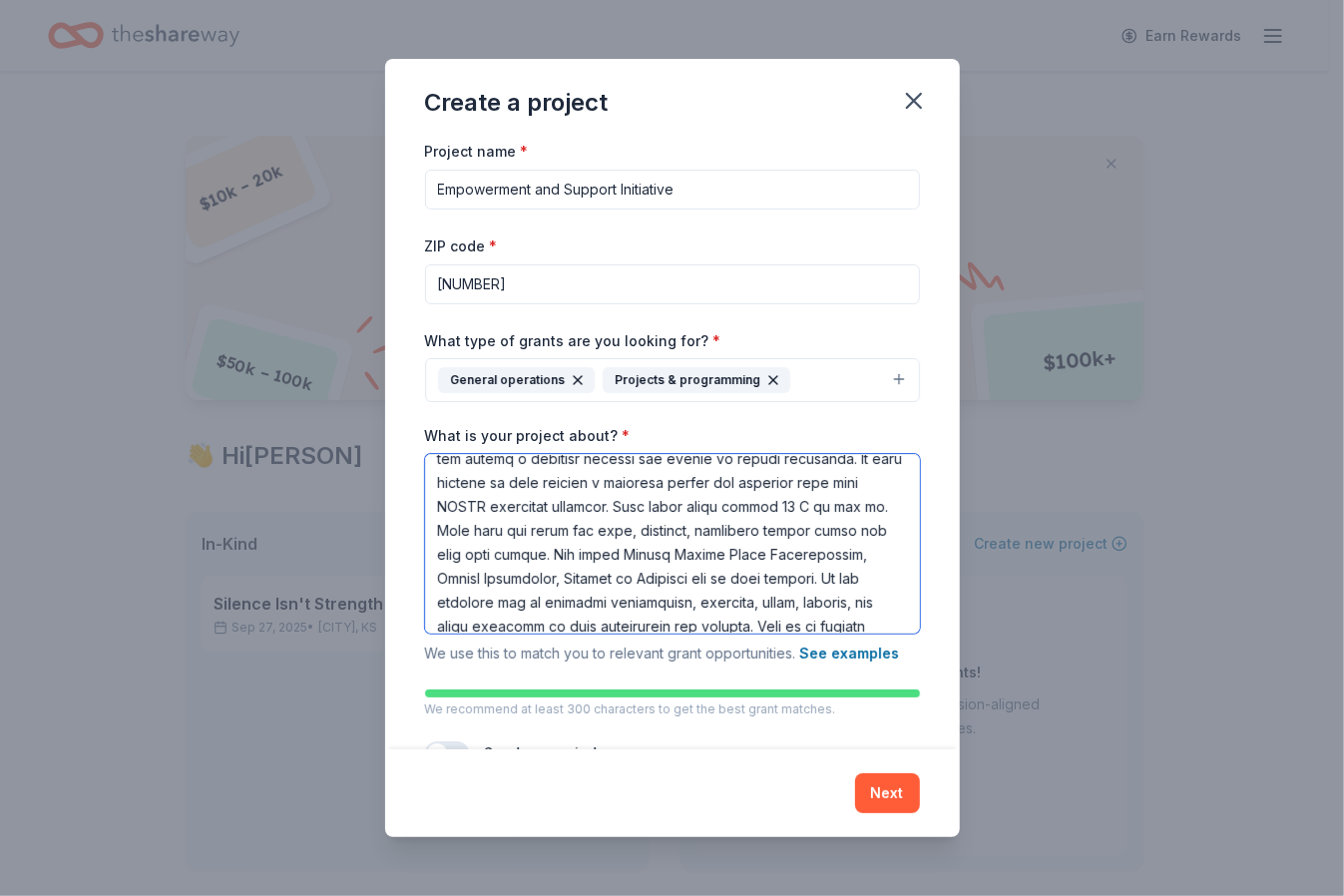 scroll, scrollTop: 248, scrollLeft: 0, axis: vertical 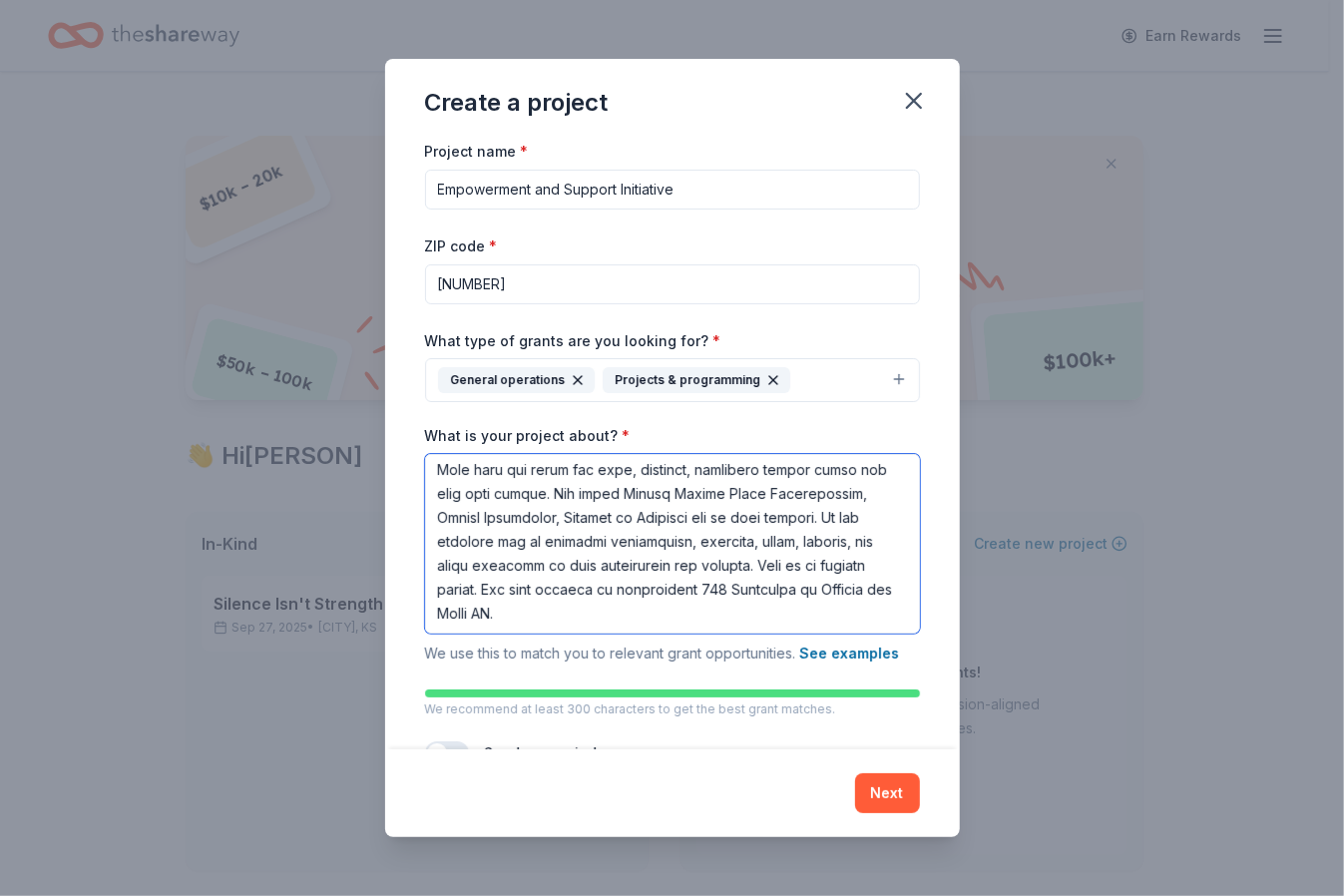 click on "What is your project about? *" at bounding box center (672, 544) 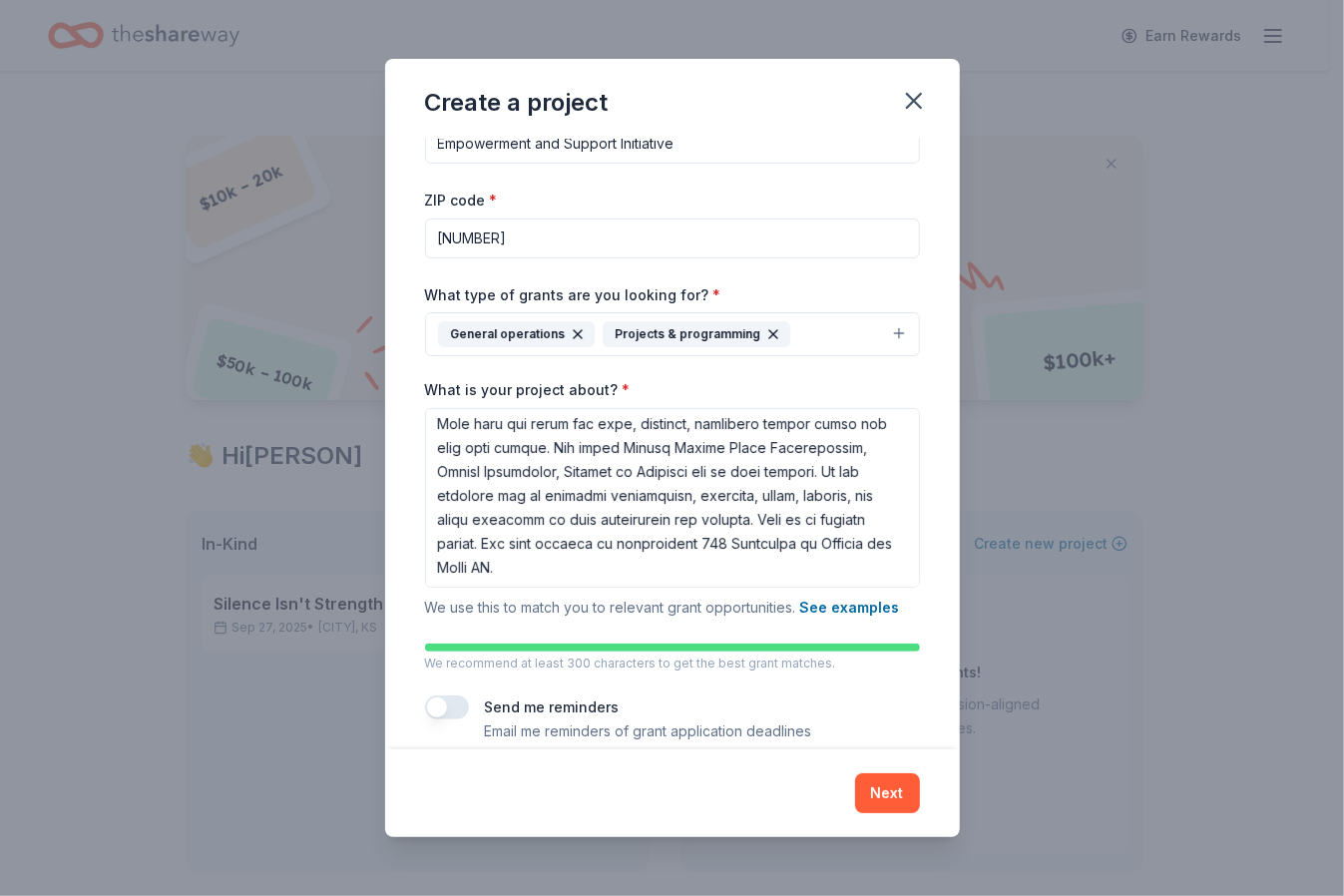 scroll, scrollTop: 70, scrollLeft: 0, axis: vertical 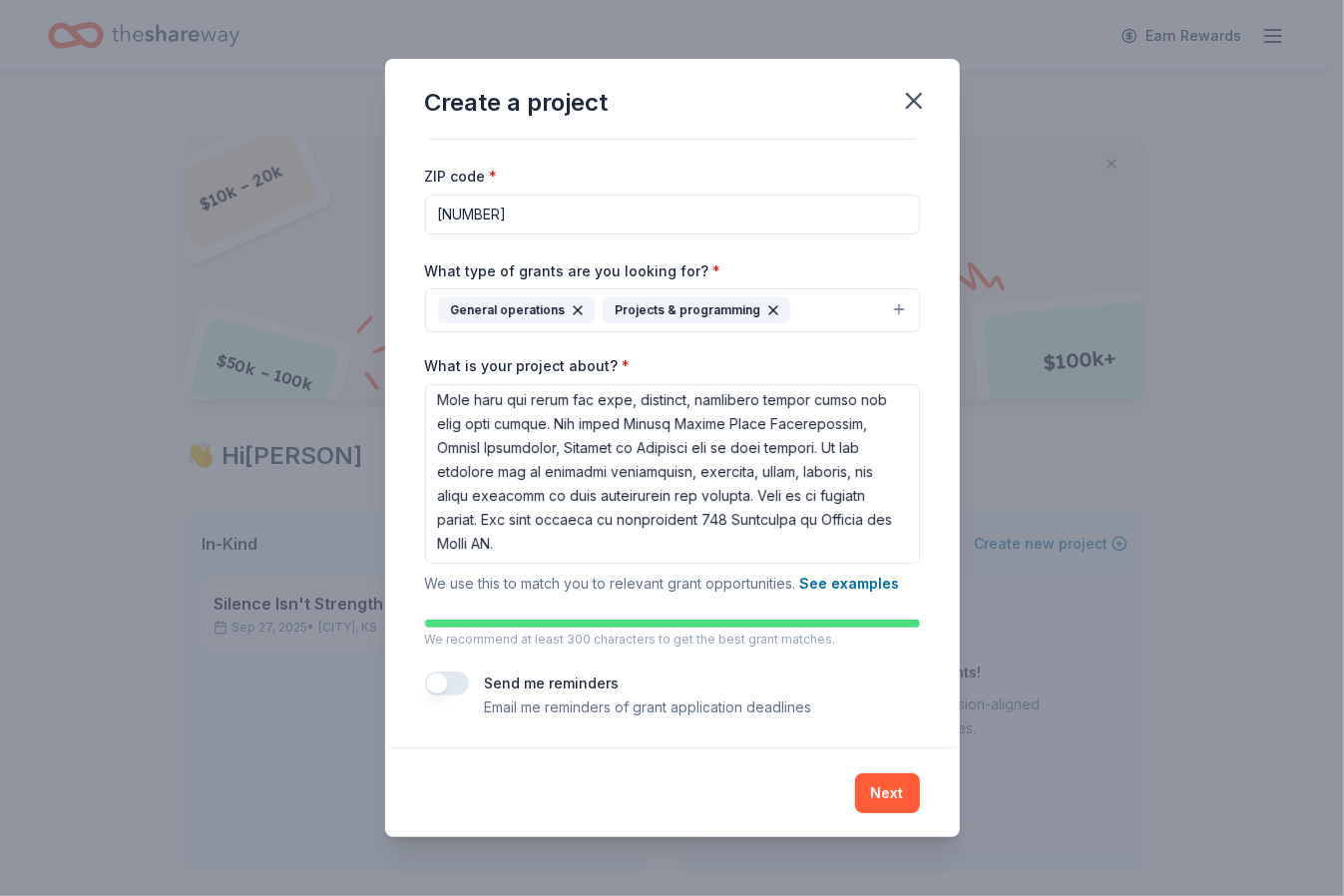 click at bounding box center [447, 683] 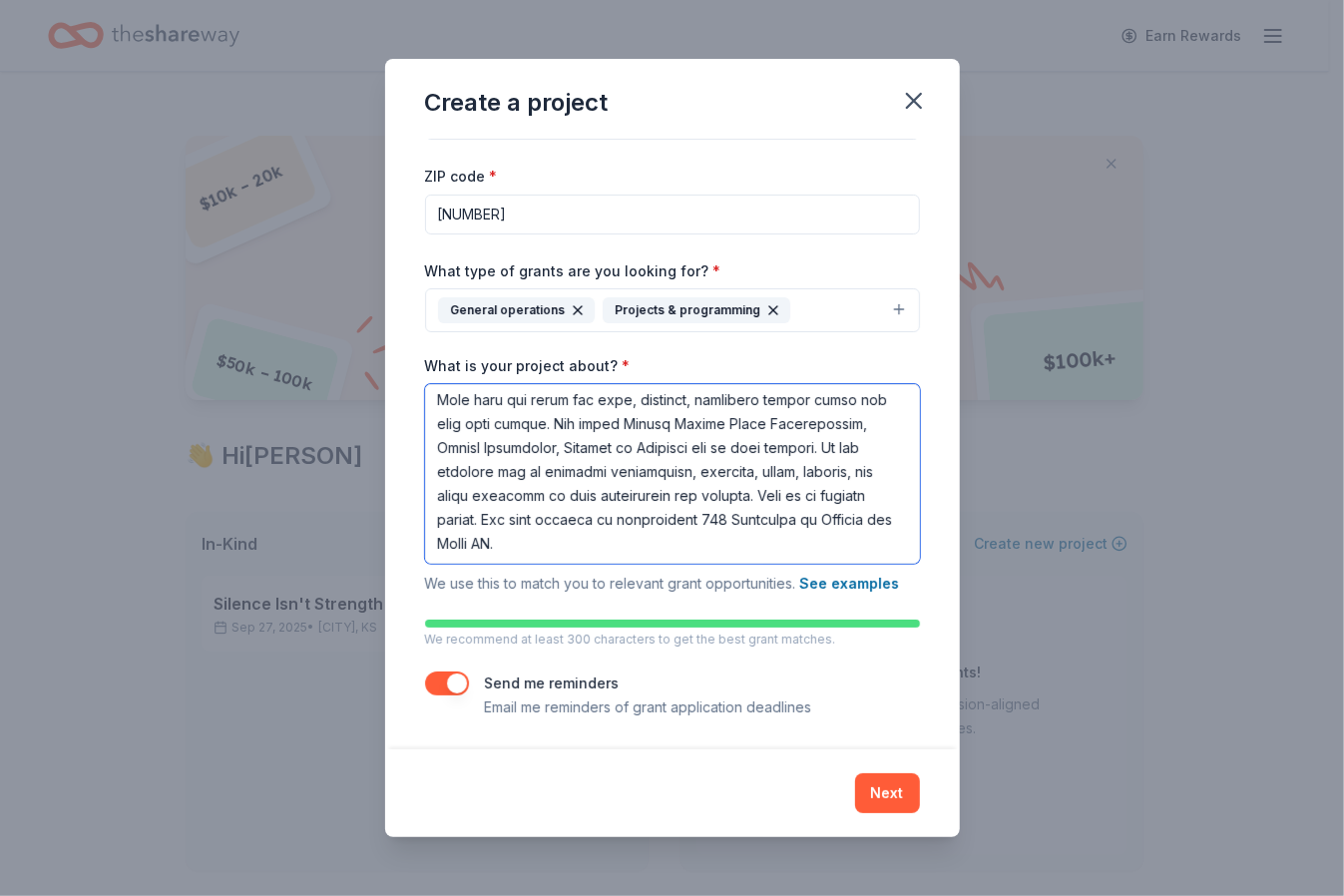 click on "What is your project about? *" at bounding box center [672, 474] 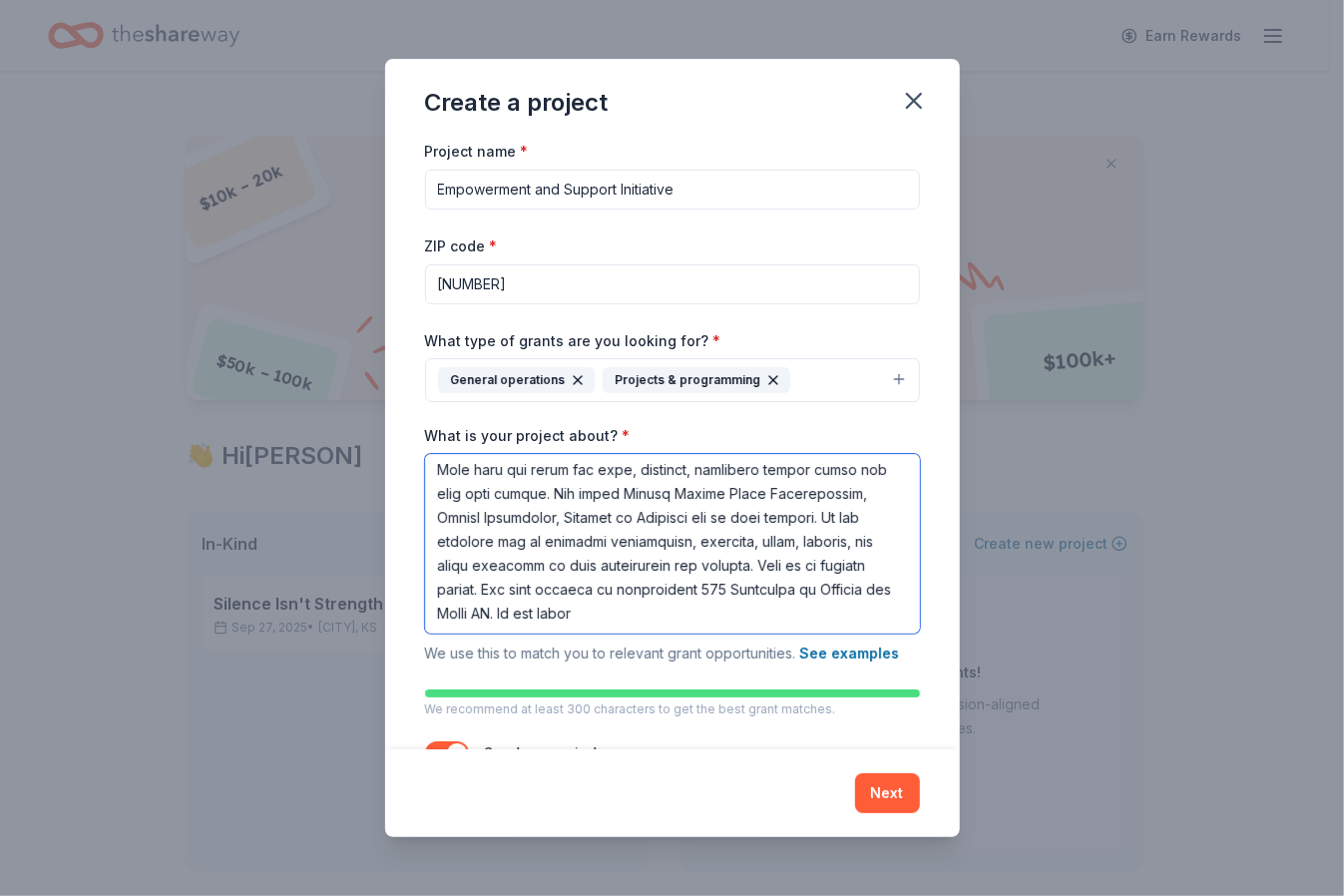 scroll, scrollTop: 304, scrollLeft: 0, axis: vertical 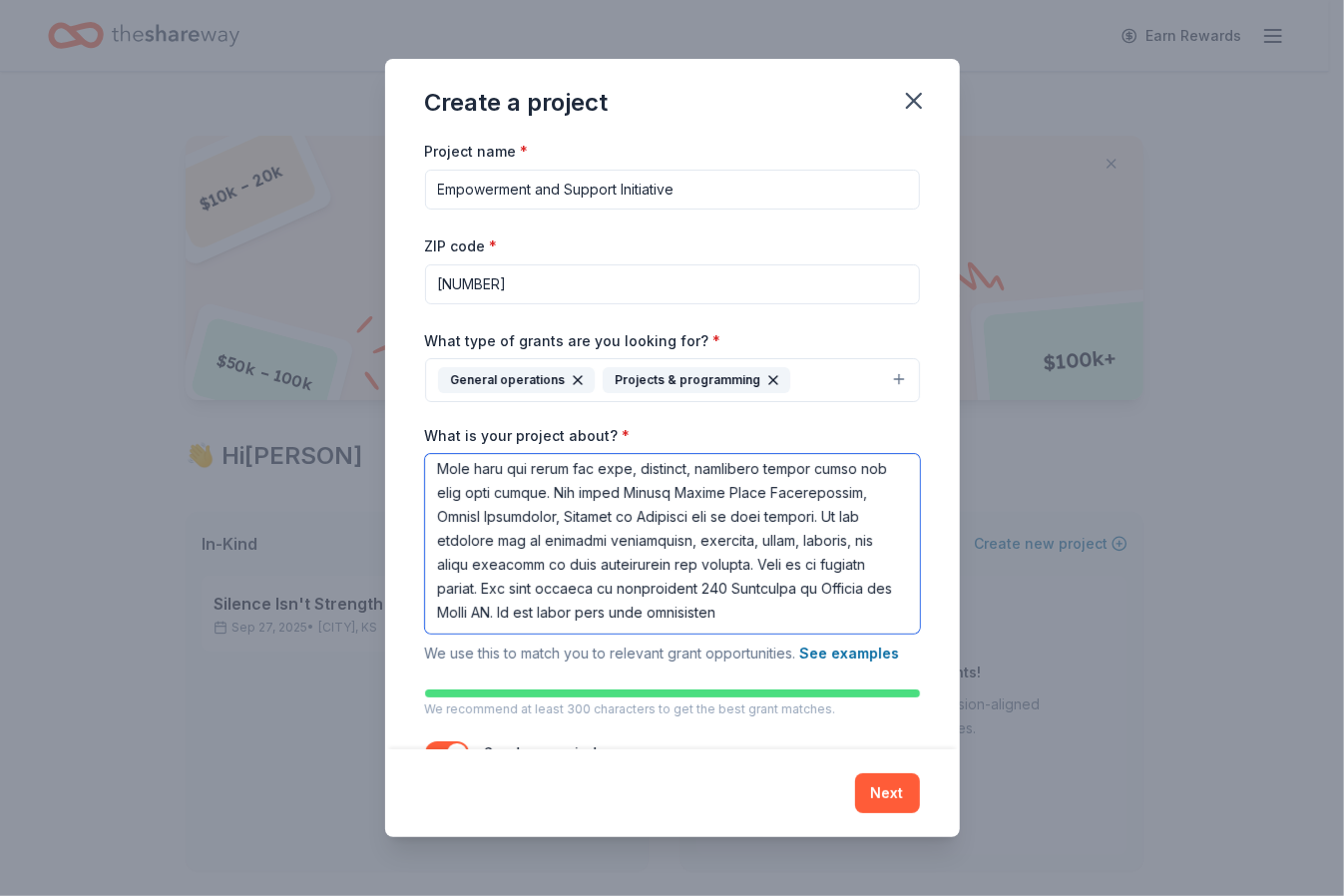 click on "What is your project about? *" at bounding box center (672, 544) 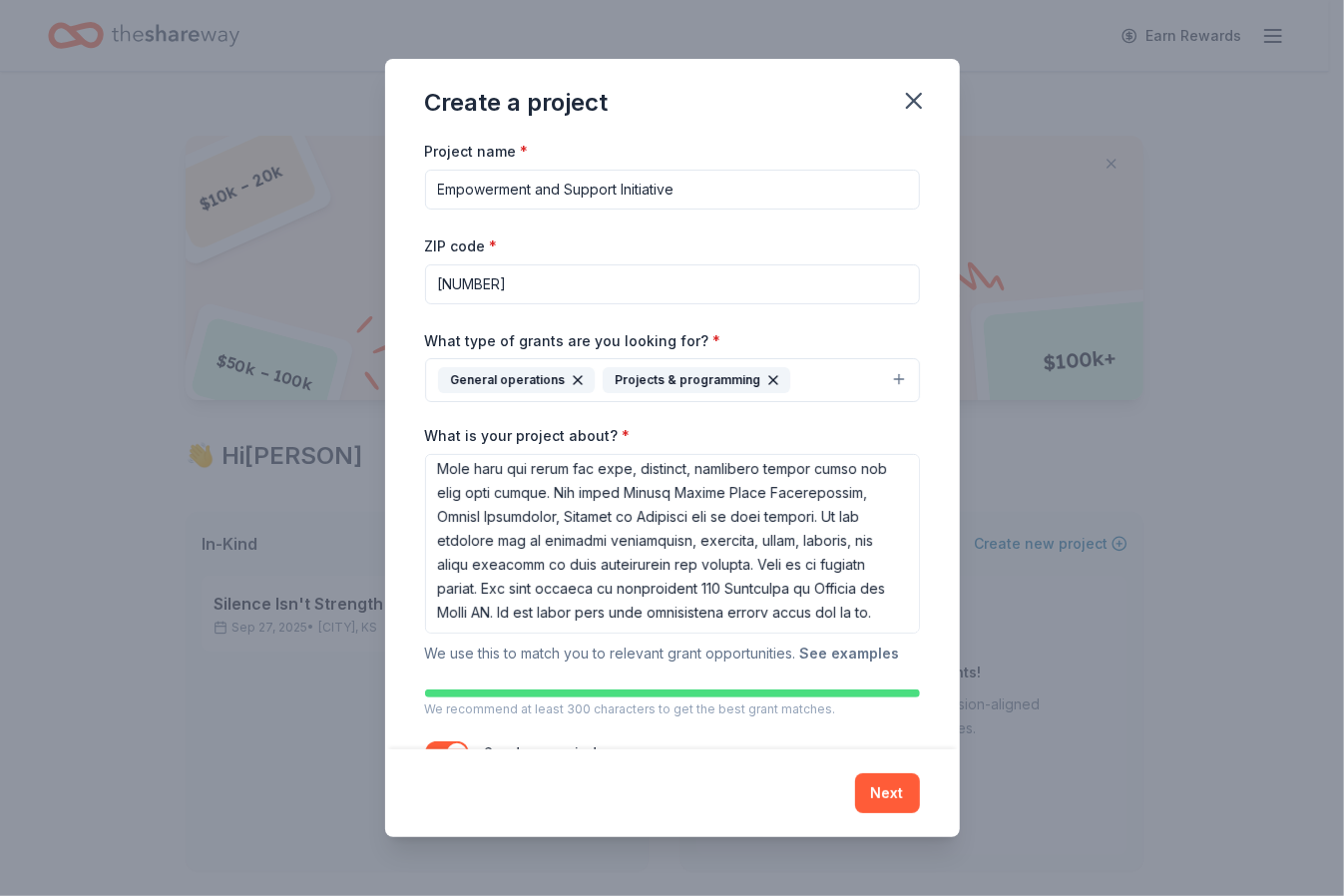 click on "See examples" at bounding box center (850, 654) 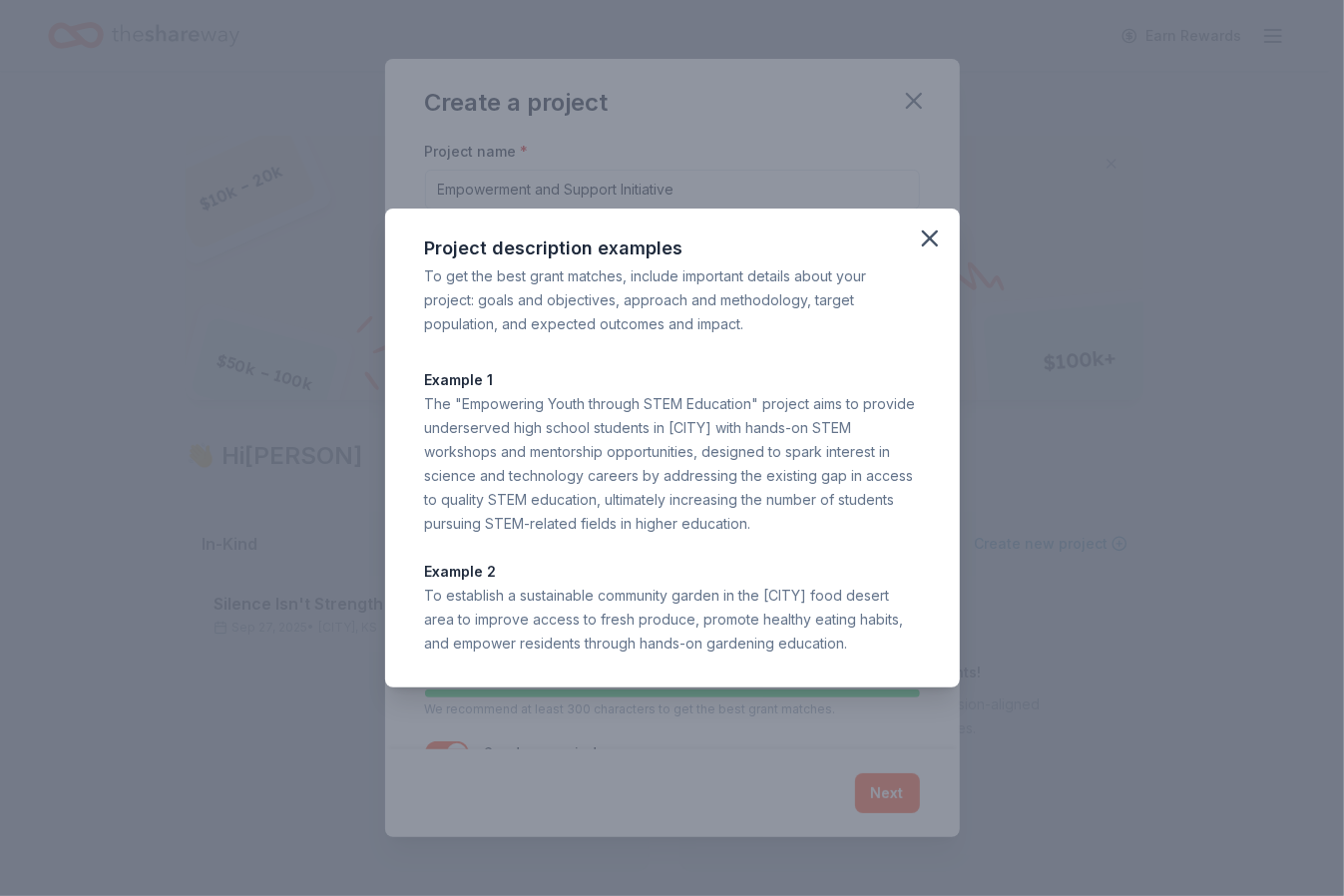 click on "Example 2" at bounding box center (672, 572) 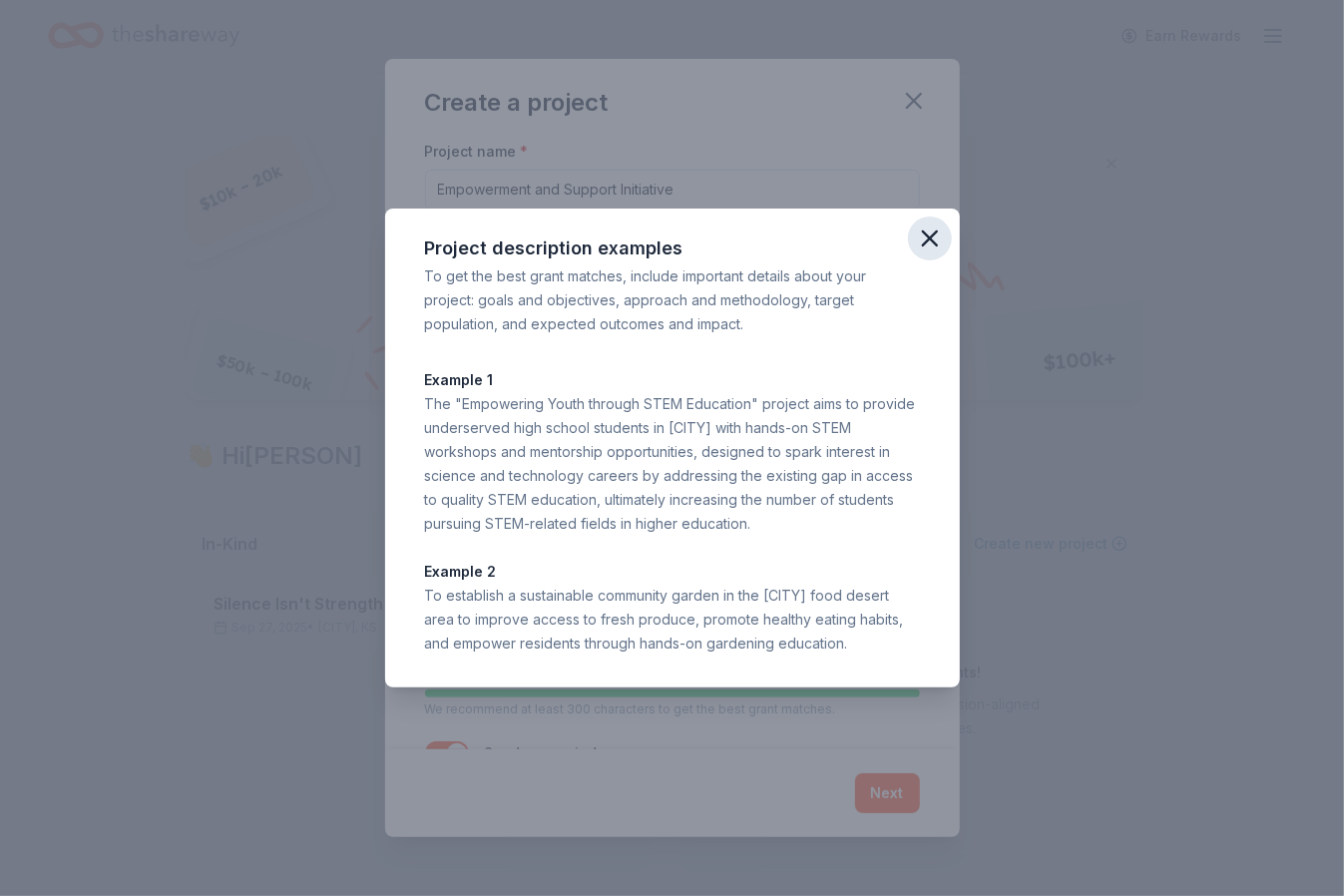 click 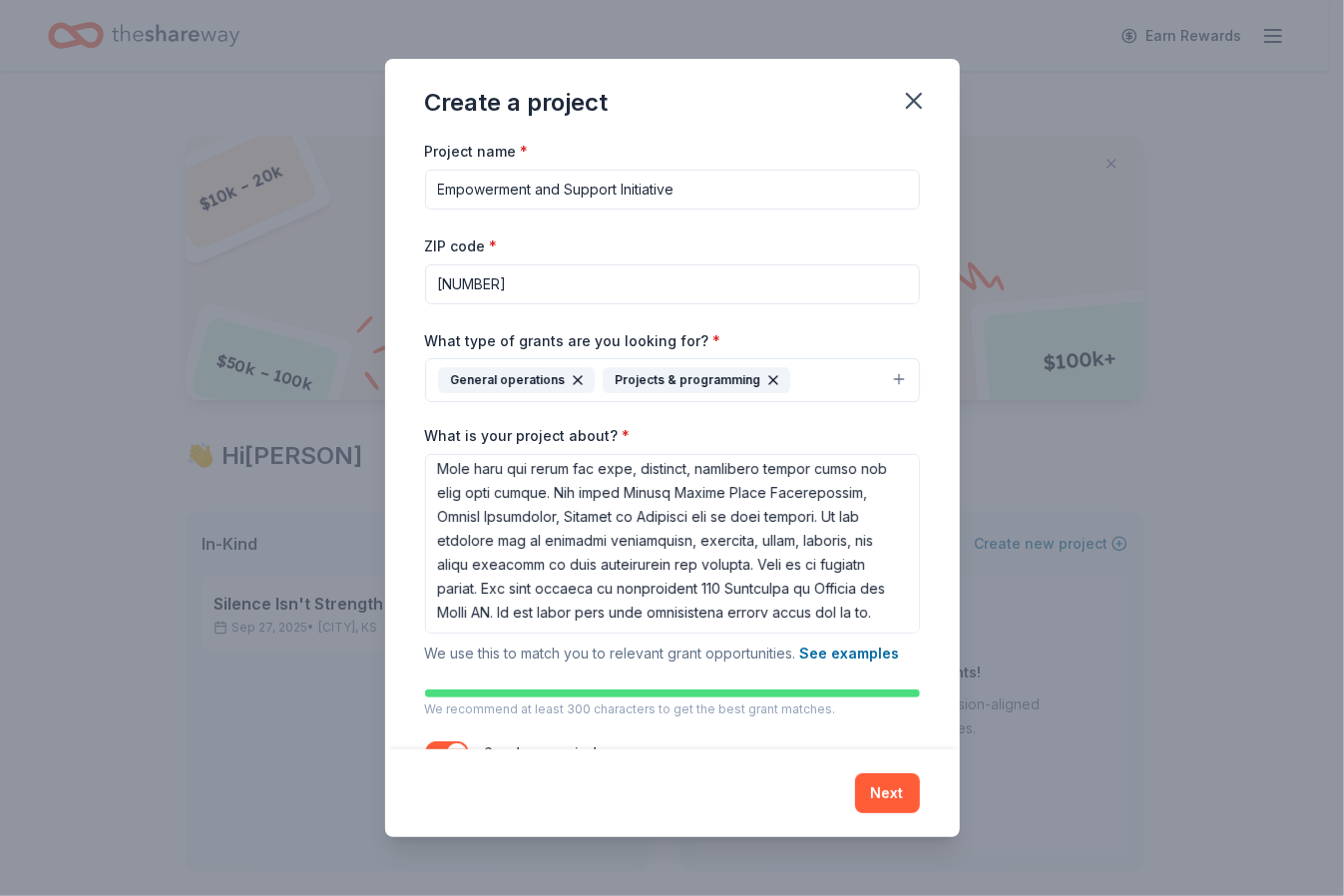 drag, startPoint x: 922, startPoint y: 242, endPoint x: 922, endPoint y: 258, distance: 16 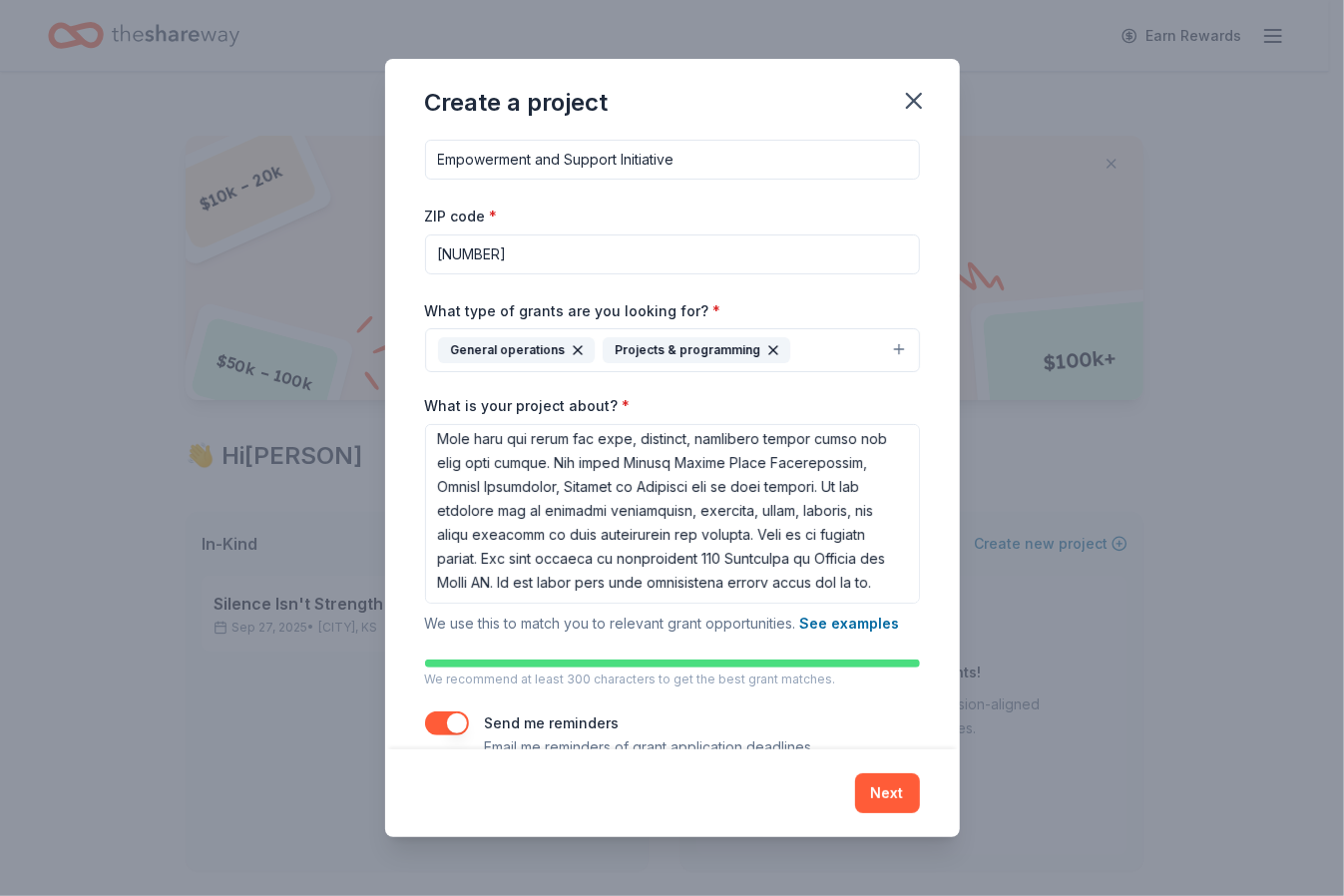 scroll, scrollTop: 70, scrollLeft: 0, axis: vertical 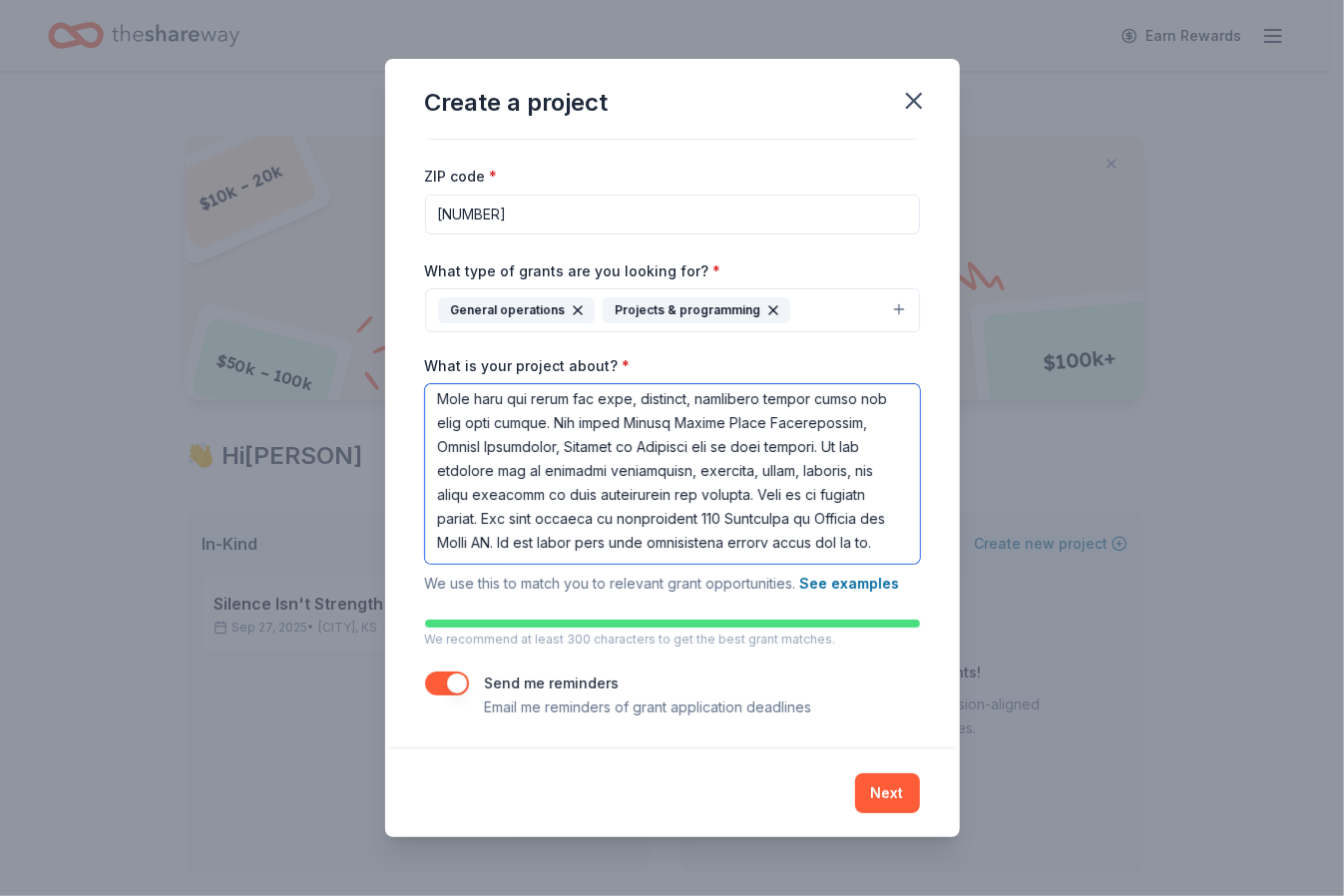 click on "What is your project about? *" at bounding box center (672, 474) 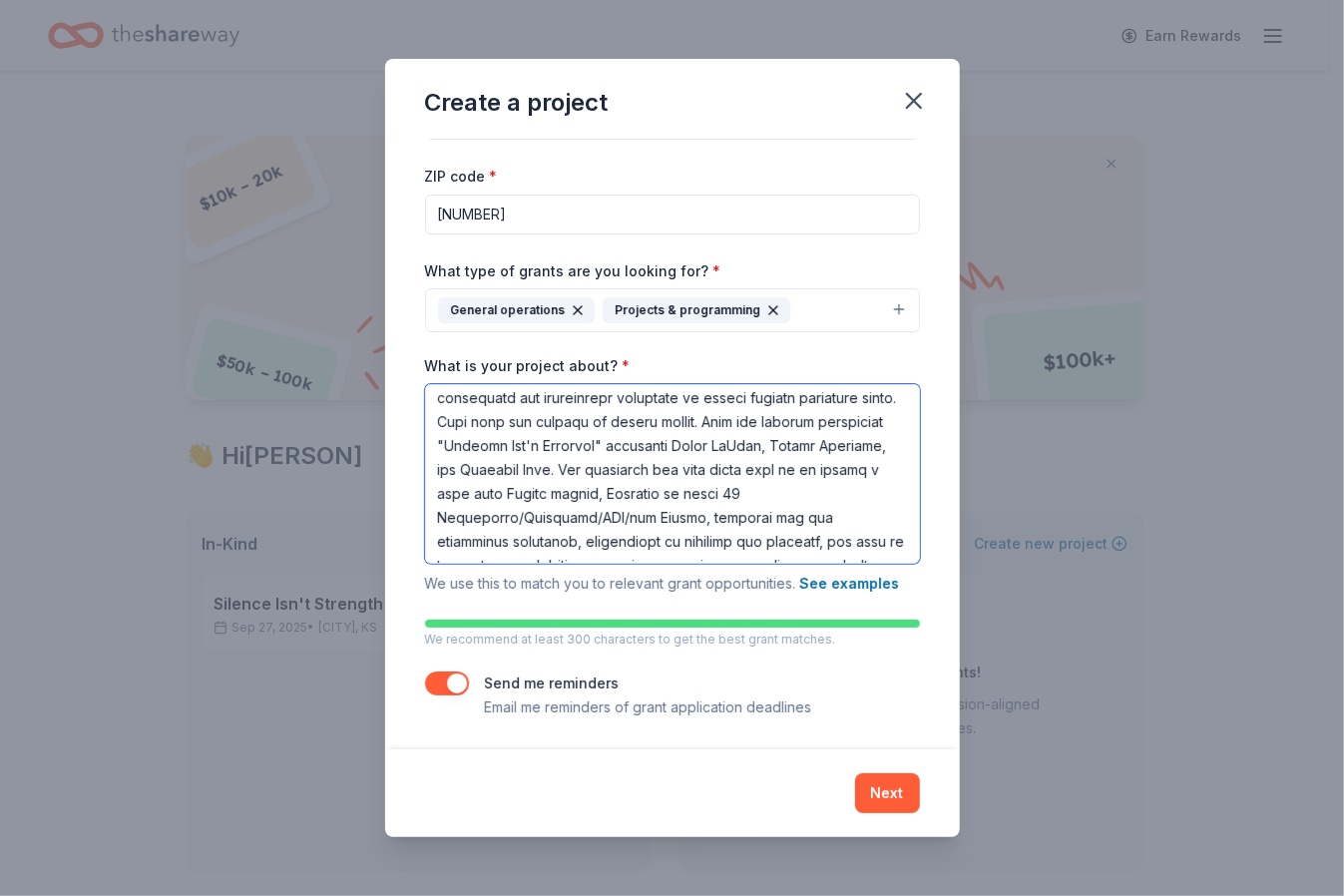 scroll, scrollTop: 0, scrollLeft: 0, axis: both 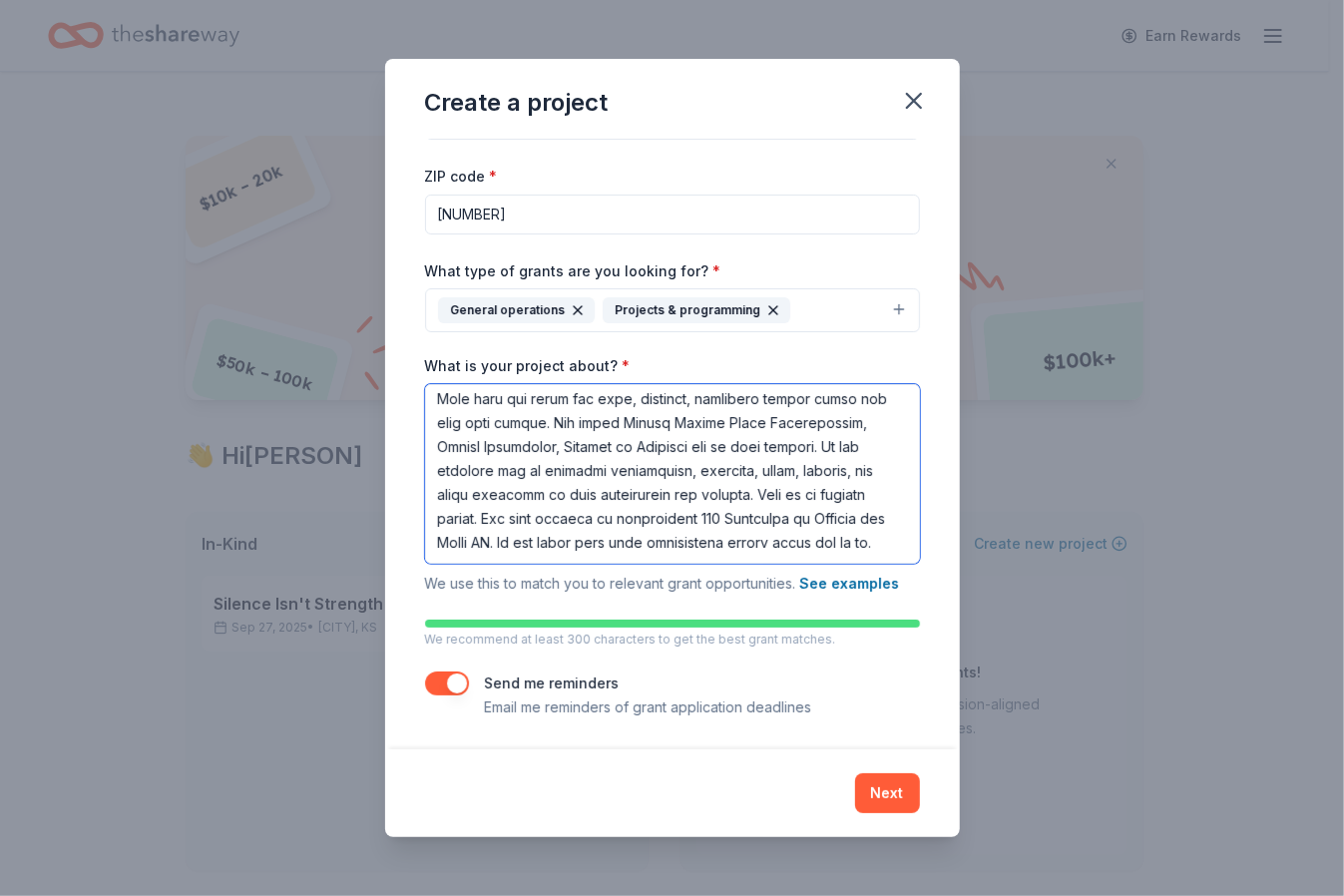 click on "What is your project about? *" at bounding box center [672, 474] 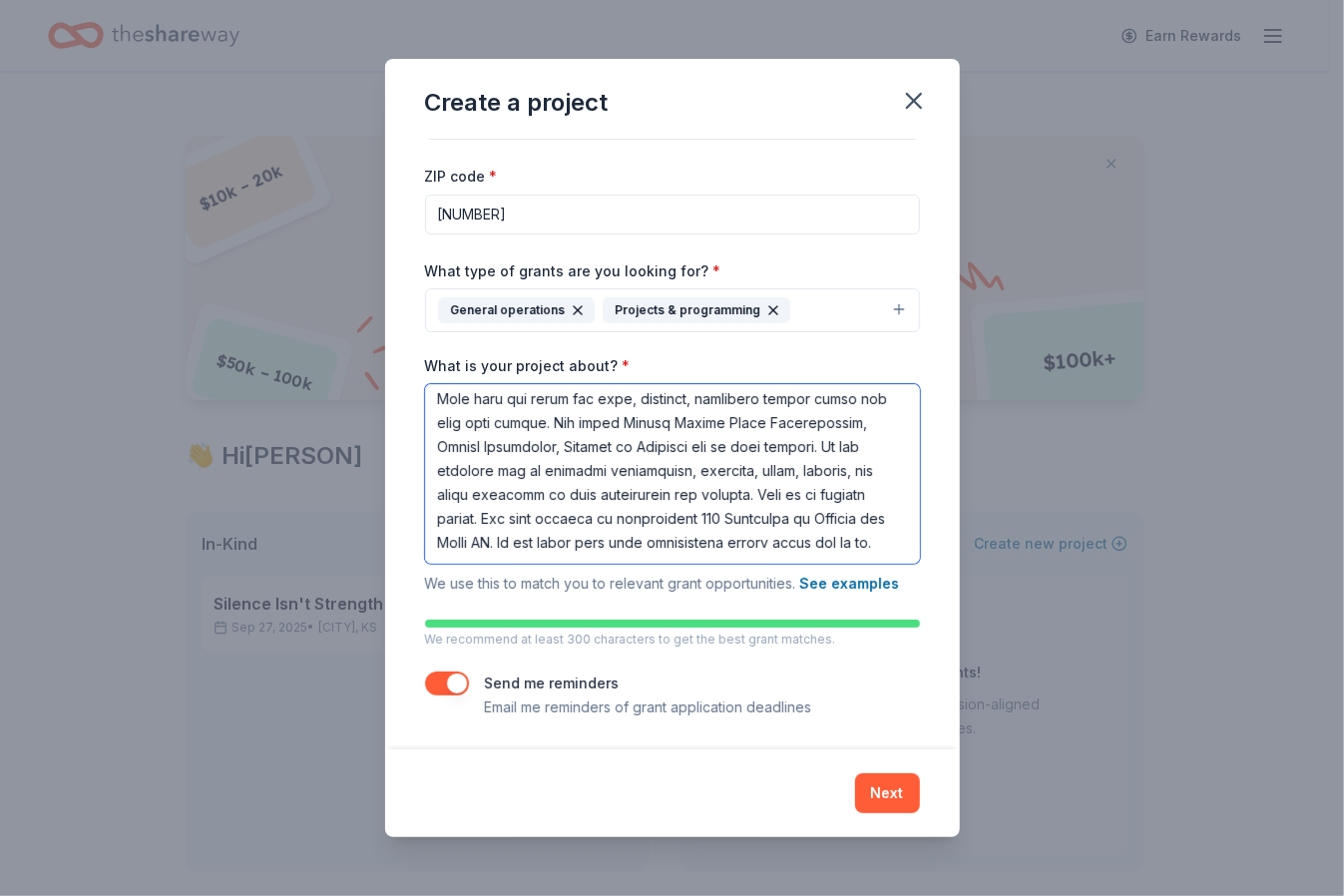 scroll, scrollTop: 0, scrollLeft: 0, axis: both 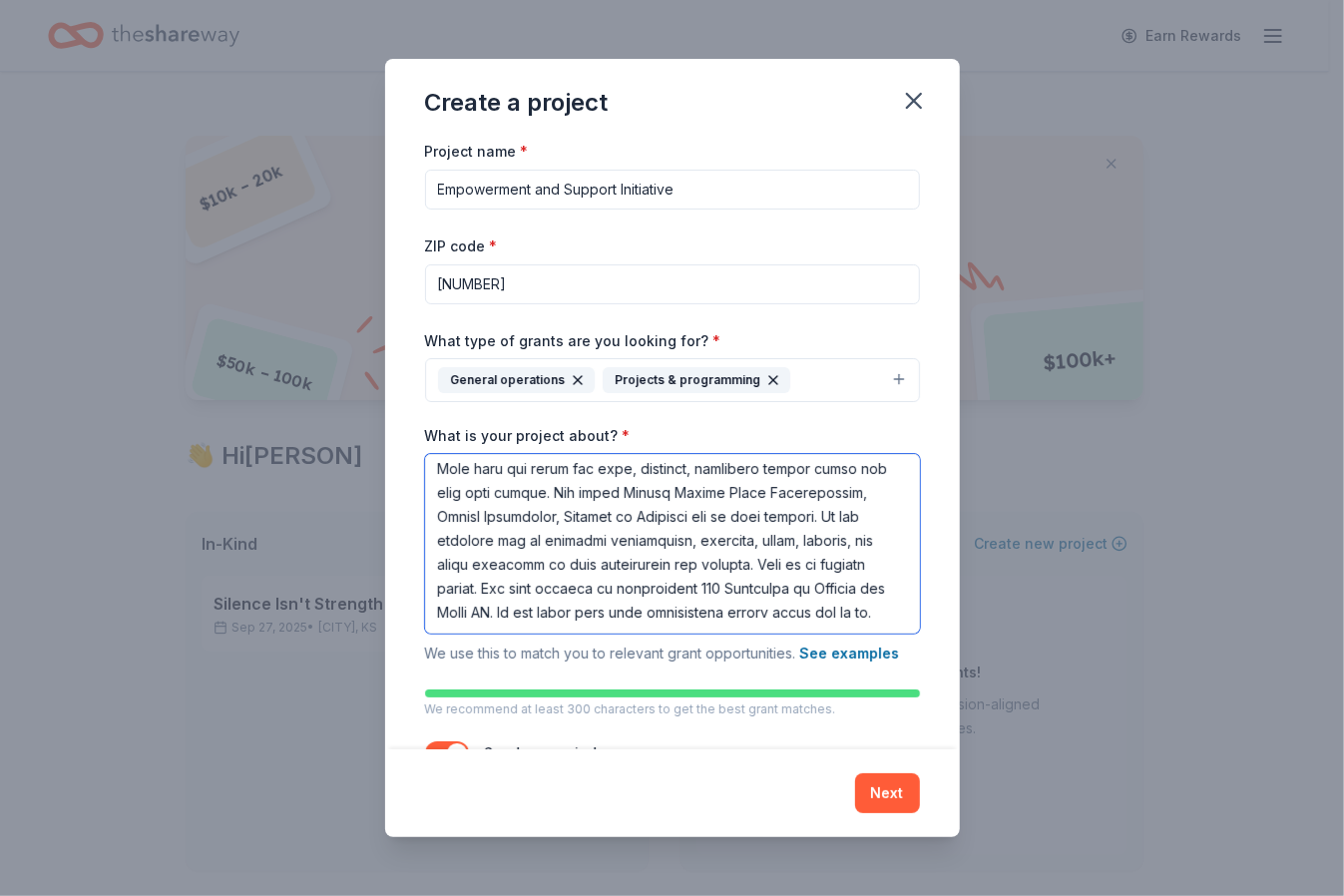 click on "What is your project about? *" at bounding box center (672, 544) 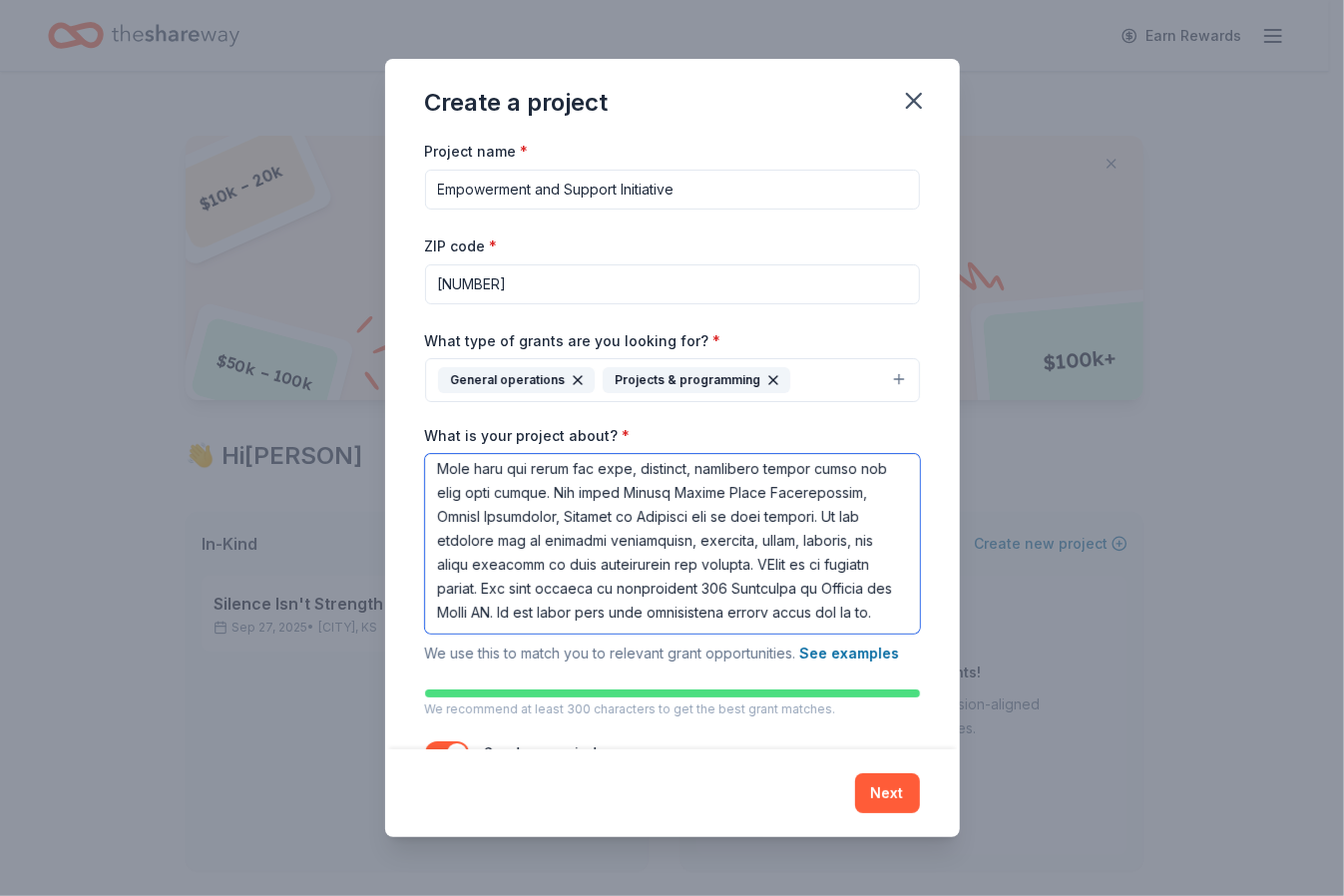 type on "Seeking funding to enhance our capacity for delivering comprehensive human services. The grant will enable us to expand our programs and strengthen our operational framework to better support community needs. This year our project is mental health. With our concert fundraiser "Silence Isn't Strength" featuring [PERSON], [PERSON], and [PERSON]. All donations for this event will go to hiring a part time Social worker, Training at least 25 Volunteers/Providers/EMS/and Police, reaching out and collecting resources, development of programs and services, and most of all create a resource program for others to easily replicate. In this process we will require a computer system for tracking data with HIPPA compliant software. This alone costs around 10 K to set up. This does not count the time, research, expertise needed being put into this effort. Our local Mental Health Nurse Practitioner, Health Department, Chamber of Commerce are in full support. We are reaching out to numerous foundations, age..." 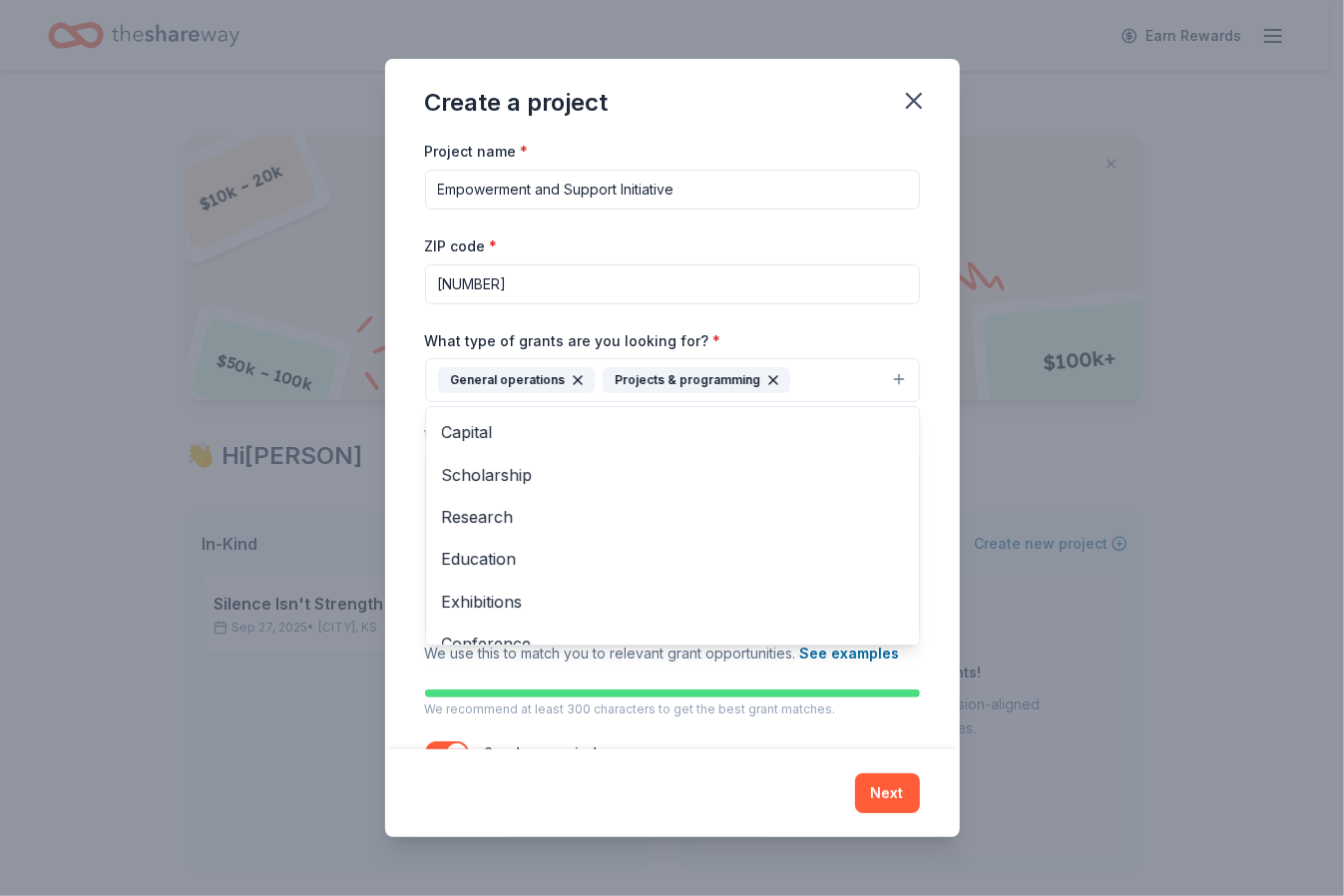 click on "General operations Projects & programming" at bounding box center [672, 380] 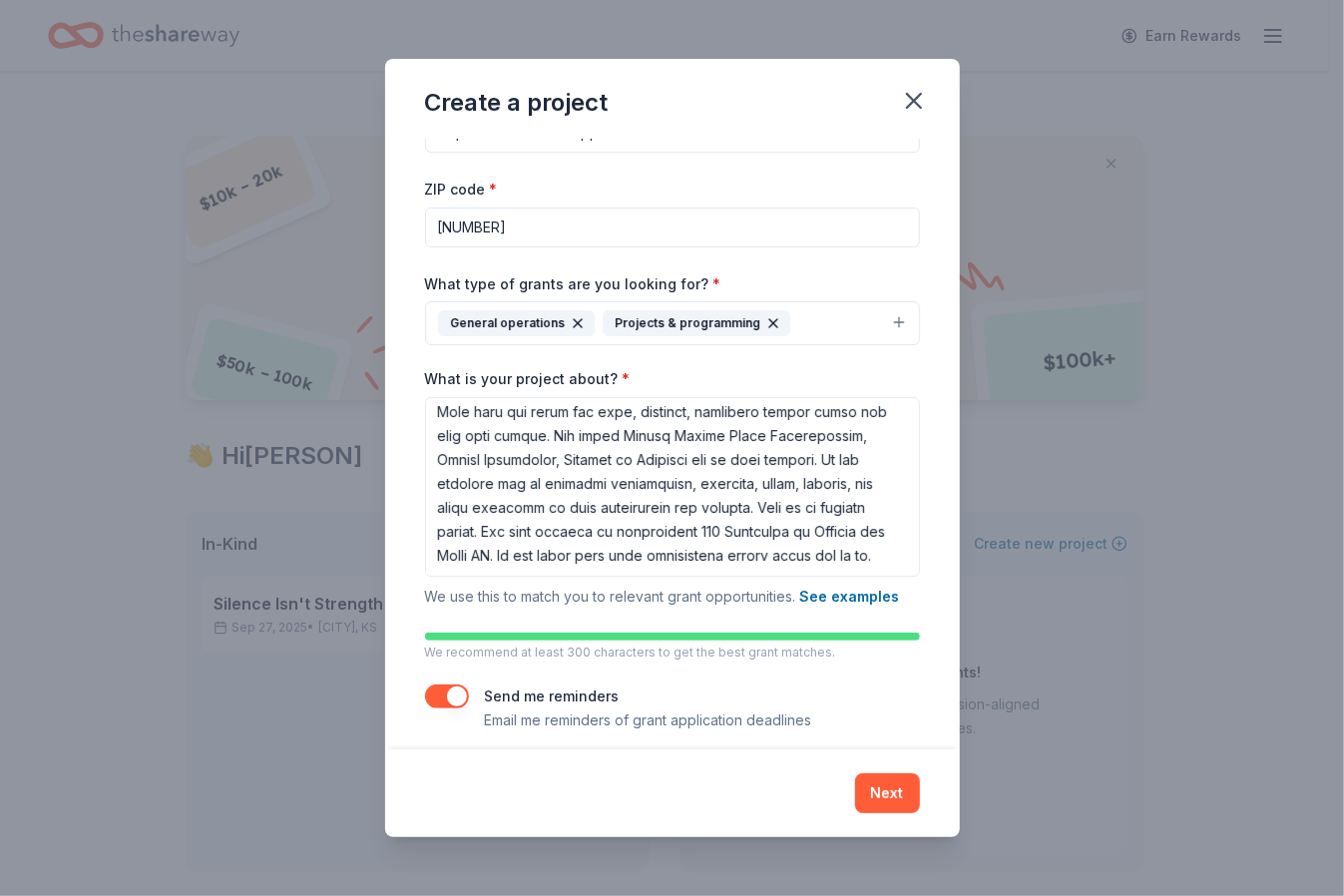scroll, scrollTop: 70, scrollLeft: 0, axis: vertical 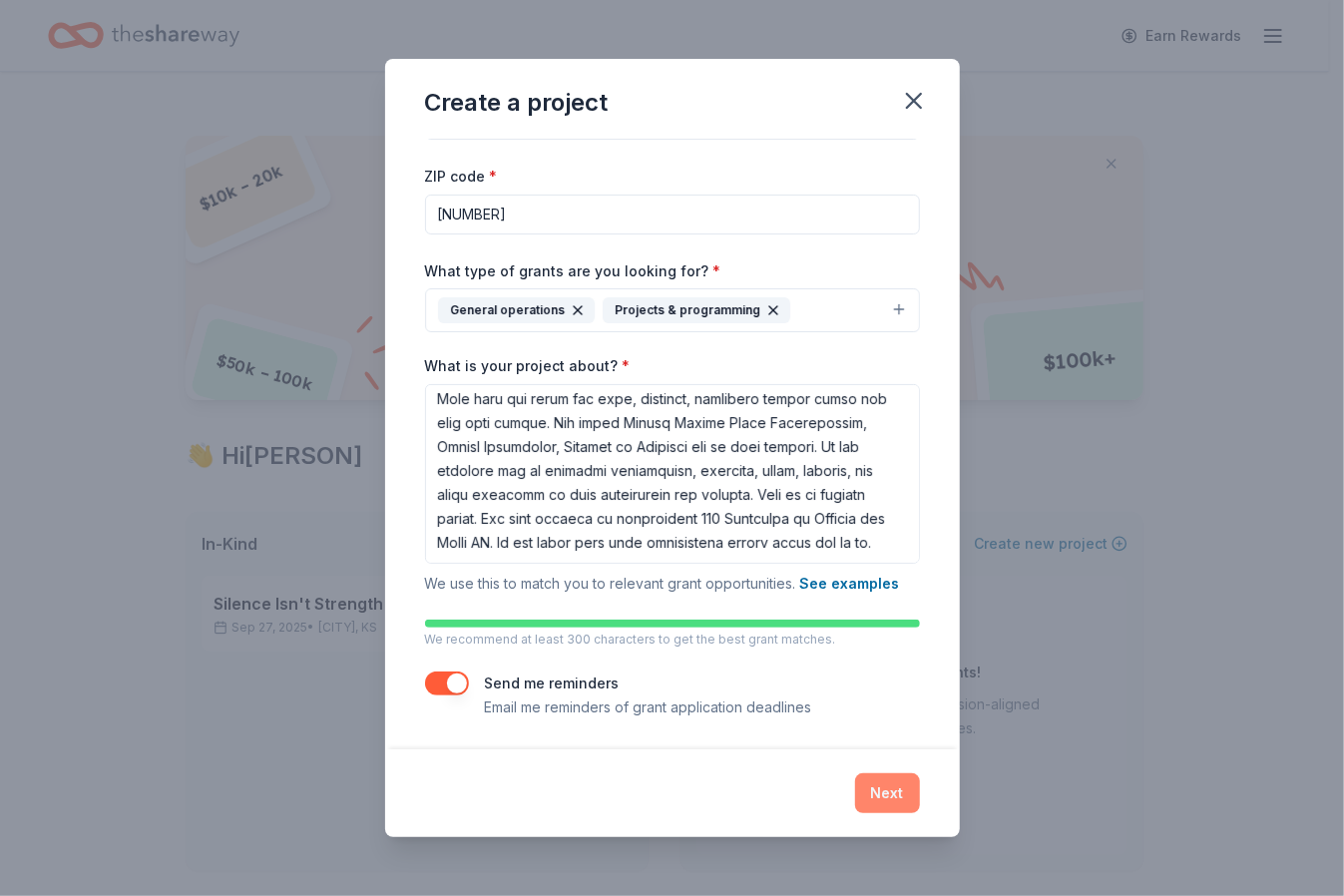 click on "Next" at bounding box center (887, 793) 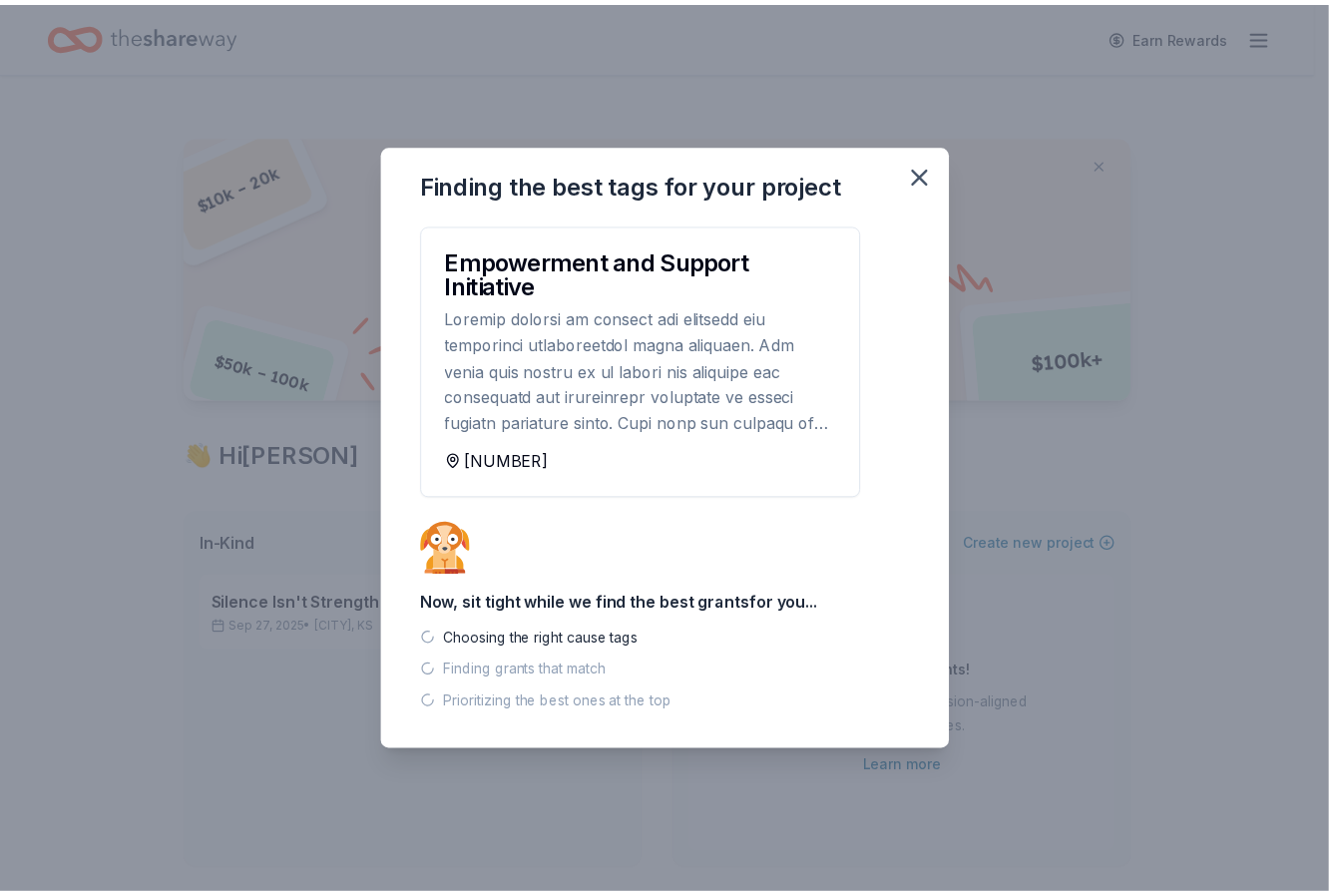 scroll, scrollTop: 0, scrollLeft: 0, axis: both 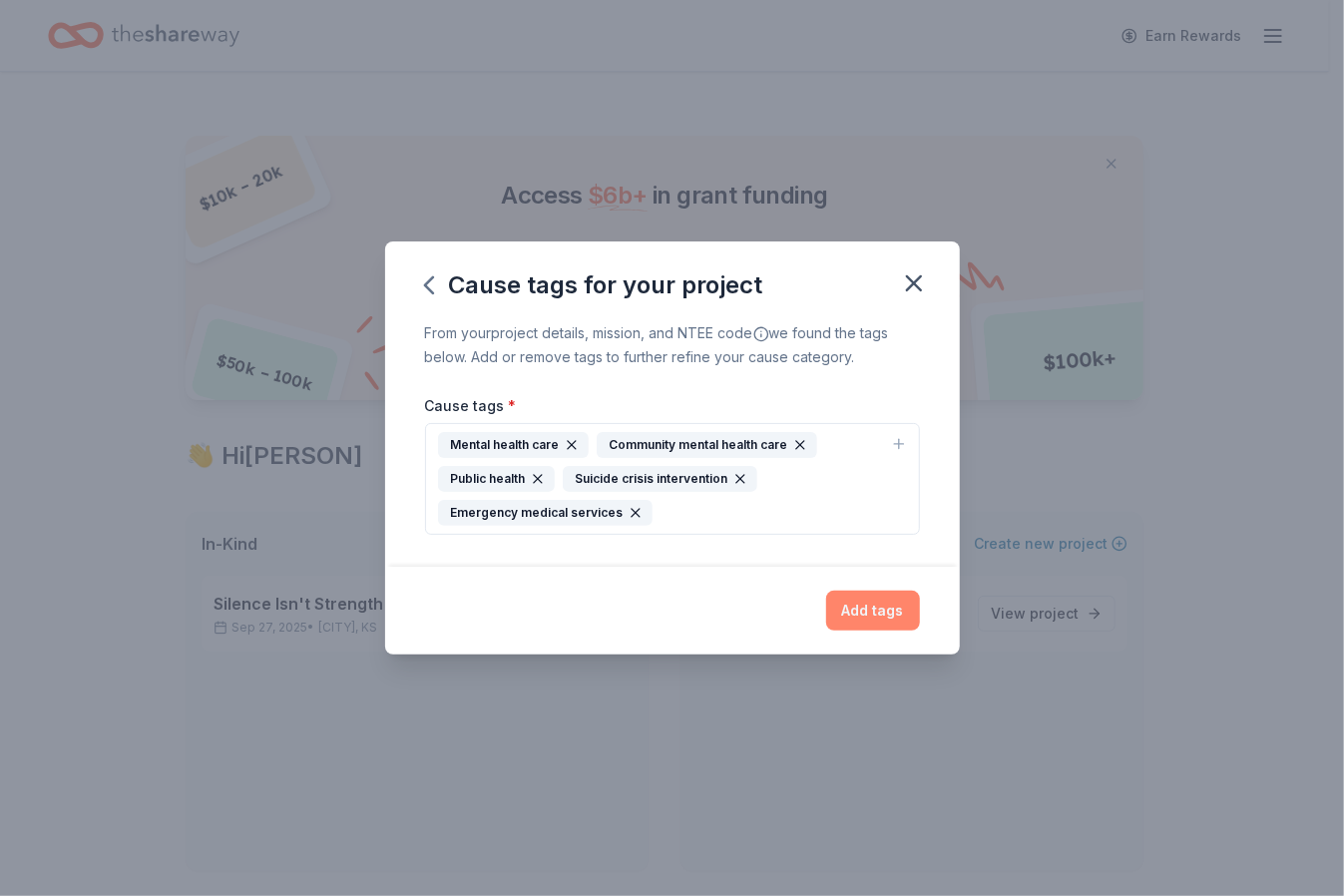 click on "Add tags" at bounding box center [873, 611] 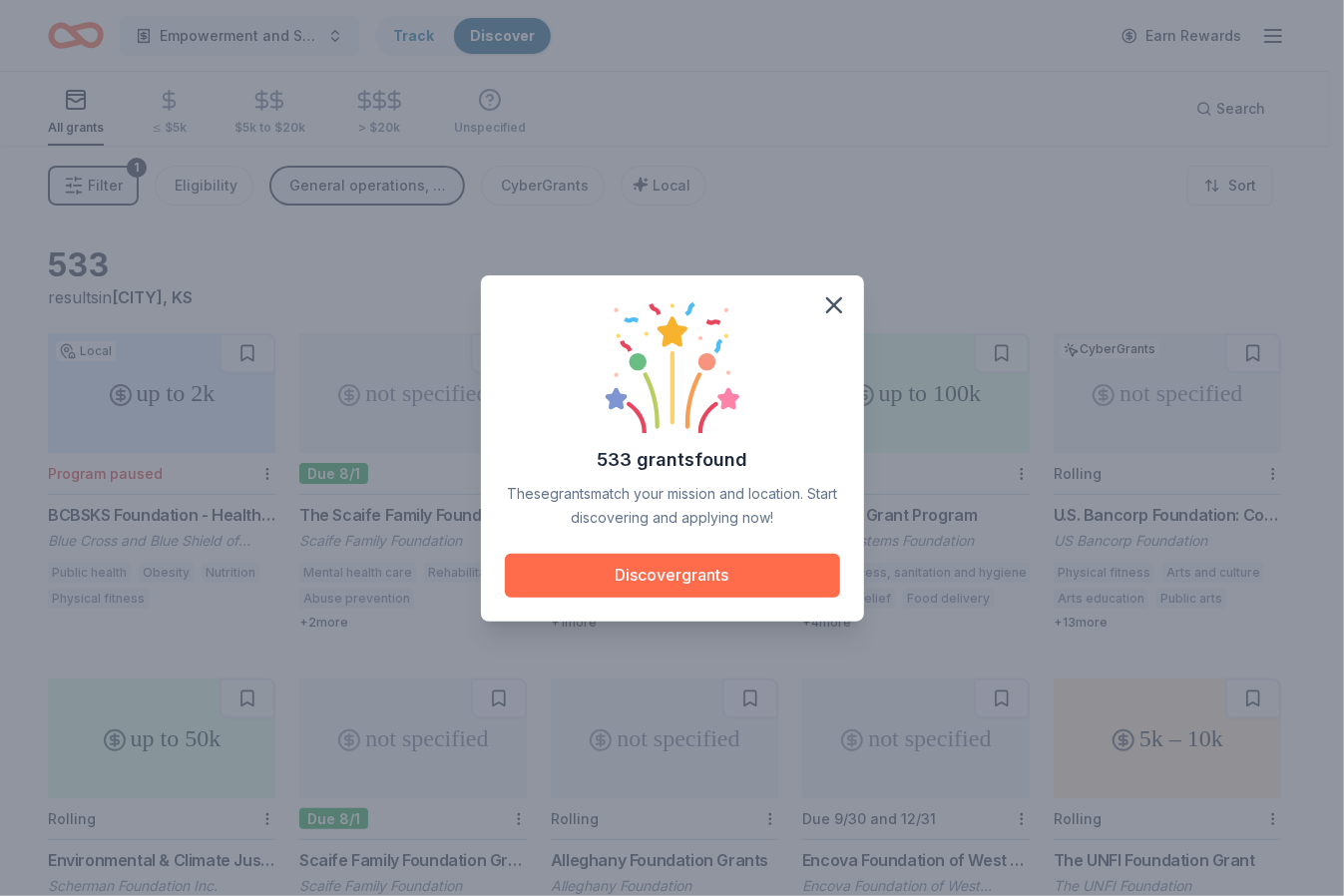click on "Discover  grants" at bounding box center (672, 576) 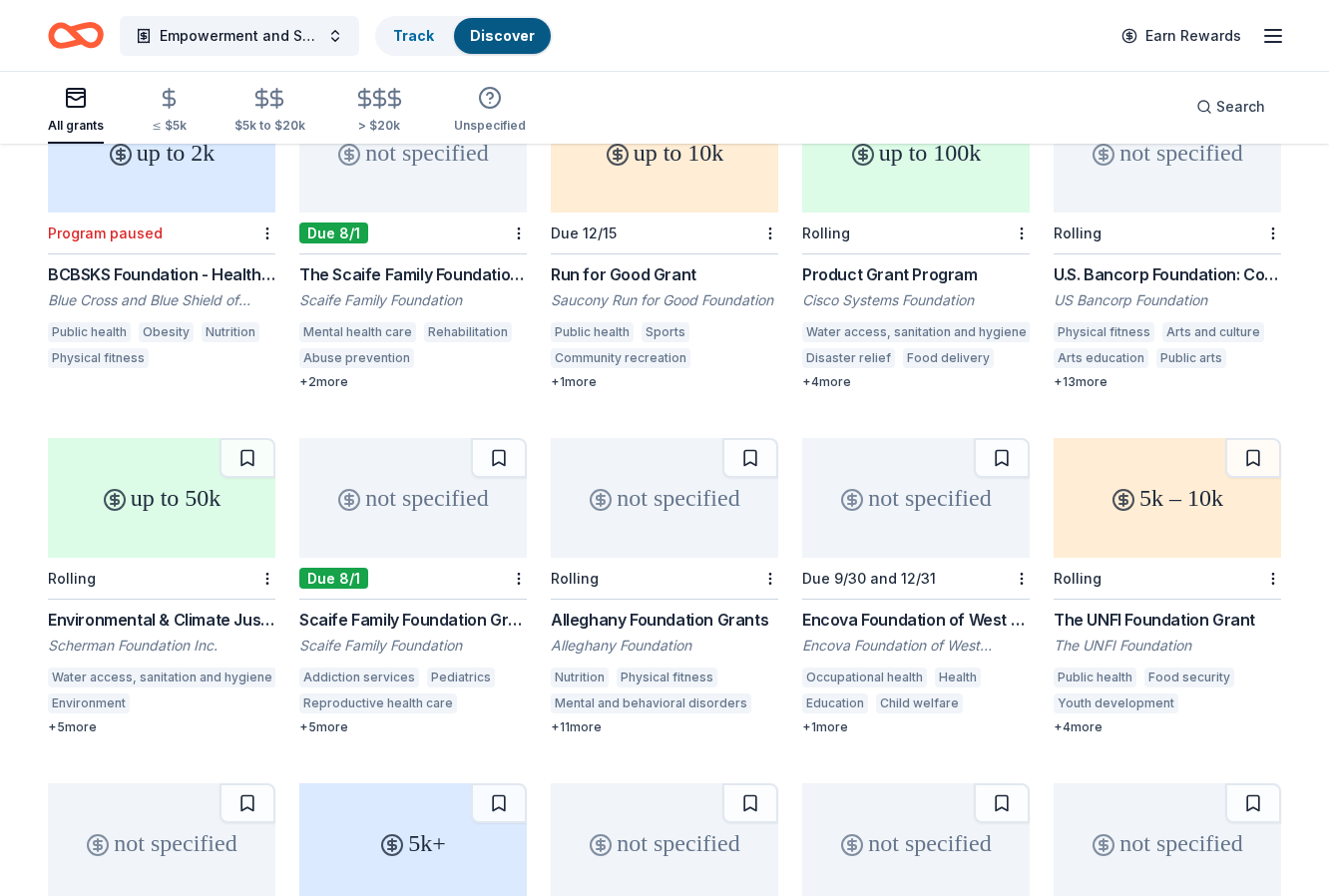 scroll, scrollTop: 0, scrollLeft: 0, axis: both 